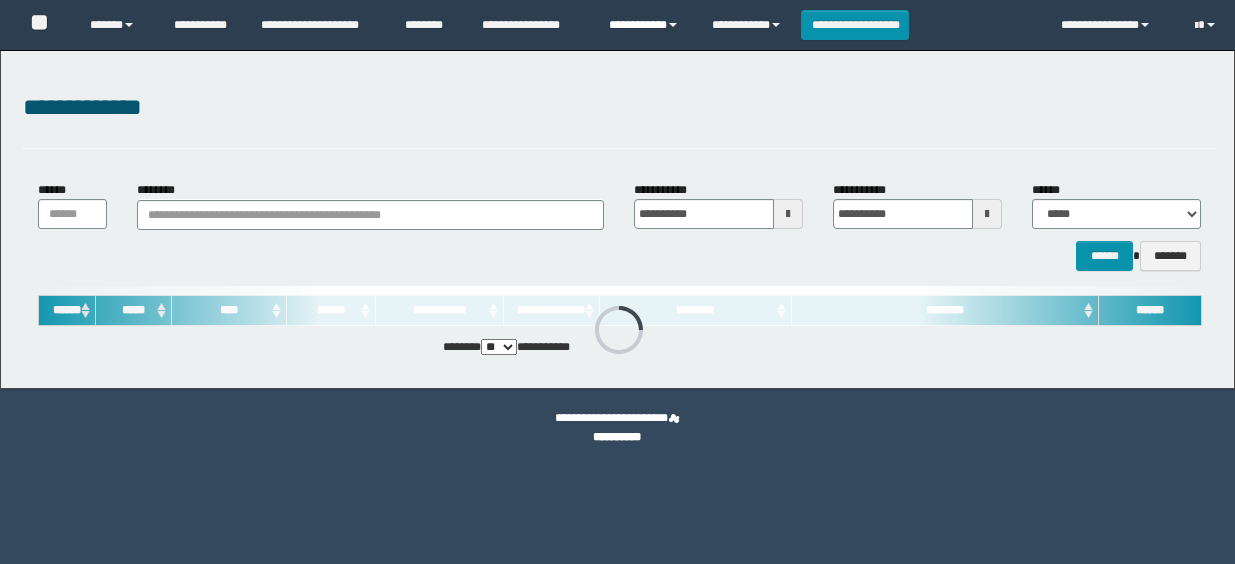 scroll, scrollTop: 0, scrollLeft: 0, axis: both 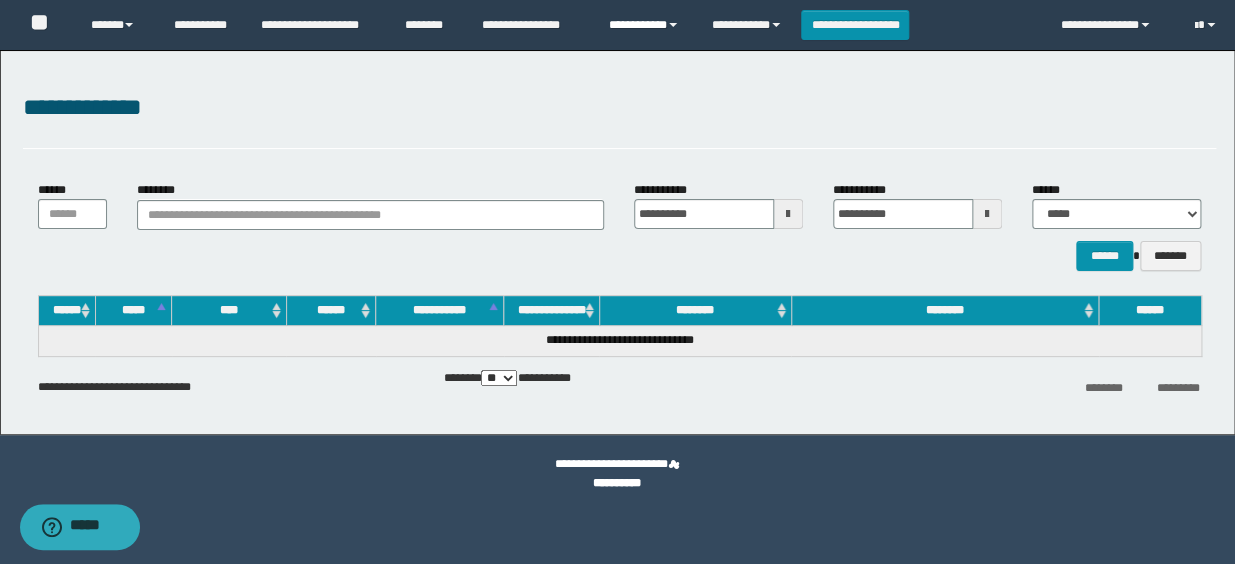 click on "**********" at bounding box center [645, 25] 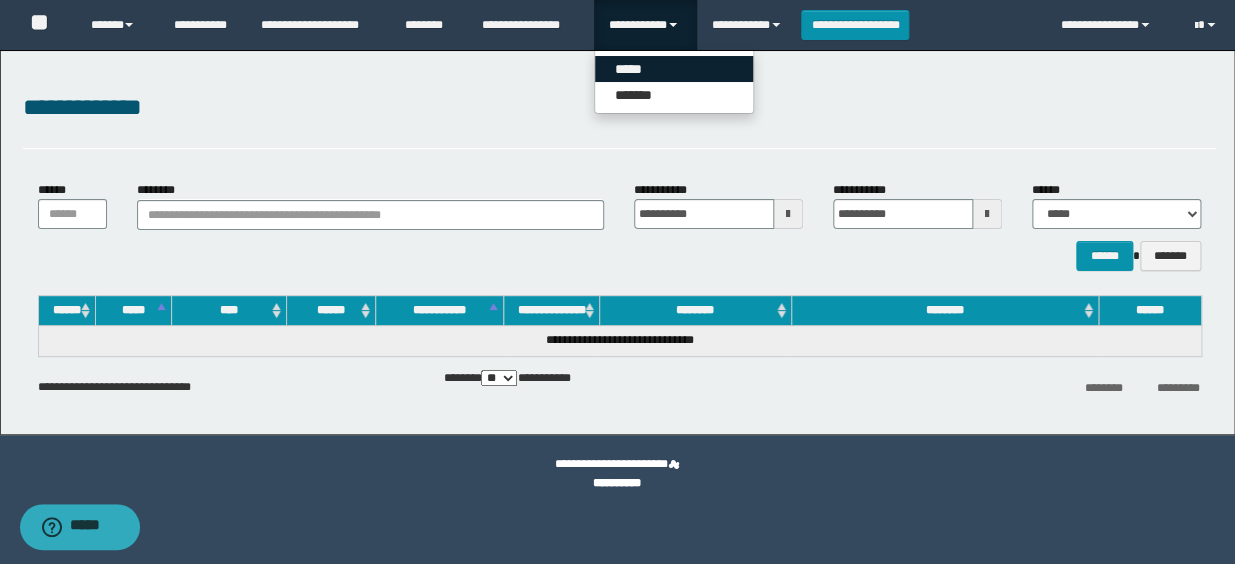 click on "*****" at bounding box center [674, 69] 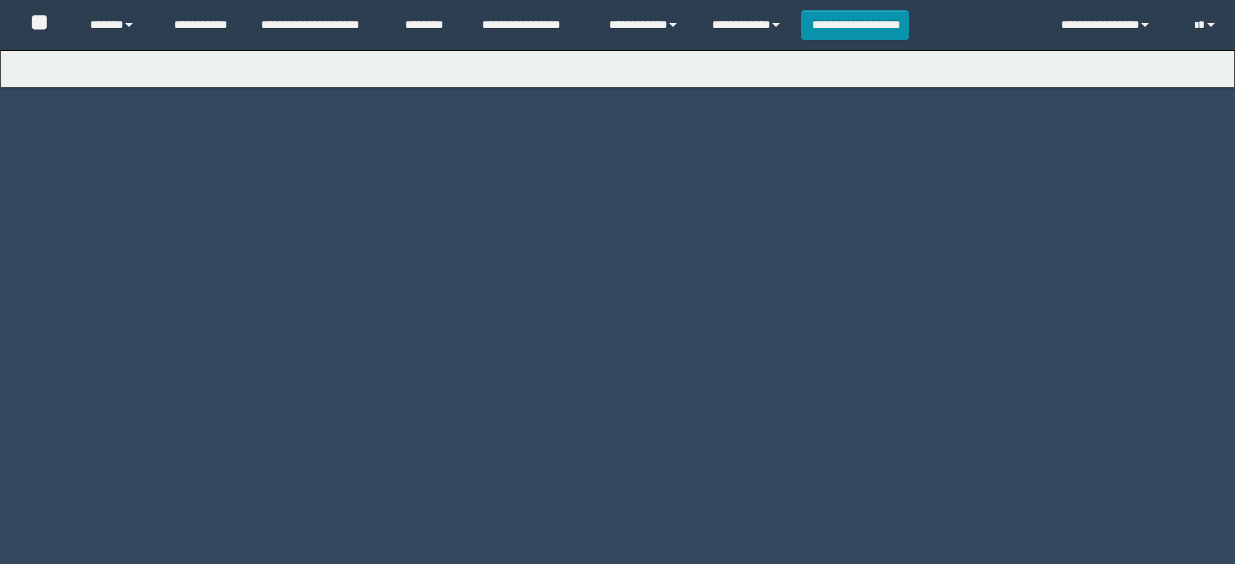 type on "**********" 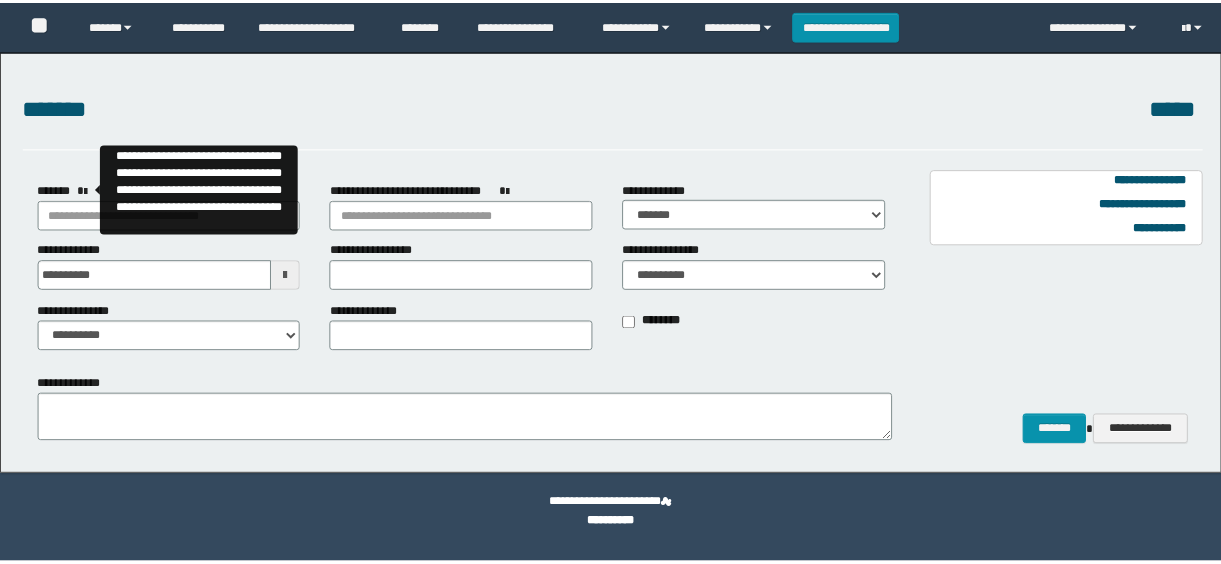 scroll, scrollTop: 0, scrollLeft: 0, axis: both 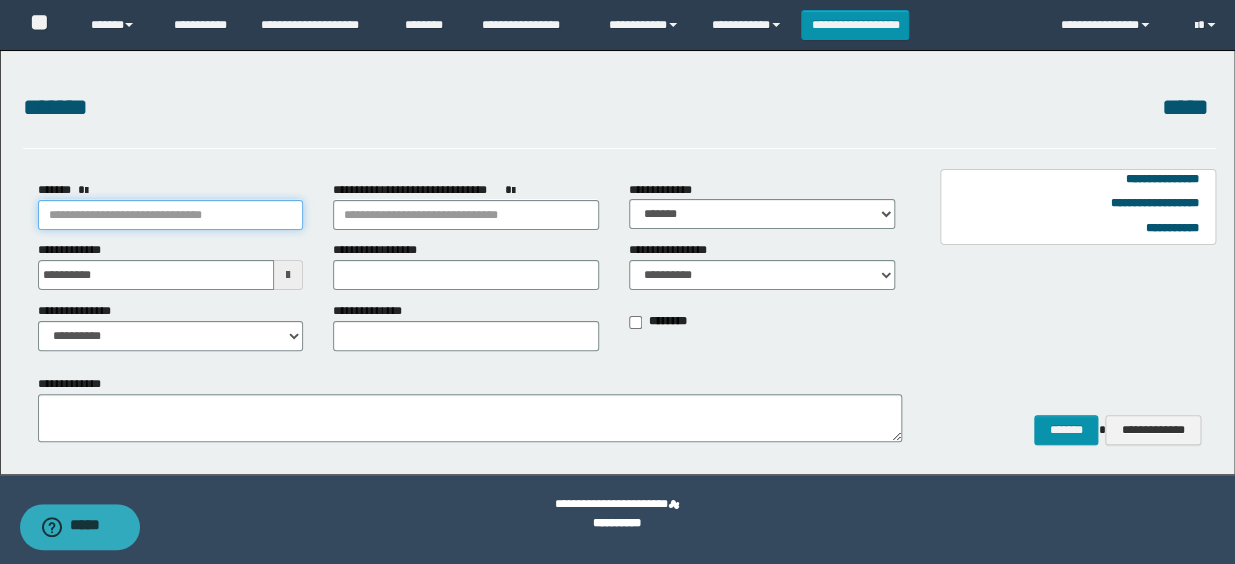 click on "*******" at bounding box center [171, 215] 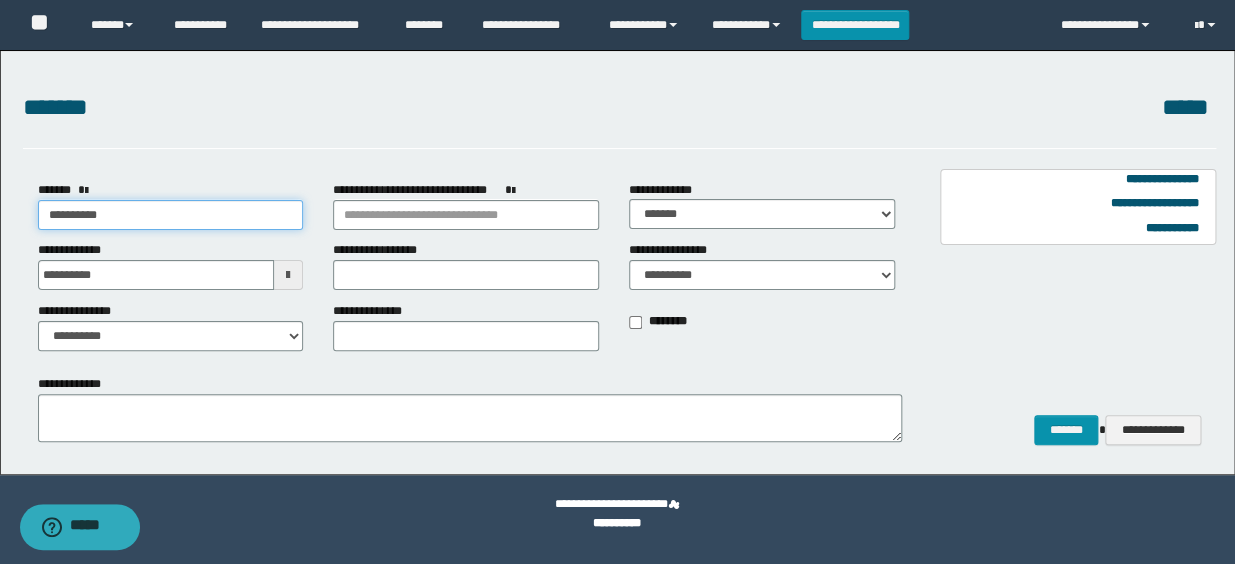 type on "**********" 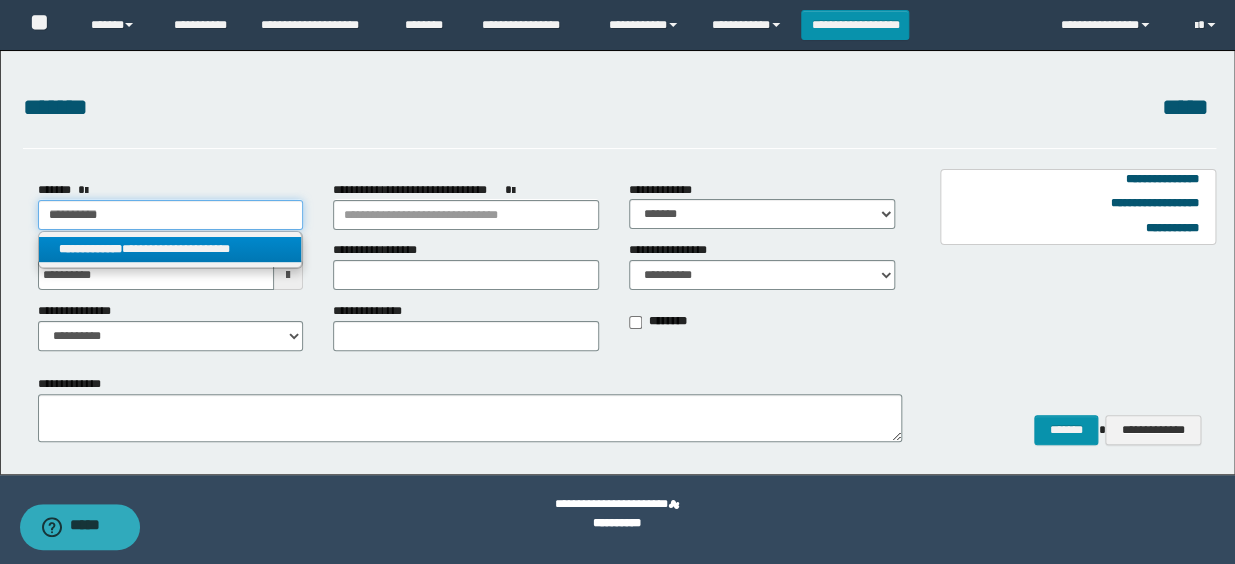 type on "**********" 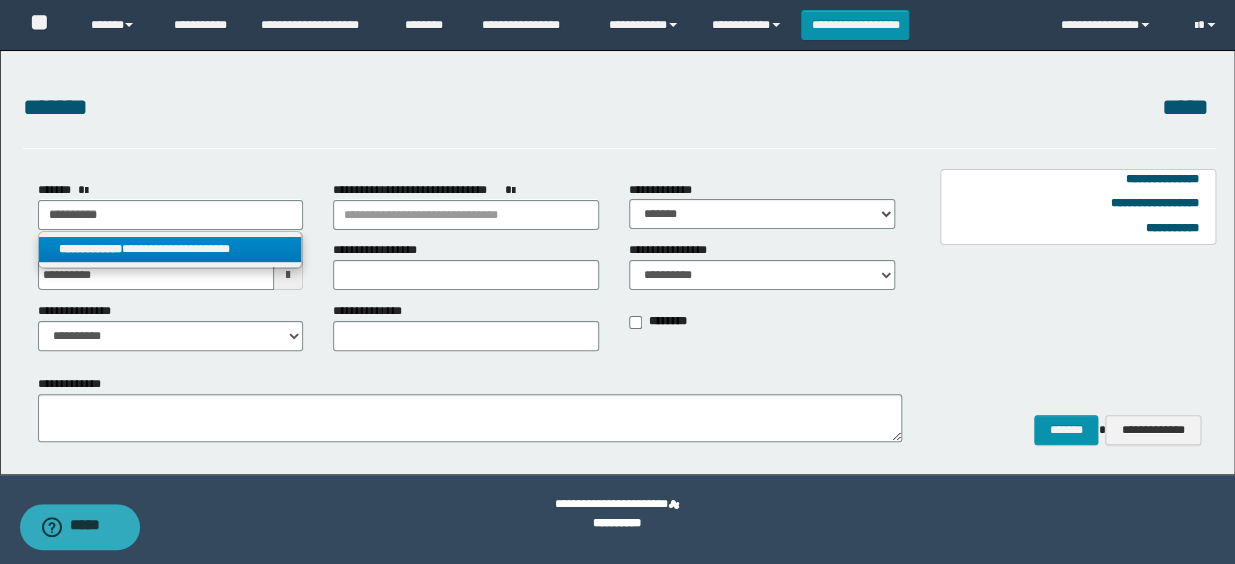 click on "**********" at bounding box center [170, 249] 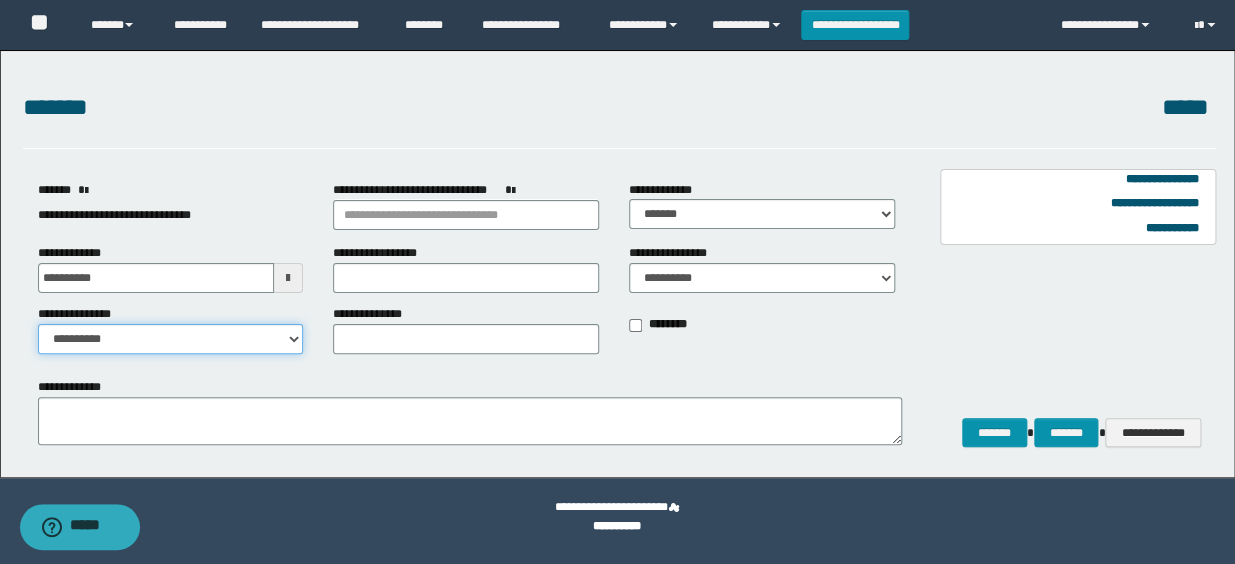 click on "**********" at bounding box center (171, 339) 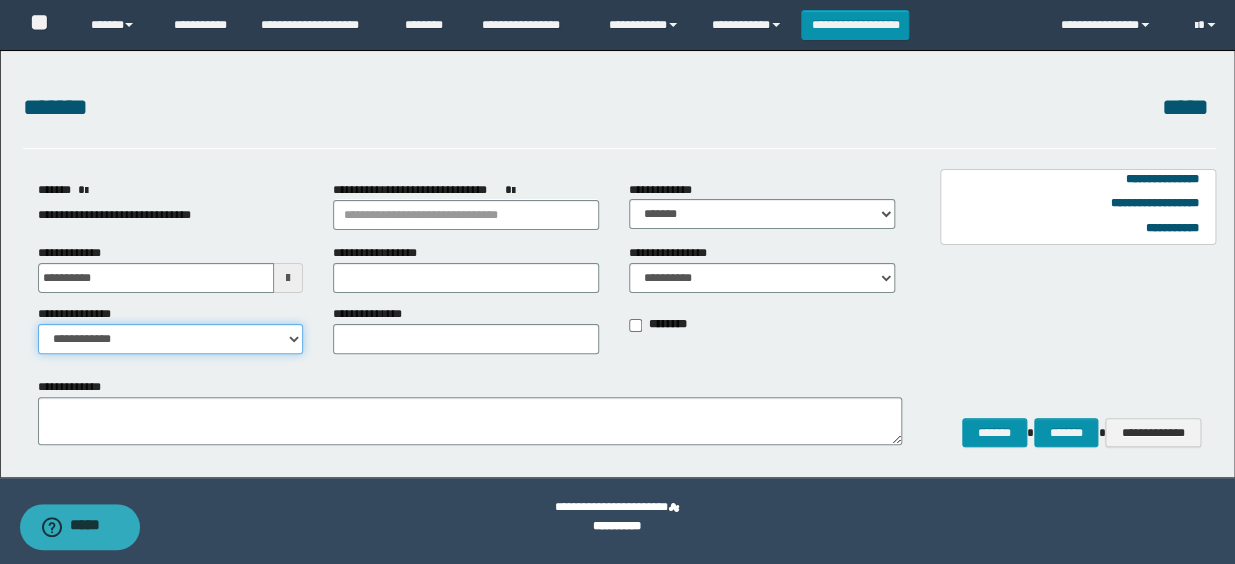 click on "**********" at bounding box center (171, 339) 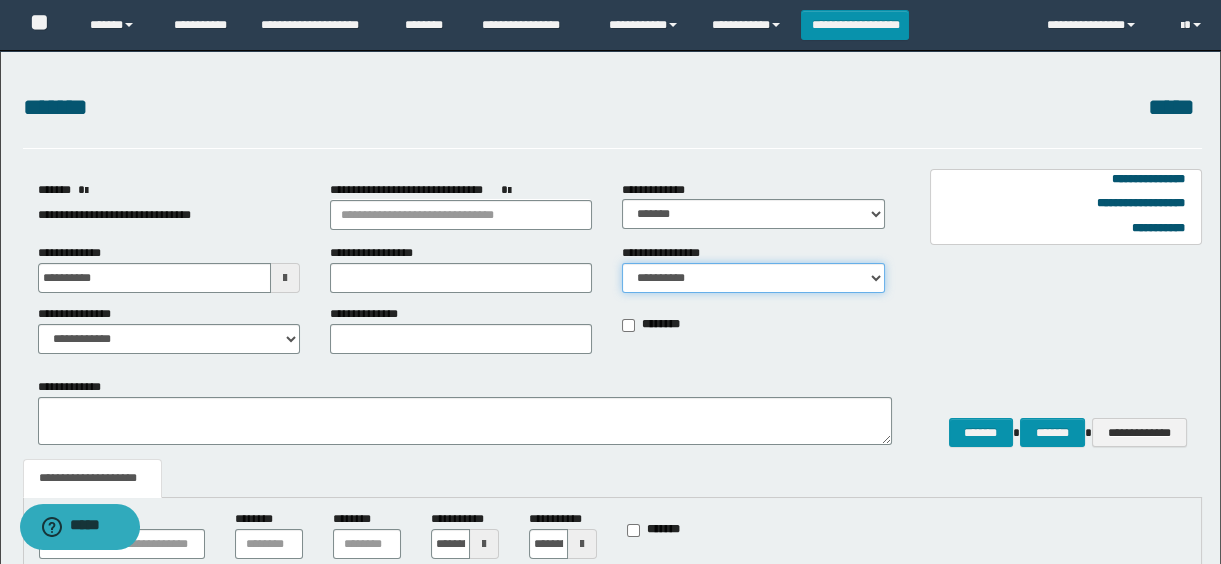 click on "**********" at bounding box center [753, 278] 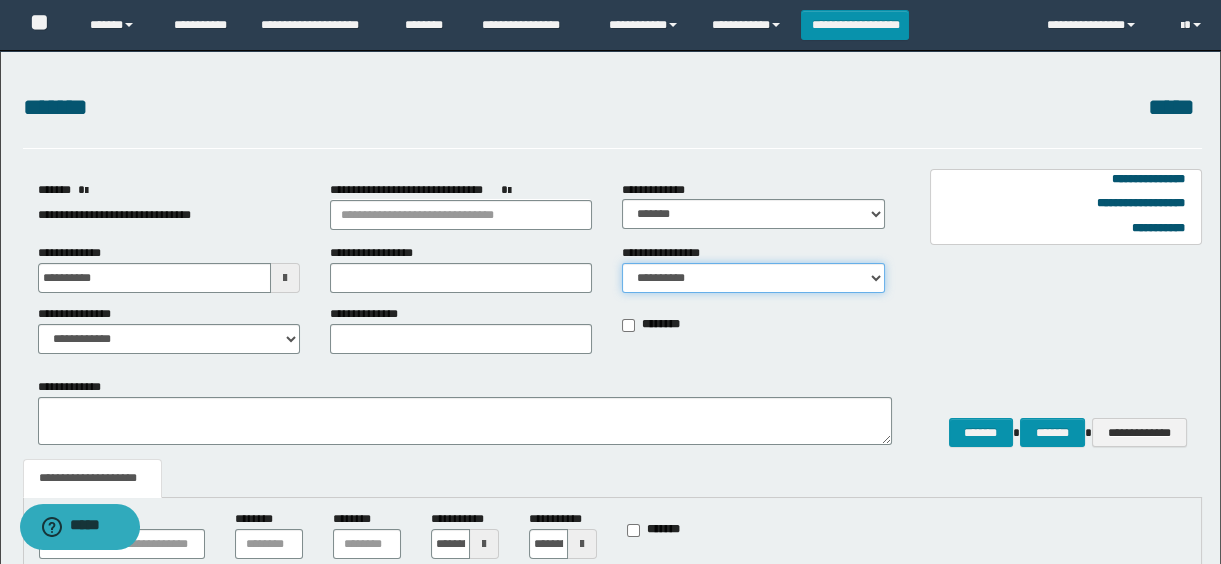 select on "*" 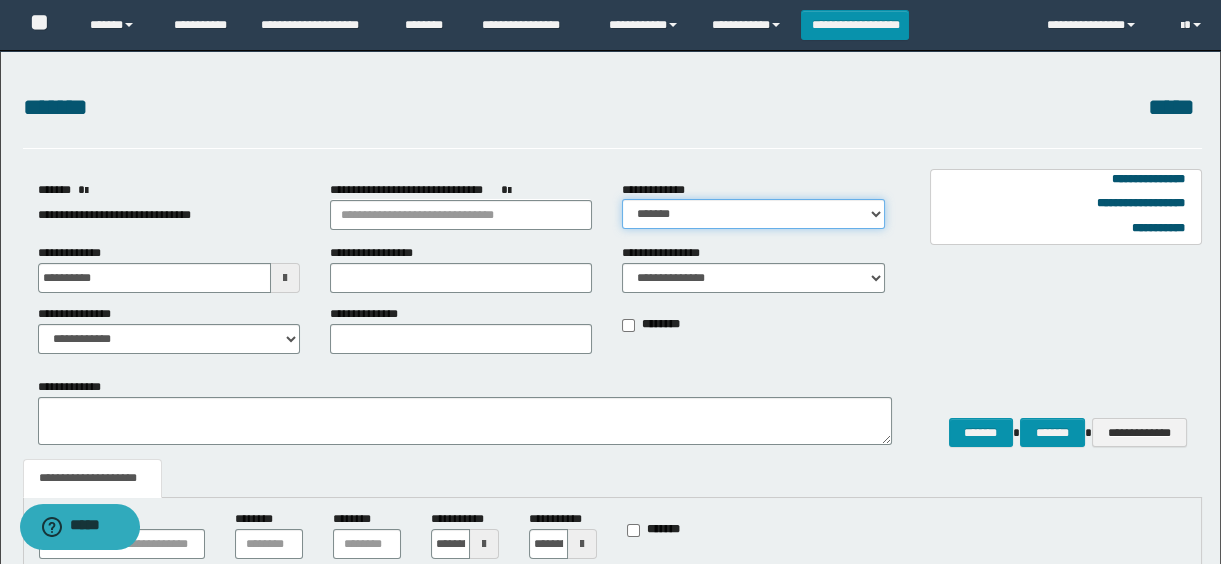 drag, startPoint x: 659, startPoint y: 206, endPoint x: 666, endPoint y: 214, distance: 10.630146 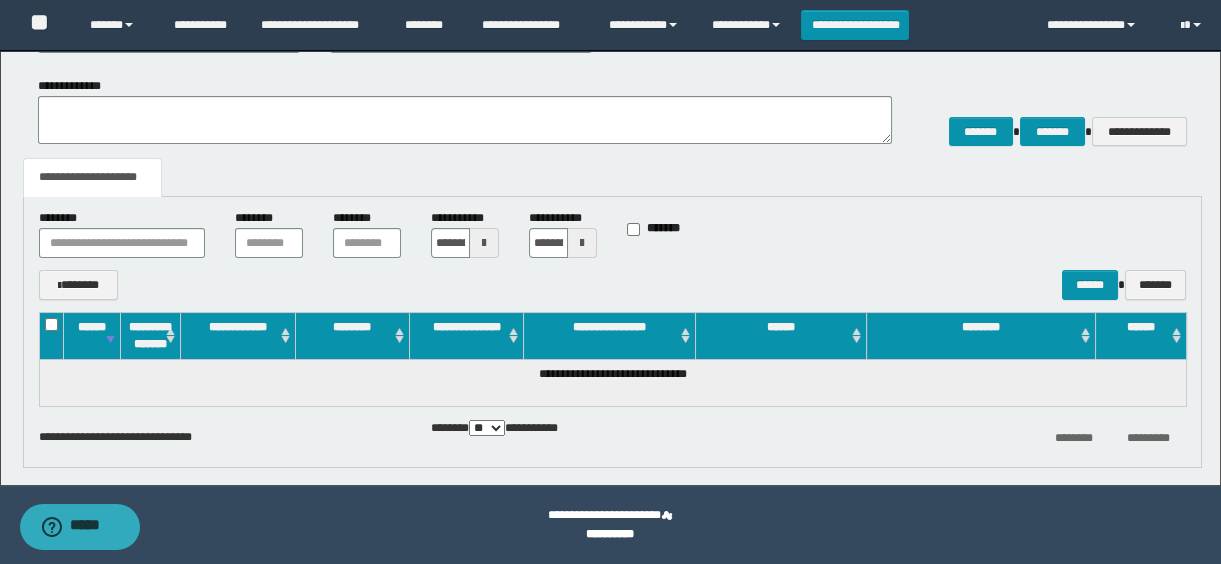 scroll, scrollTop: 29, scrollLeft: 0, axis: vertical 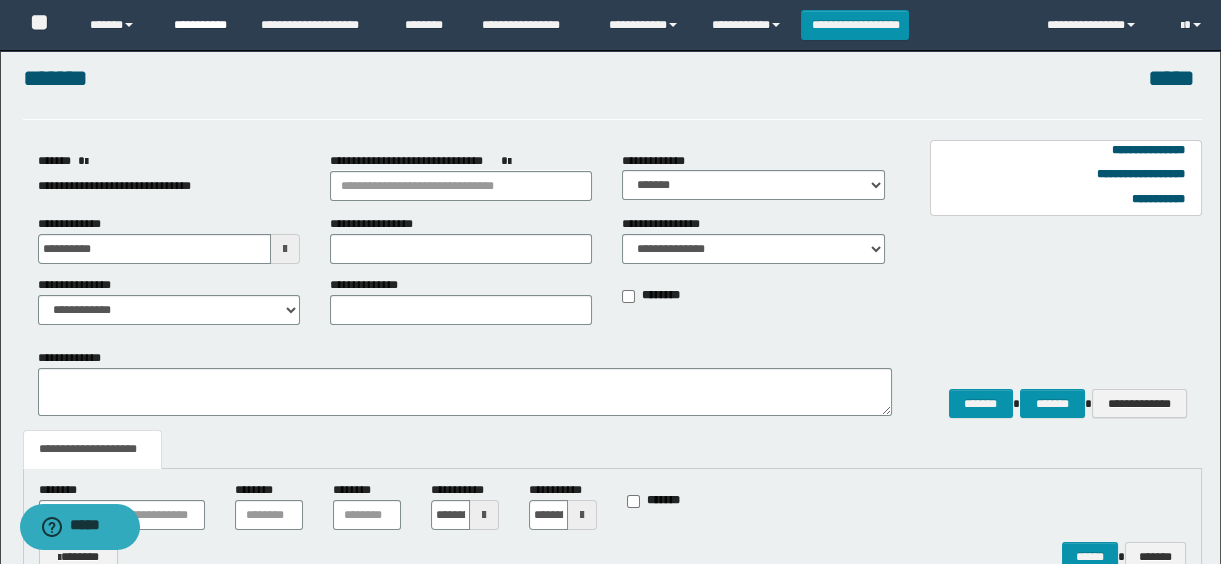 click on "**********" at bounding box center [202, 25] 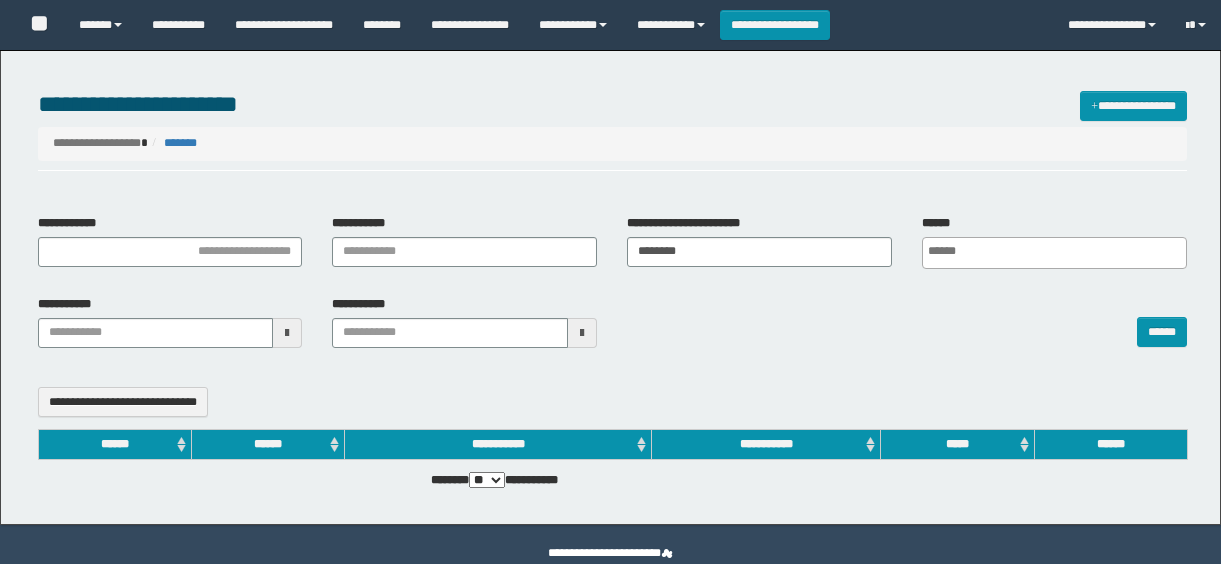 select 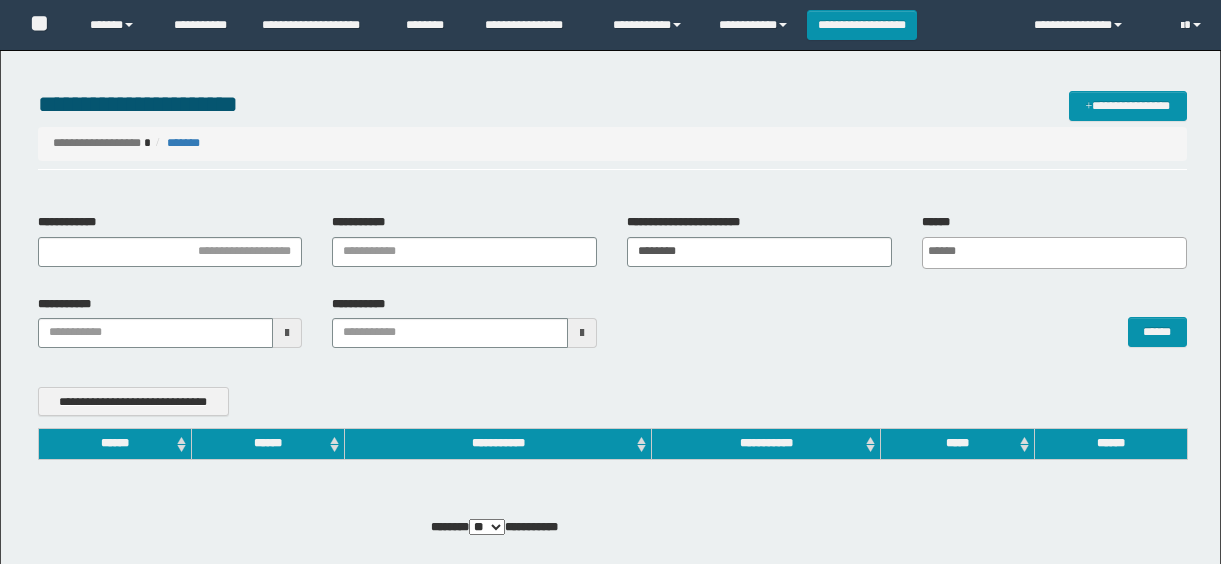 scroll, scrollTop: 0, scrollLeft: 0, axis: both 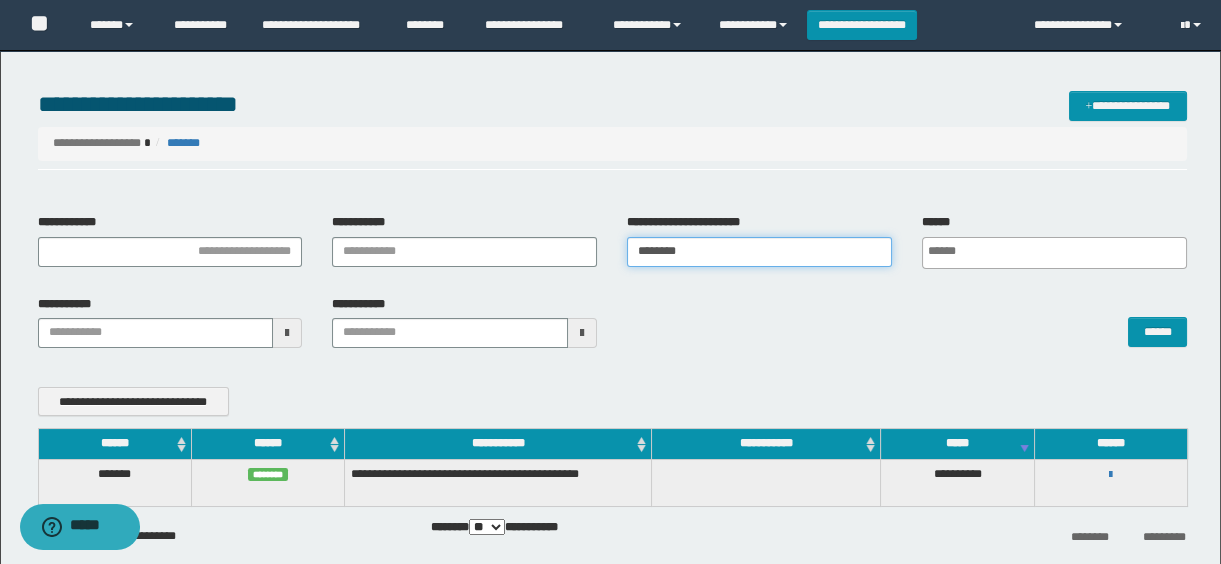 drag, startPoint x: 777, startPoint y: 247, endPoint x: 527, endPoint y: 248, distance: 250.002 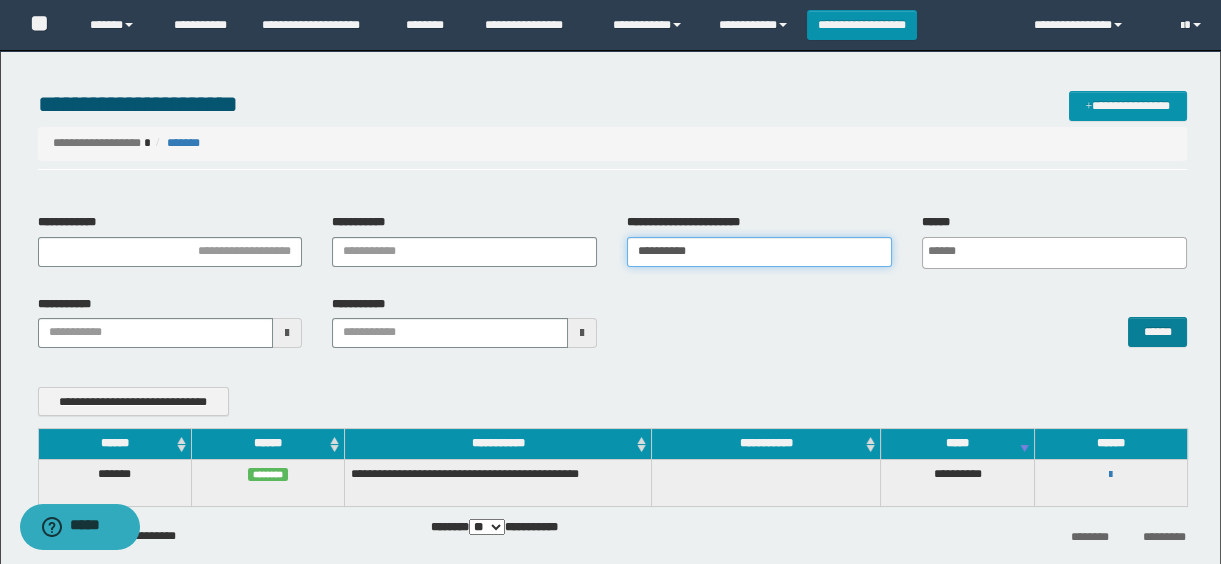 type on "**********" 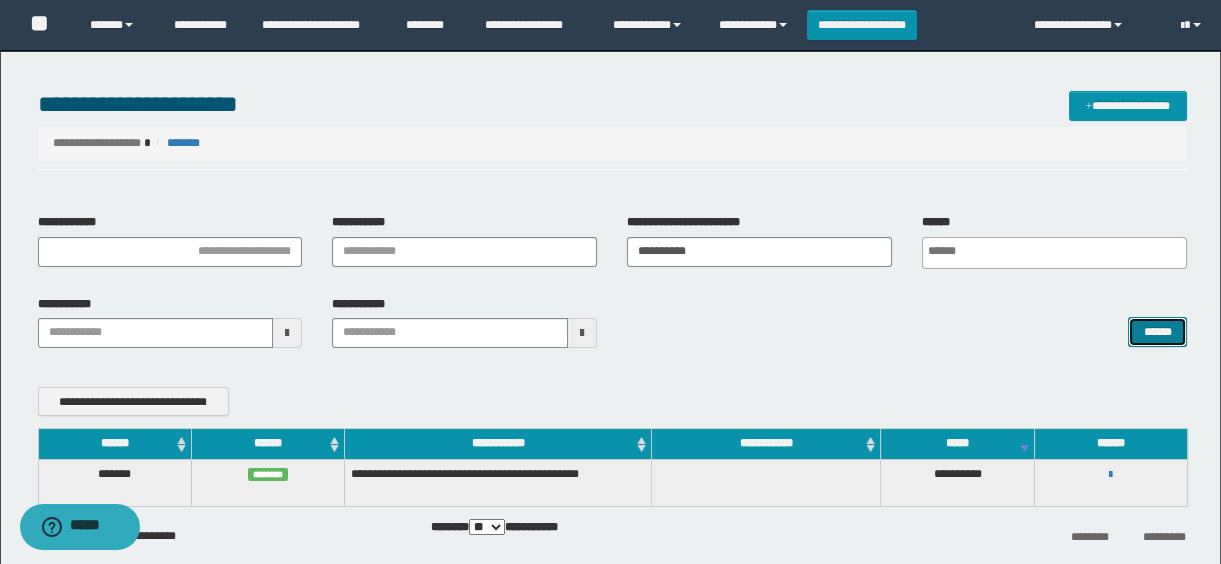 click on "******" at bounding box center [1157, 332] 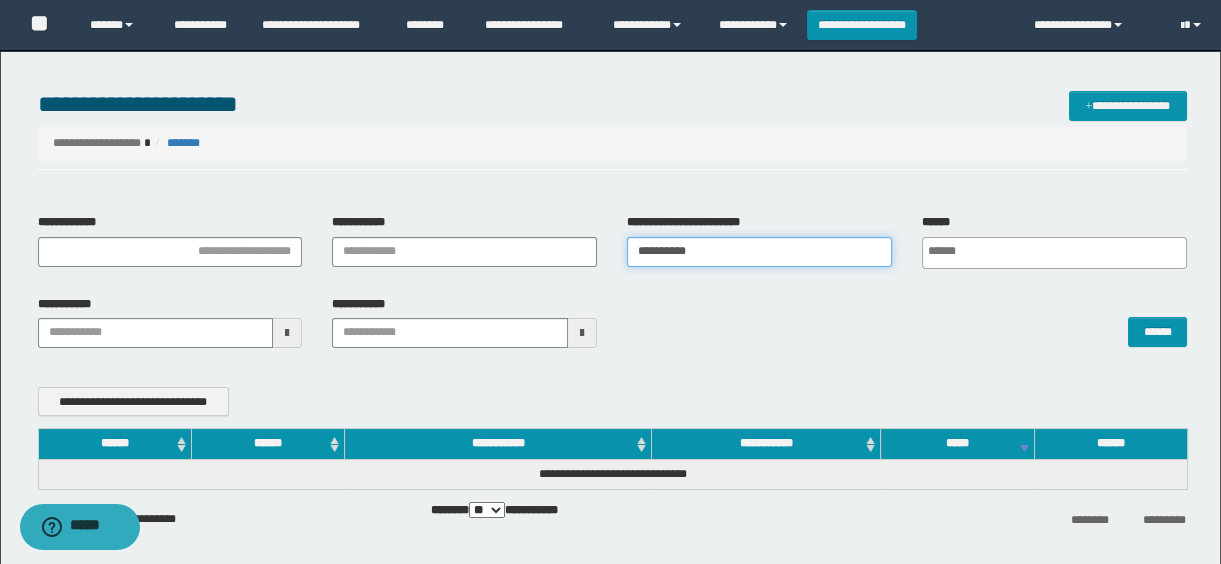 drag, startPoint x: 745, startPoint y: 243, endPoint x: 484, endPoint y: 255, distance: 261.27573 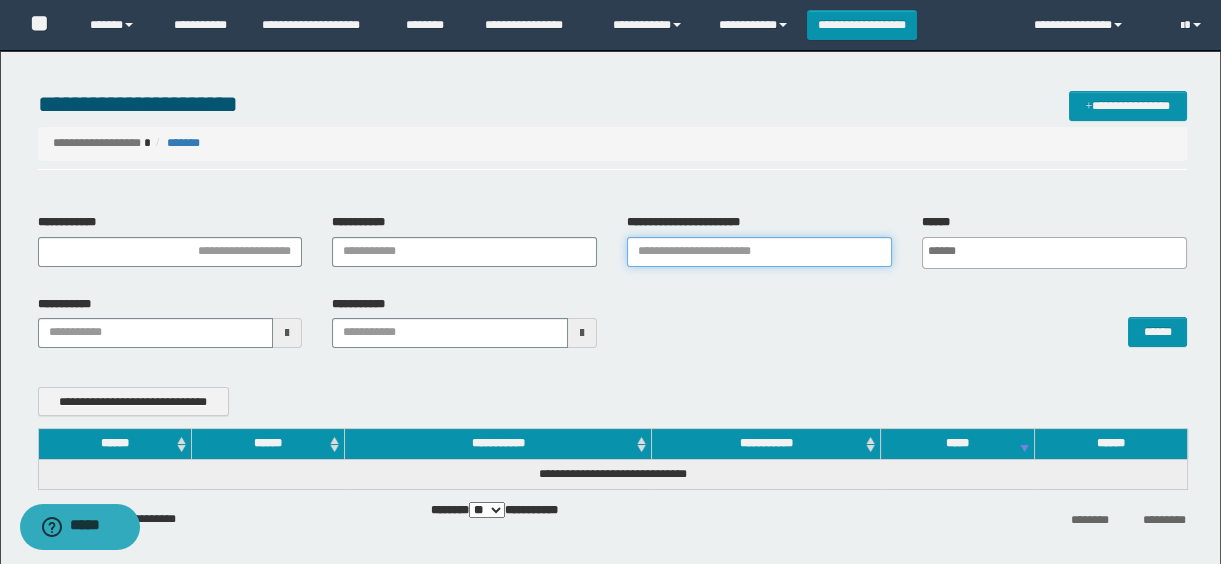 type 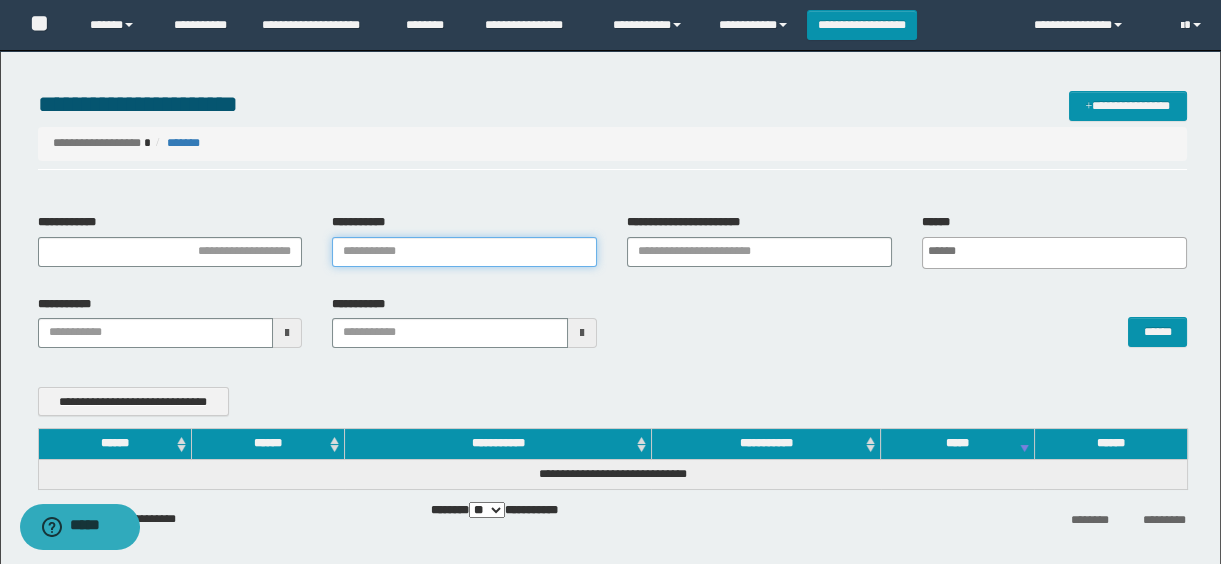 click on "**********" at bounding box center (464, 252) 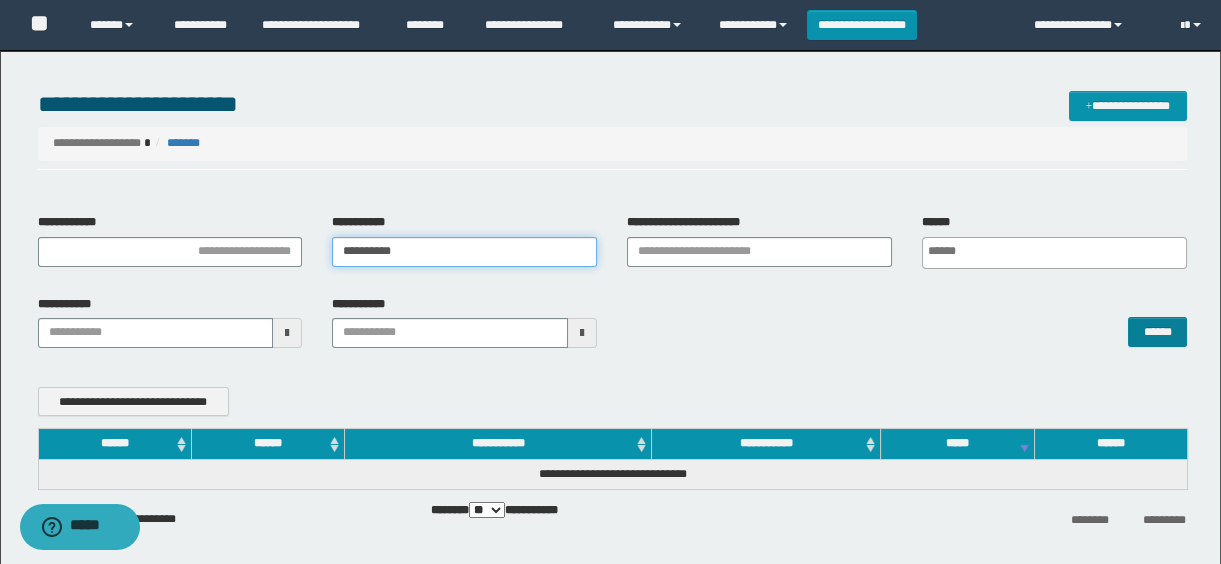 type on "**********" 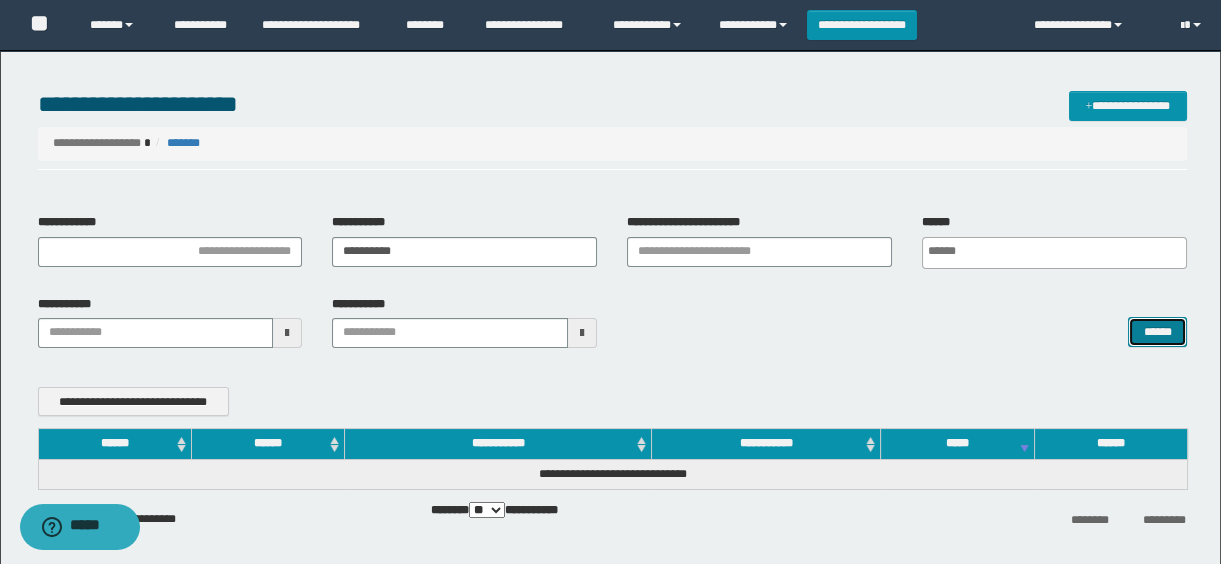 click on "******" at bounding box center [1157, 332] 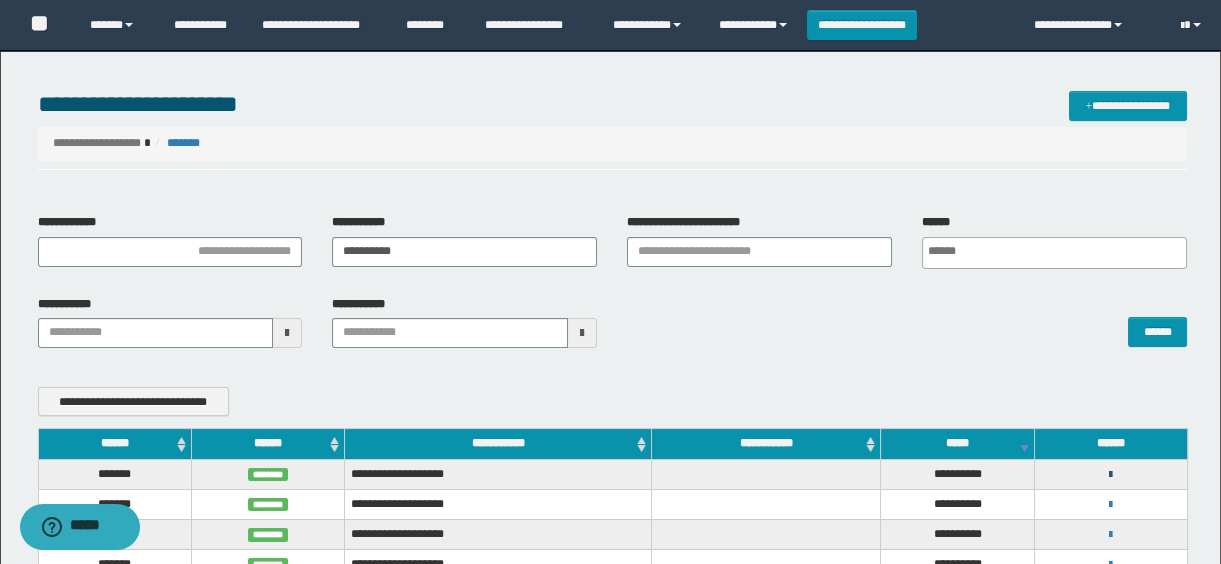 click at bounding box center [1110, 475] 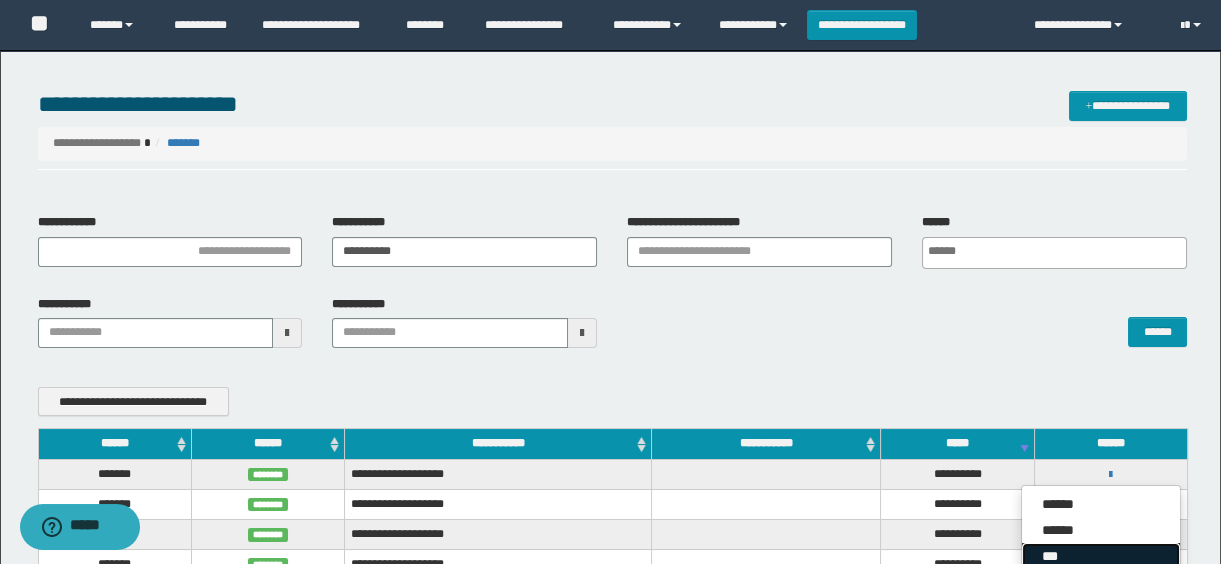 click on "***" at bounding box center [1101, 556] 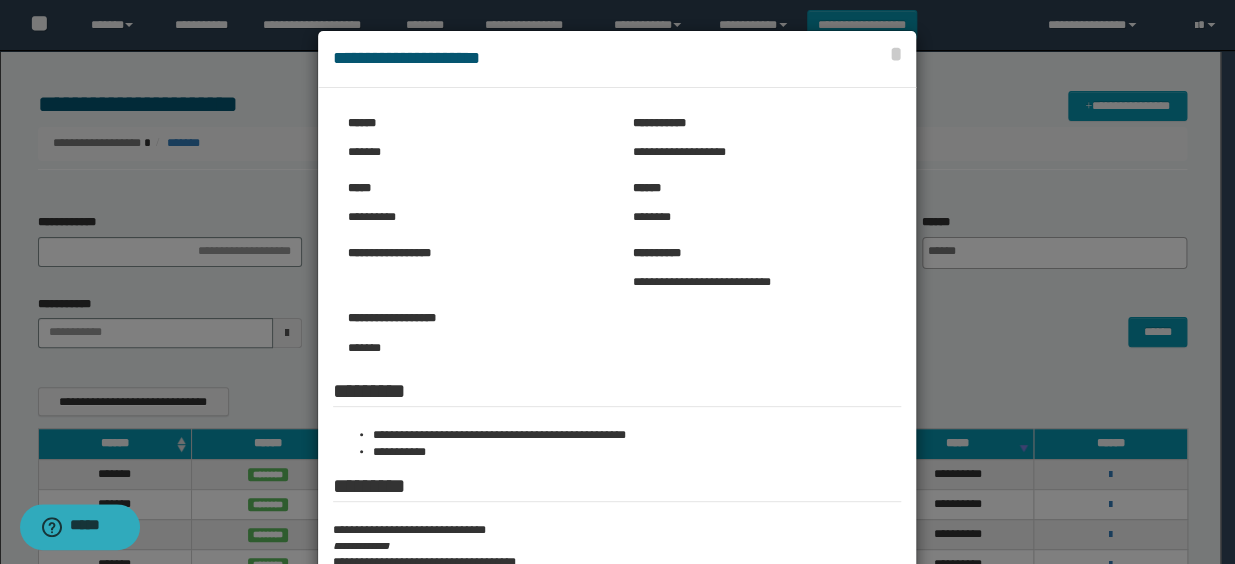 scroll, scrollTop: 151, scrollLeft: 0, axis: vertical 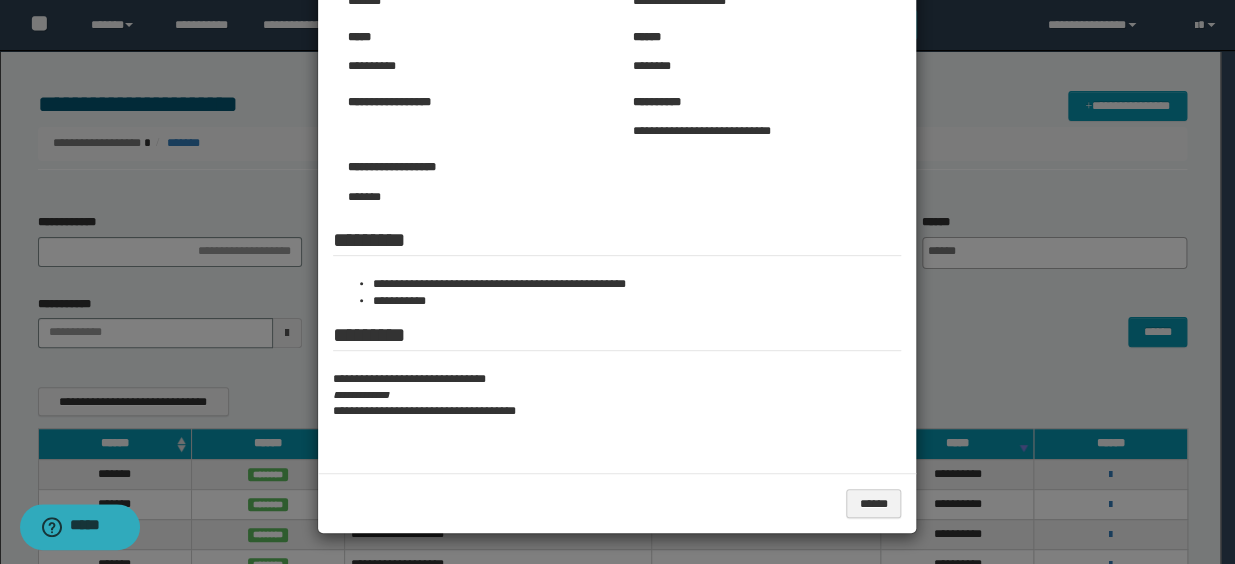 click on "**********" at bounding box center [617, 395] 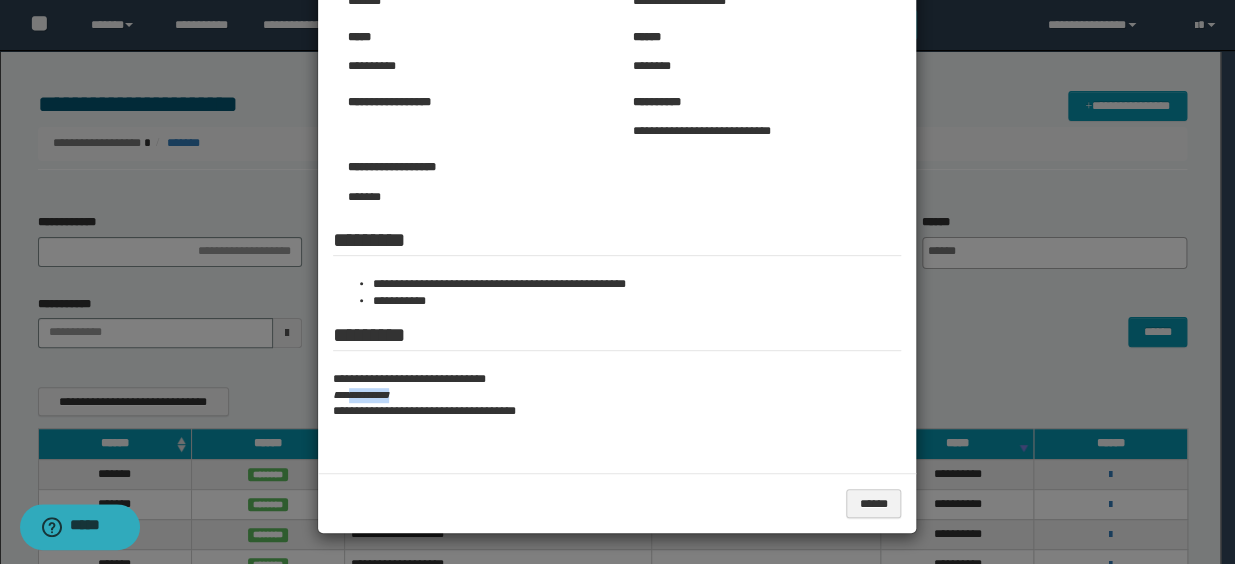 click on "**********" at bounding box center (617, 395) 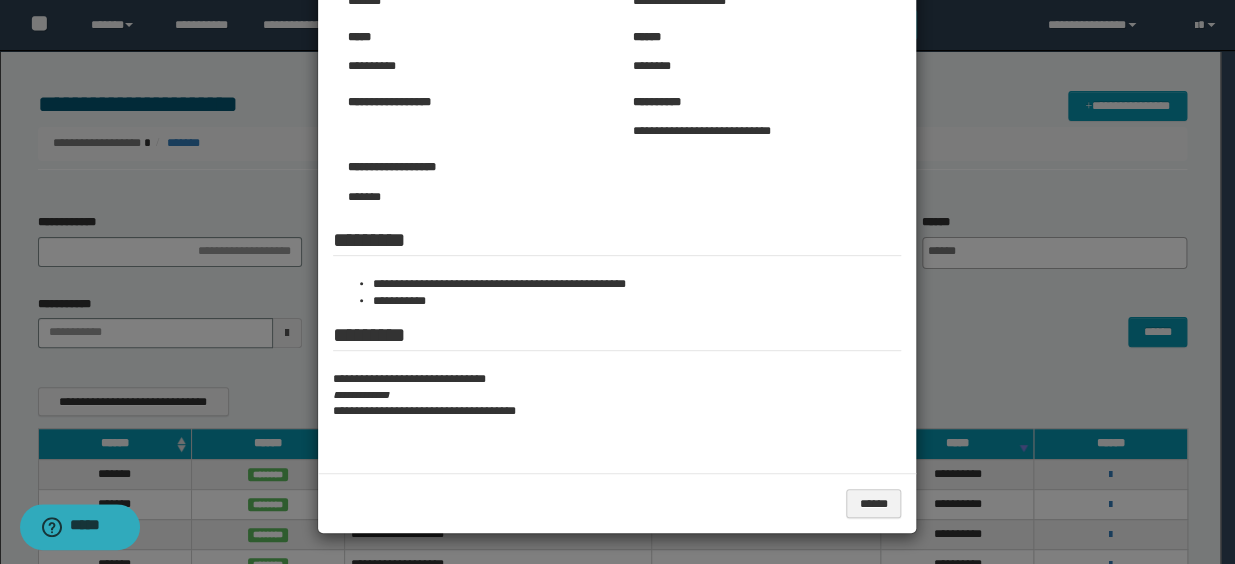drag, startPoint x: 989, startPoint y: 335, endPoint x: 975, endPoint y: 293, distance: 44.27189 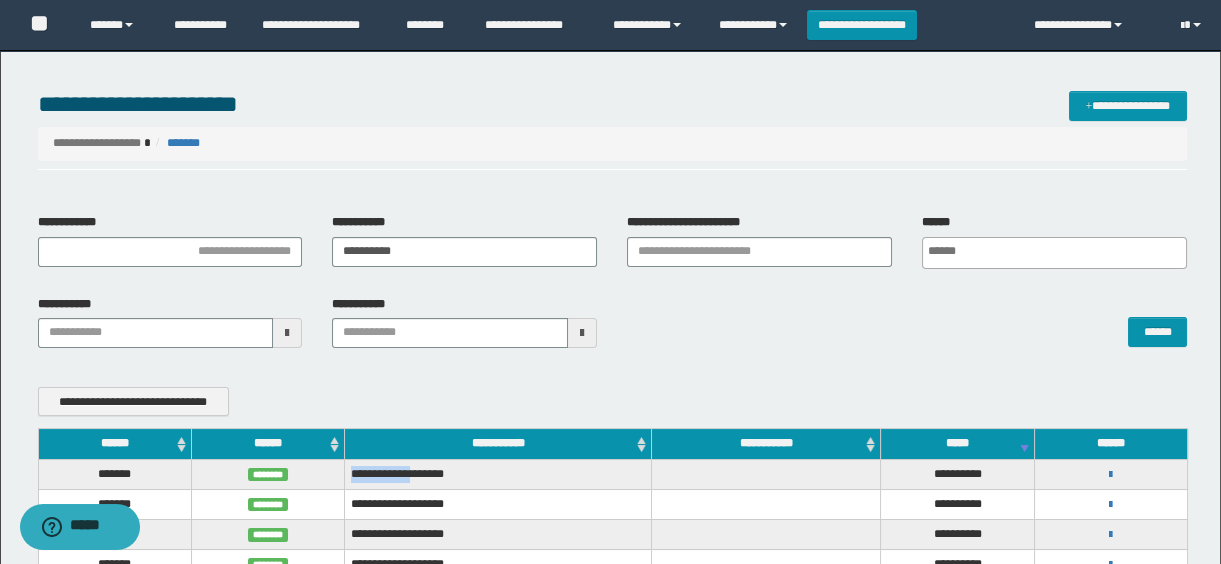 drag, startPoint x: 351, startPoint y: 467, endPoint x: 368, endPoint y: 286, distance: 181.79659 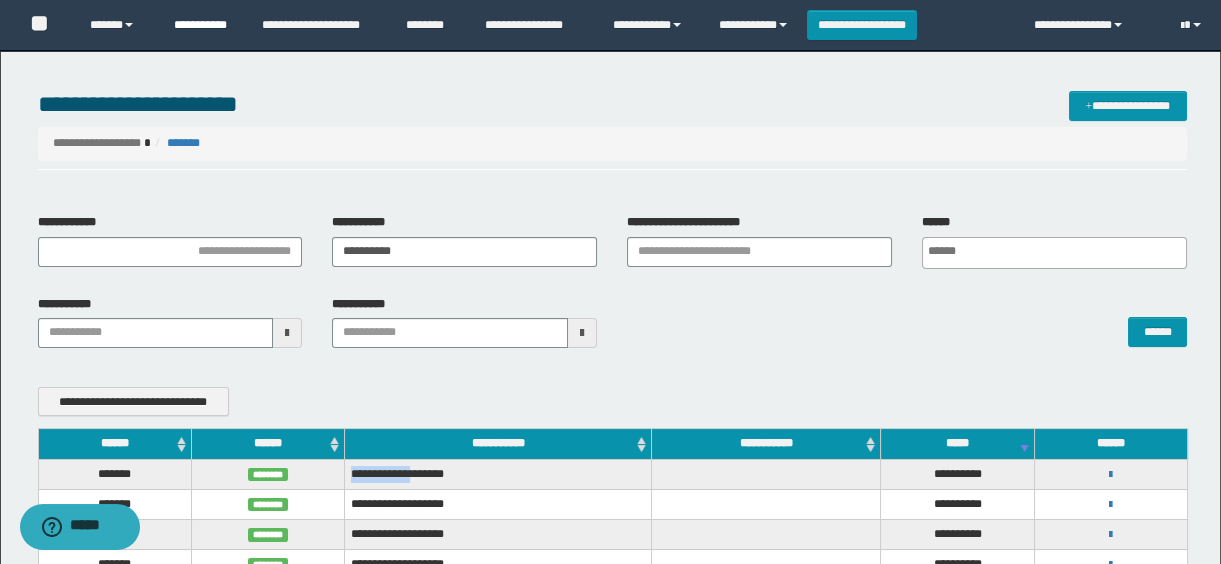 copy on "**********" 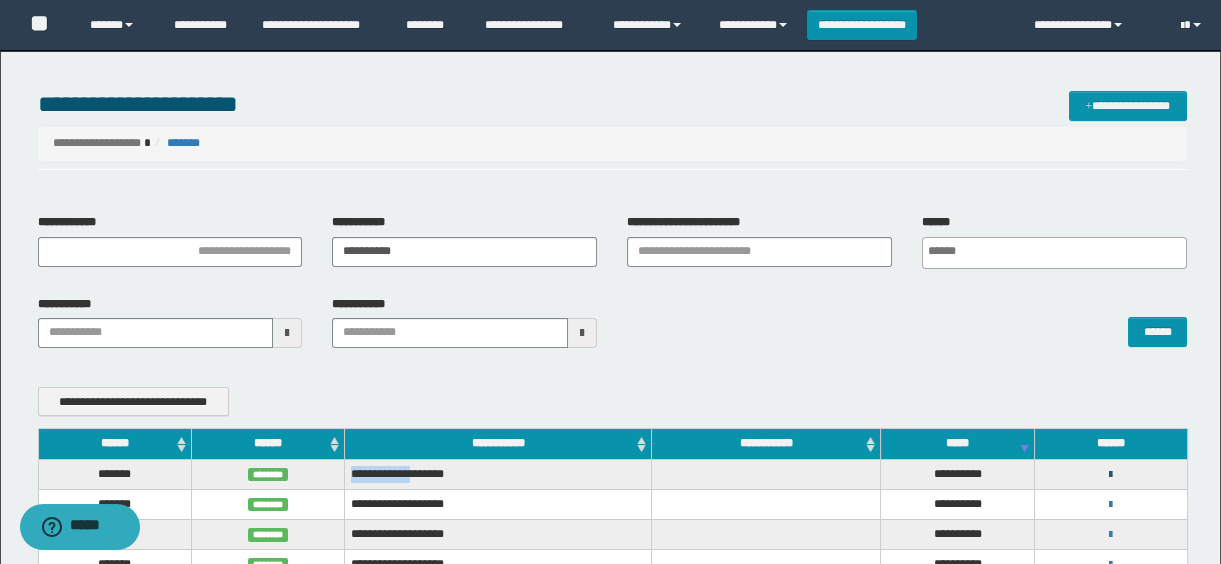 click at bounding box center (1110, 475) 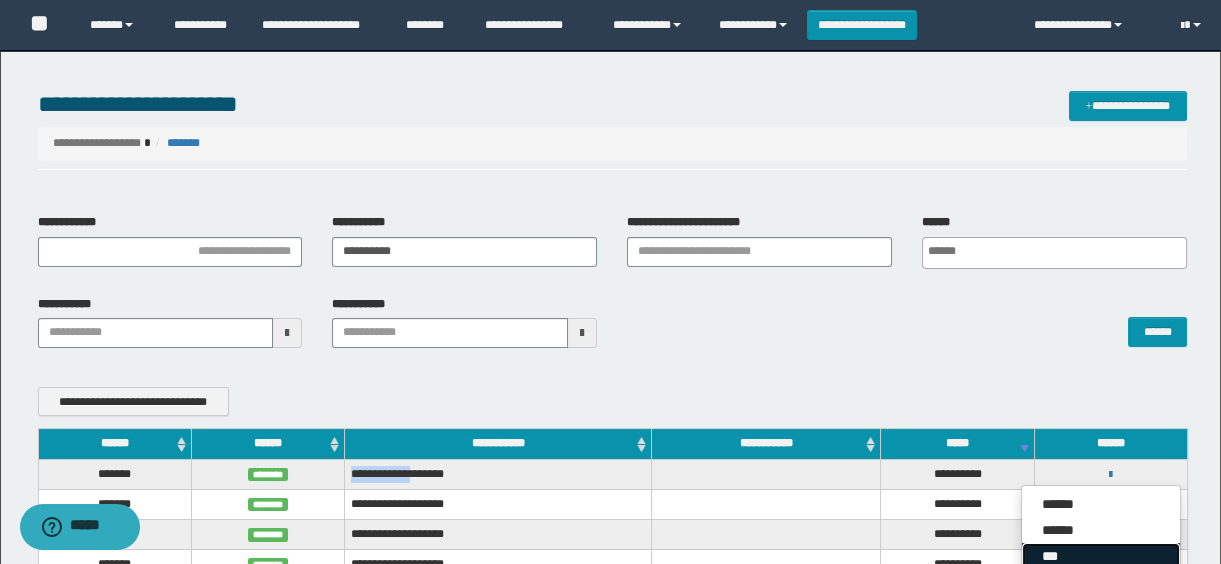 click on "***" at bounding box center [1101, 556] 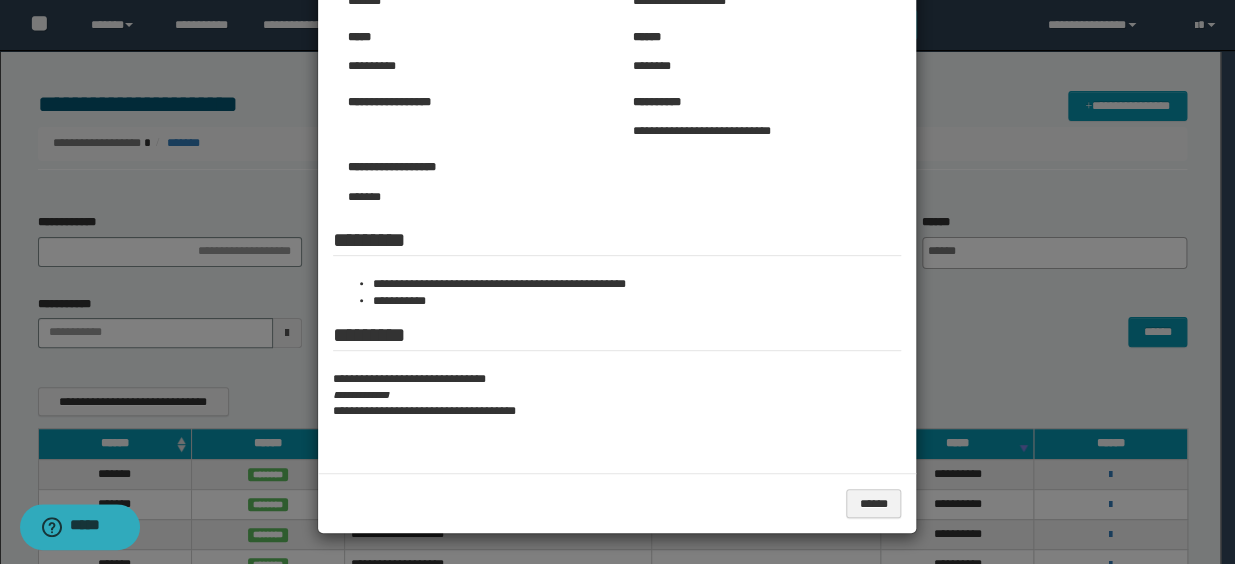 scroll, scrollTop: 0, scrollLeft: 0, axis: both 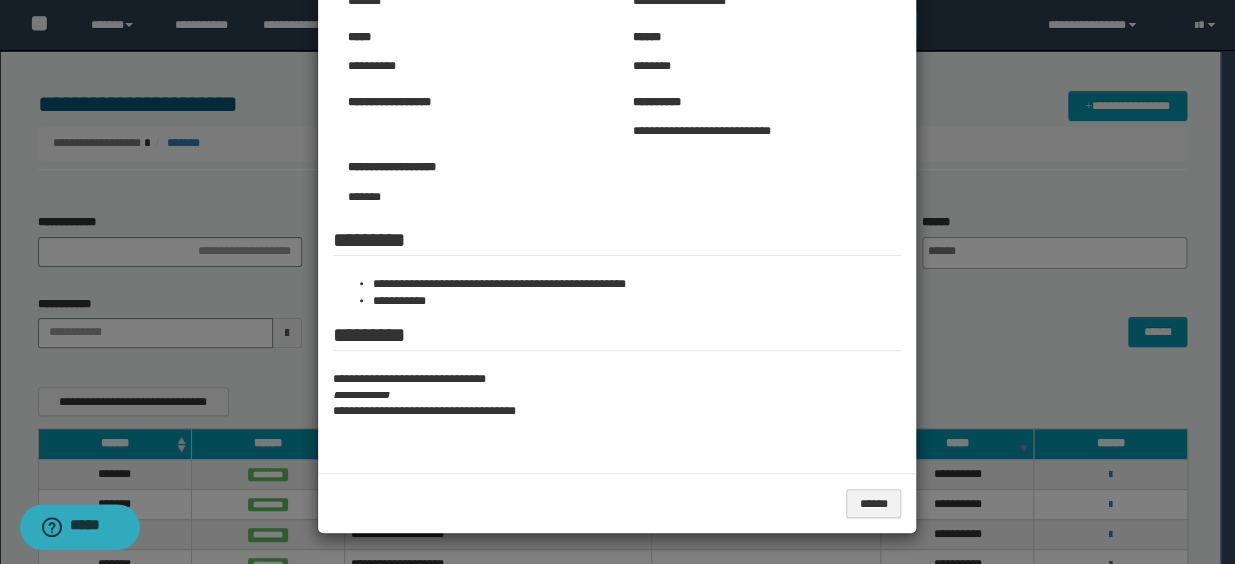 click on "**********" at bounding box center [617, 395] 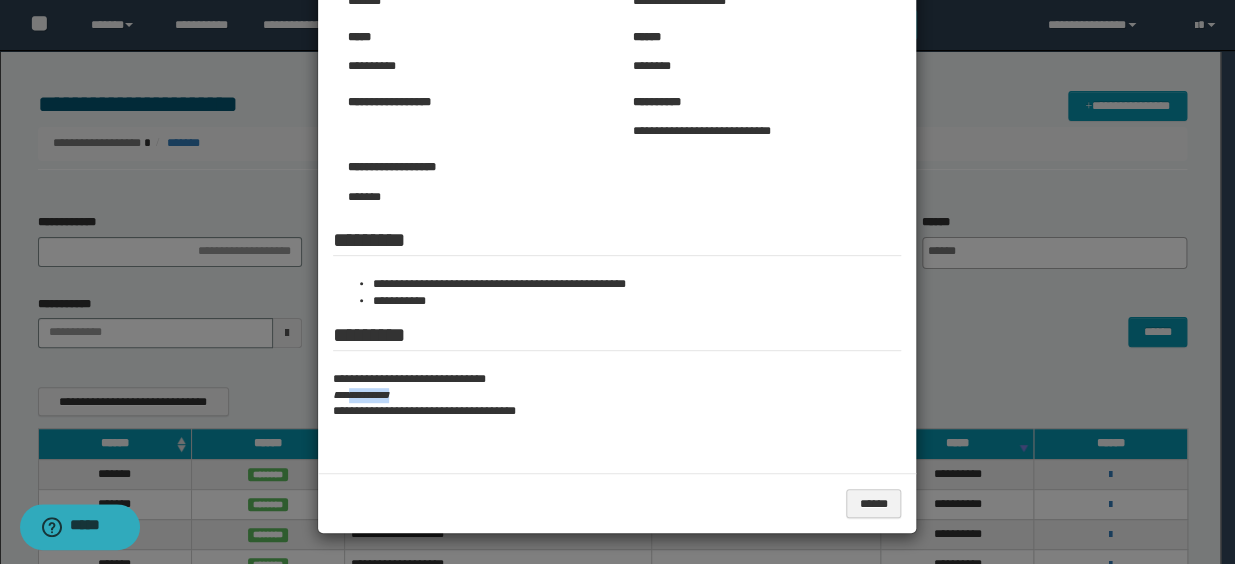 click on "**********" at bounding box center [617, 395] 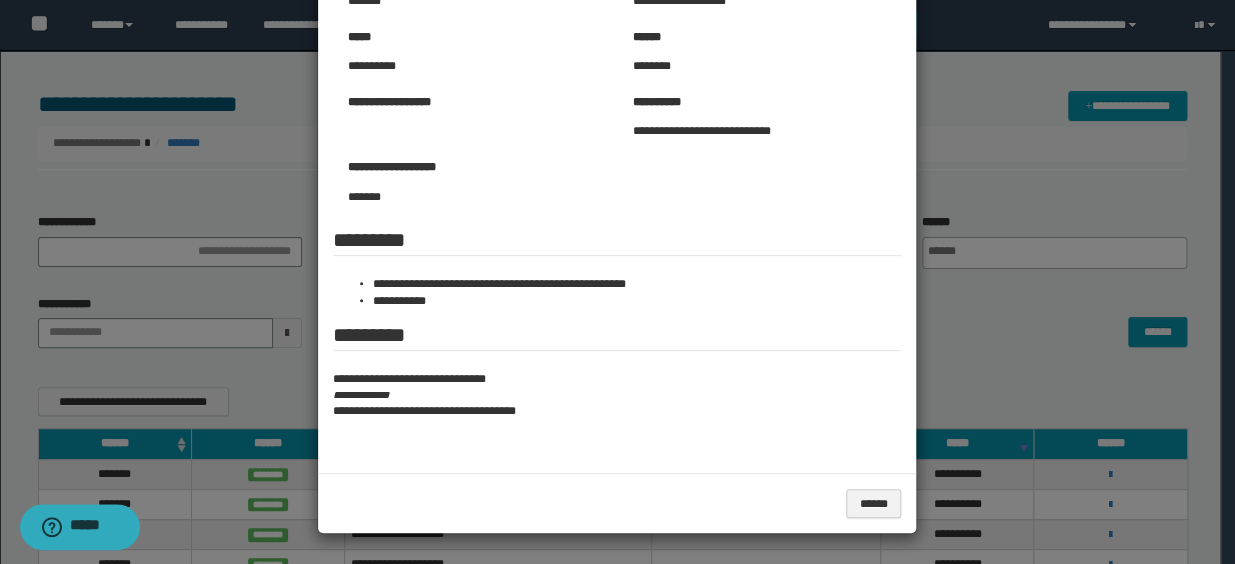 drag, startPoint x: 1062, startPoint y: 321, endPoint x: 1047, endPoint y: 319, distance: 15.132746 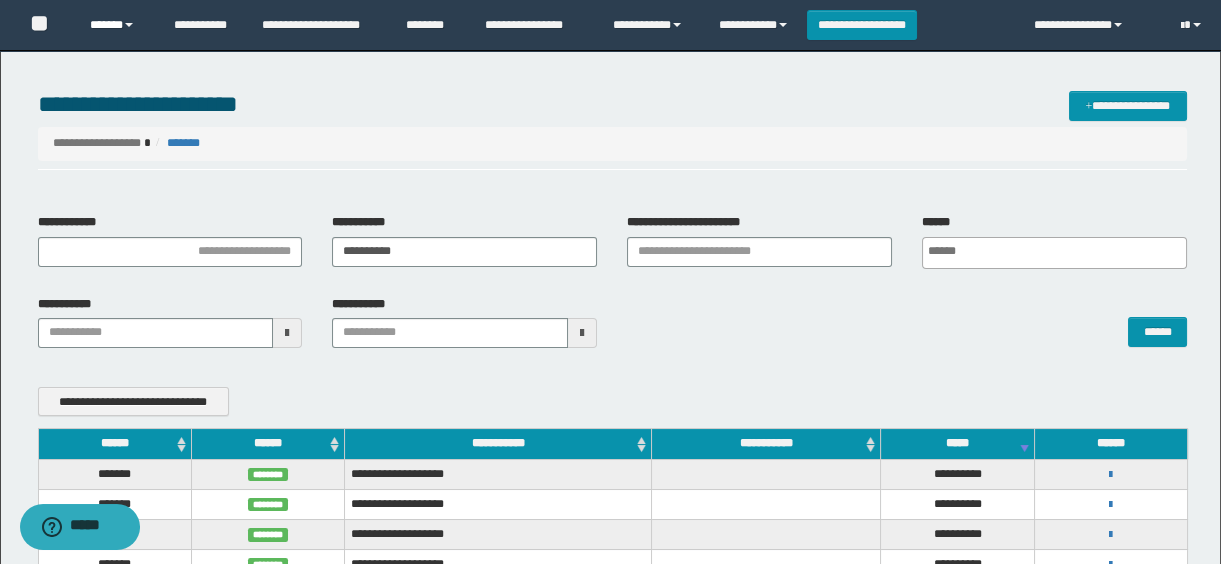 click on "******" at bounding box center (117, 25) 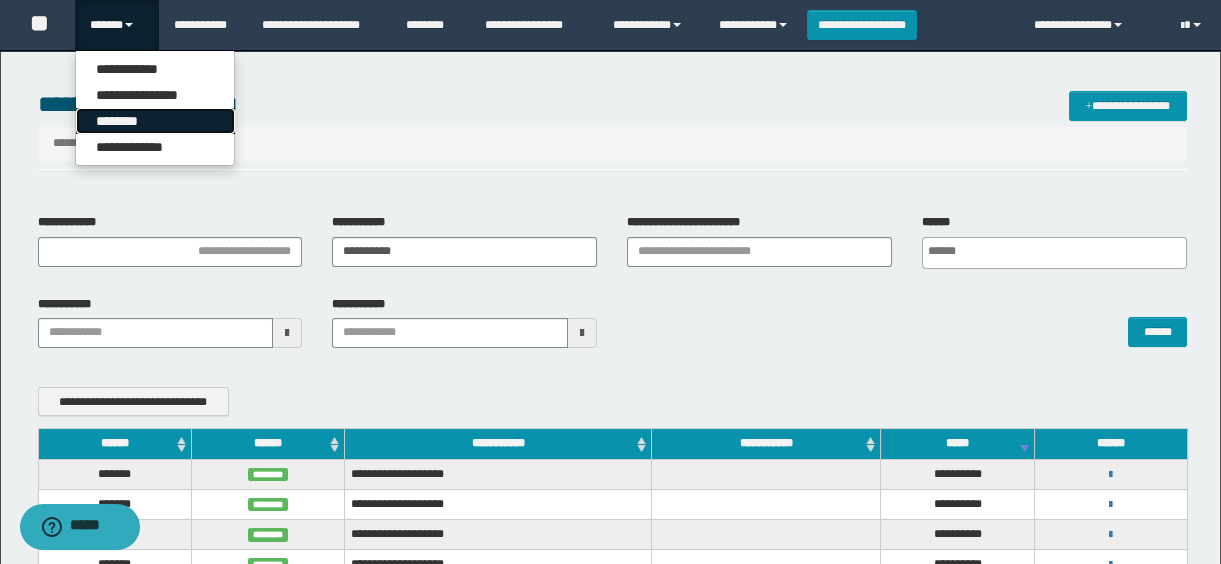click on "********" at bounding box center [155, 121] 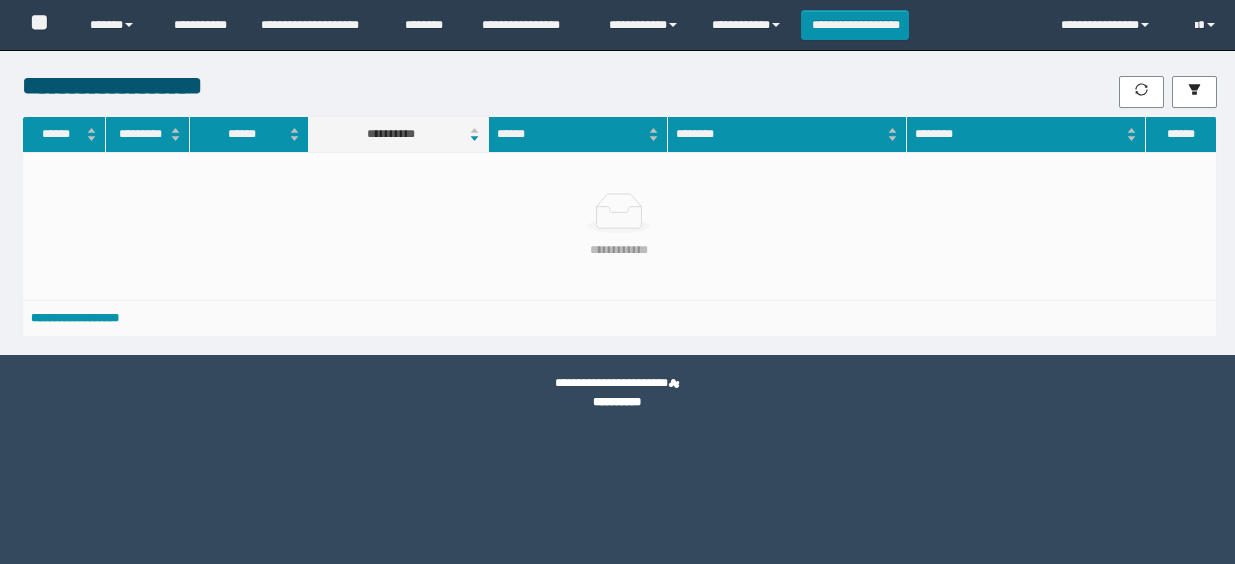 scroll, scrollTop: 0, scrollLeft: 0, axis: both 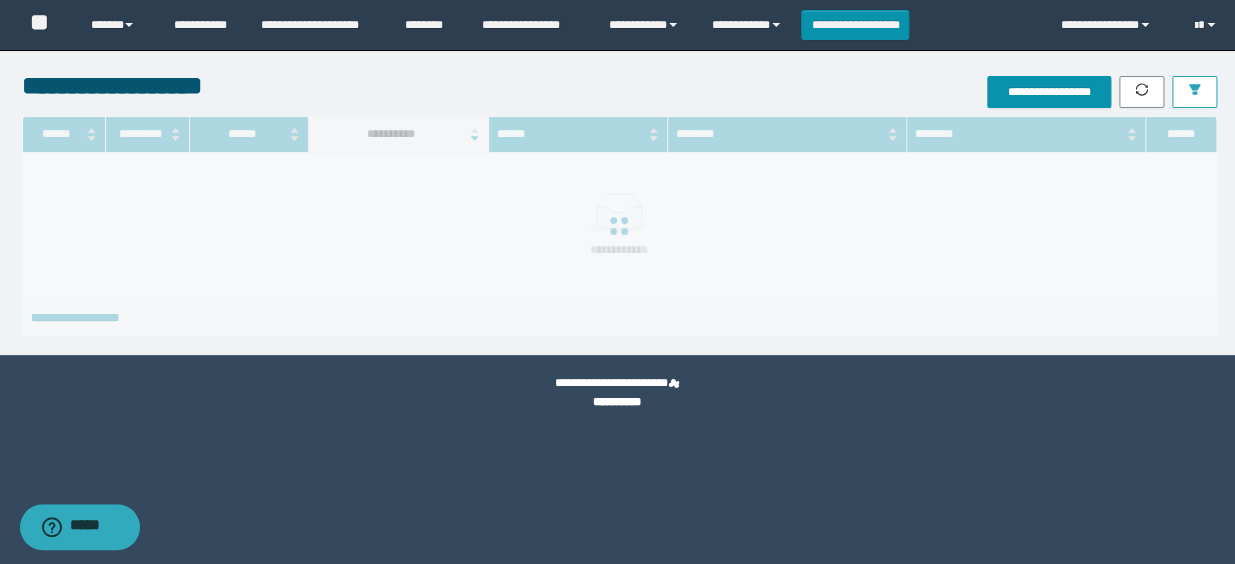 click at bounding box center [1194, 92] 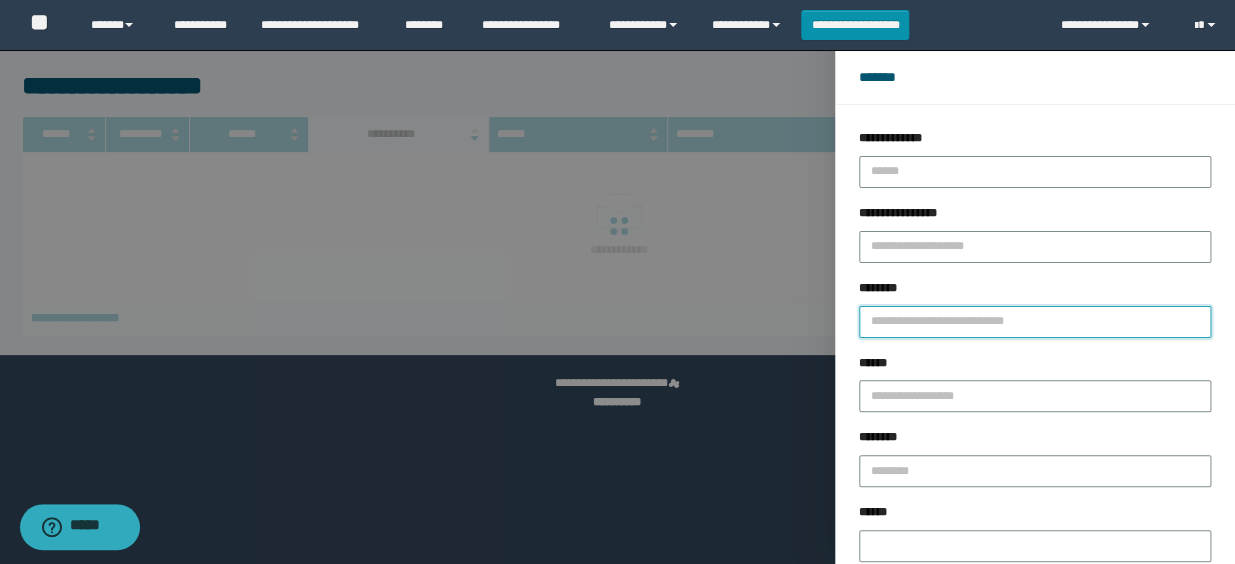 click on "********" at bounding box center [1035, 322] 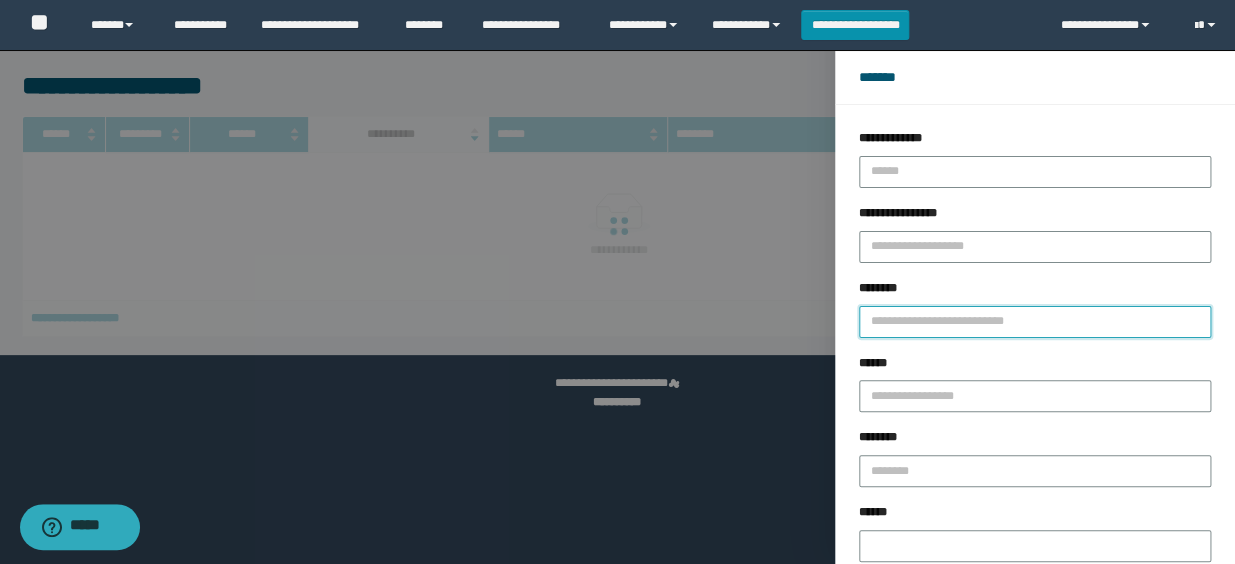 paste on "**********" 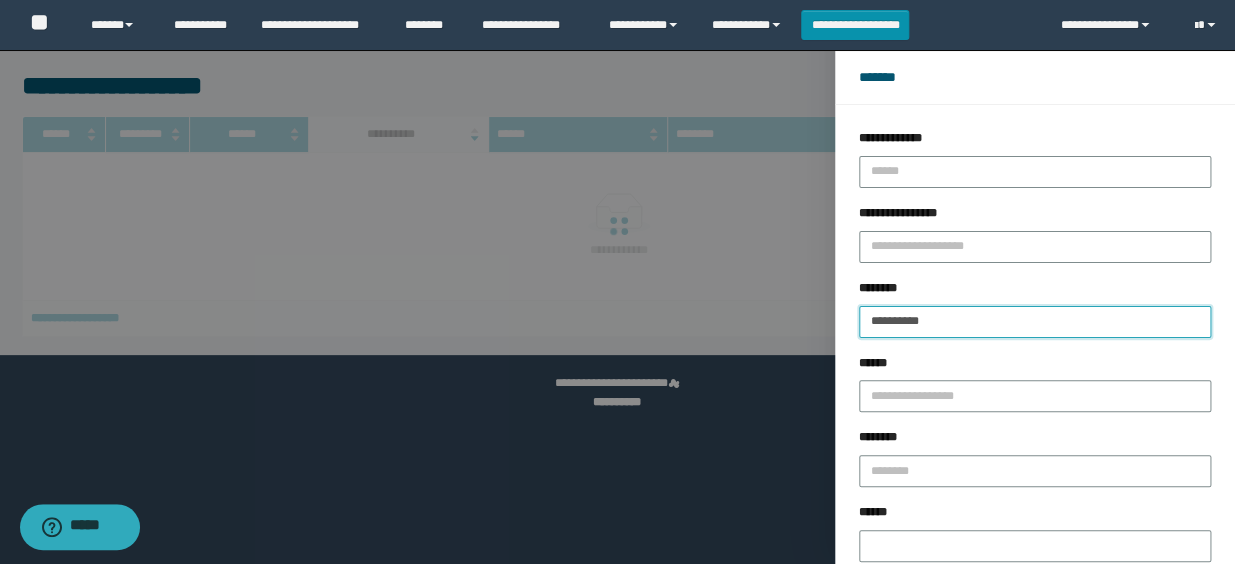 type on "**********" 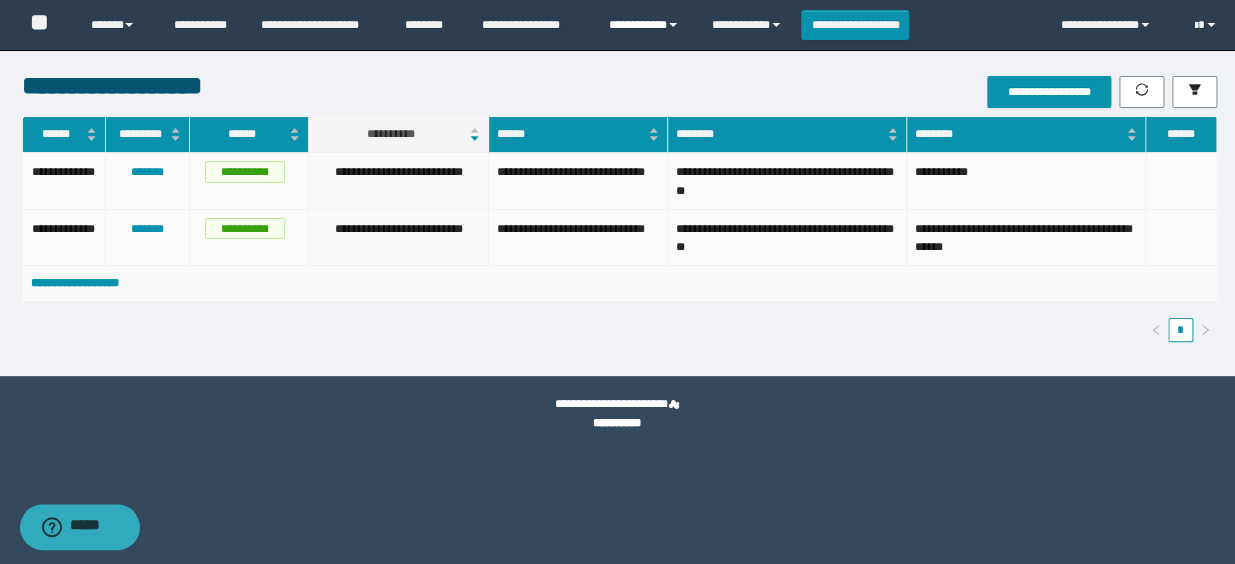 click on "**********" at bounding box center (645, 25) 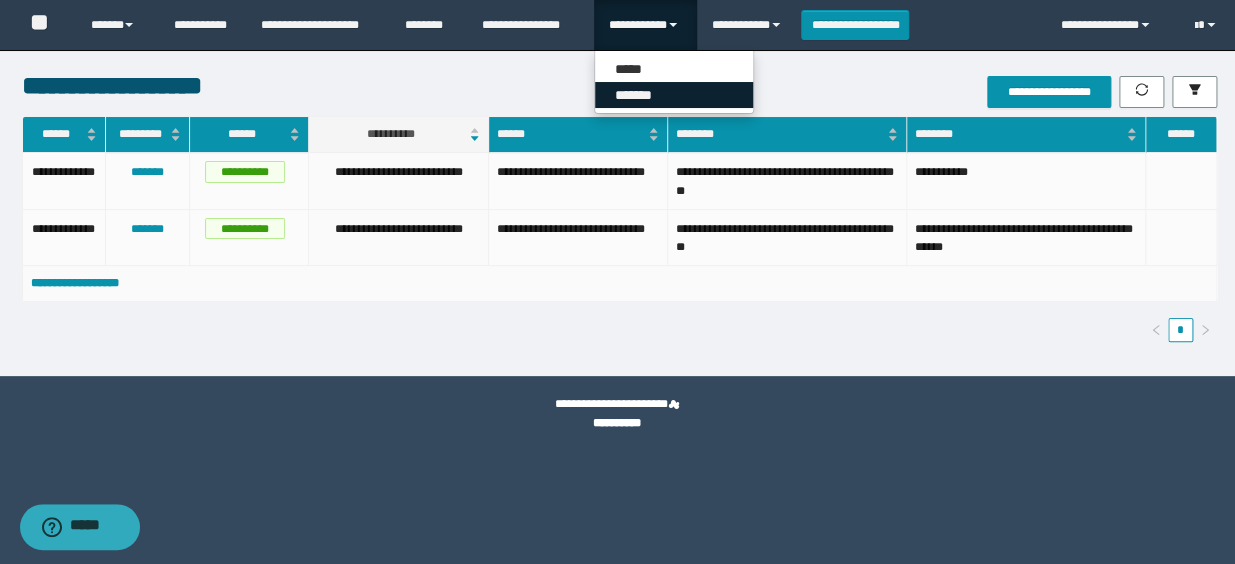 click on "*******" at bounding box center [674, 95] 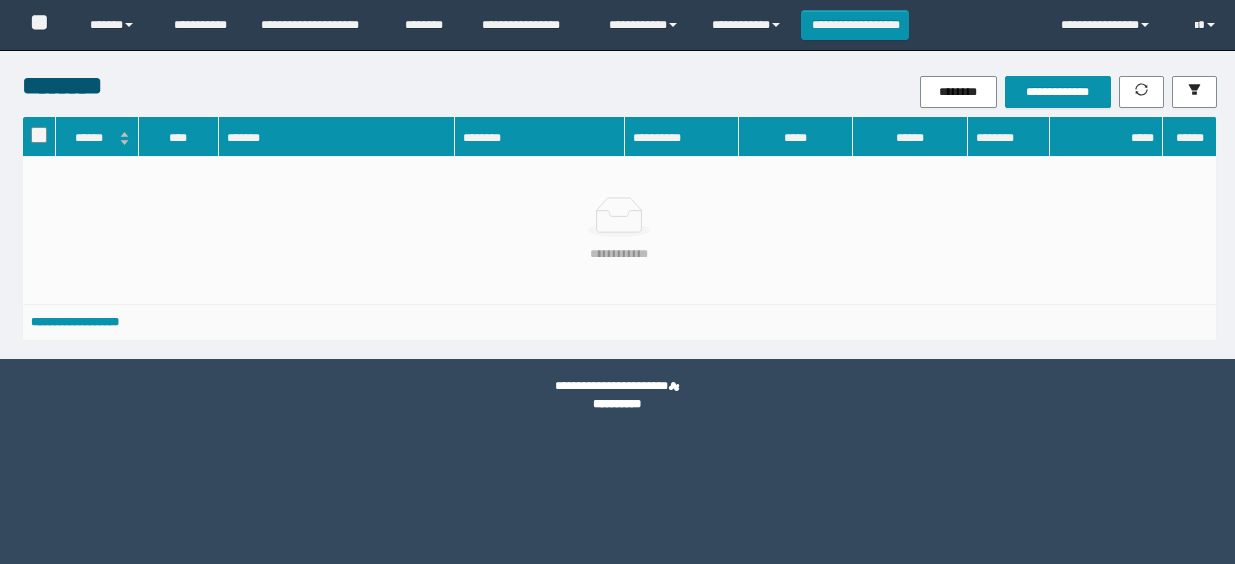 scroll, scrollTop: 0, scrollLeft: 0, axis: both 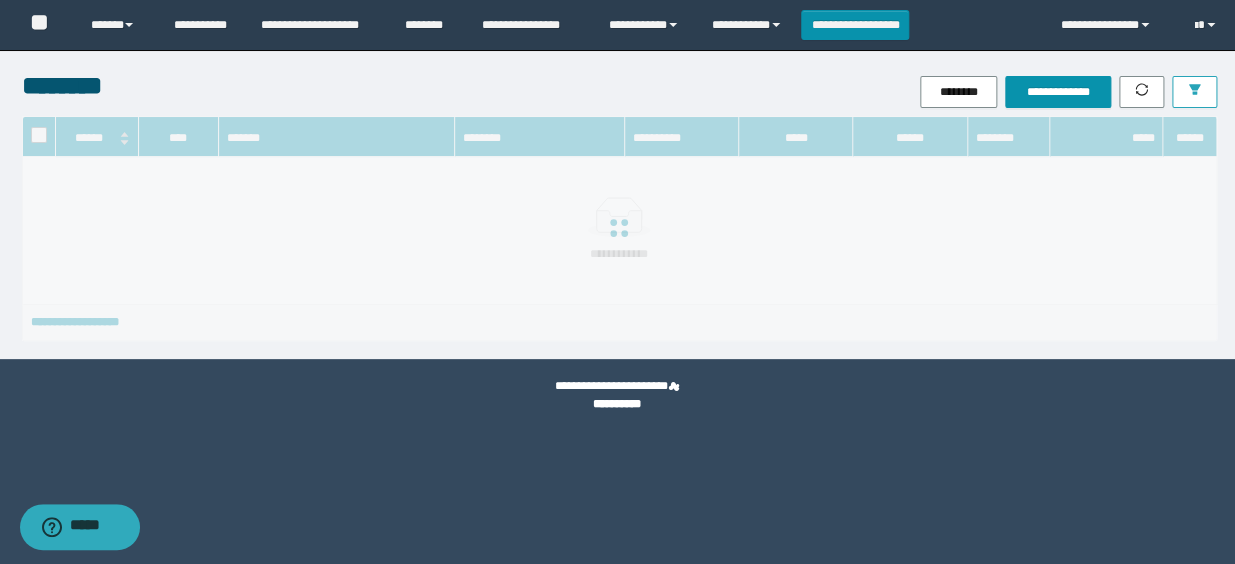 click at bounding box center (1194, 91) 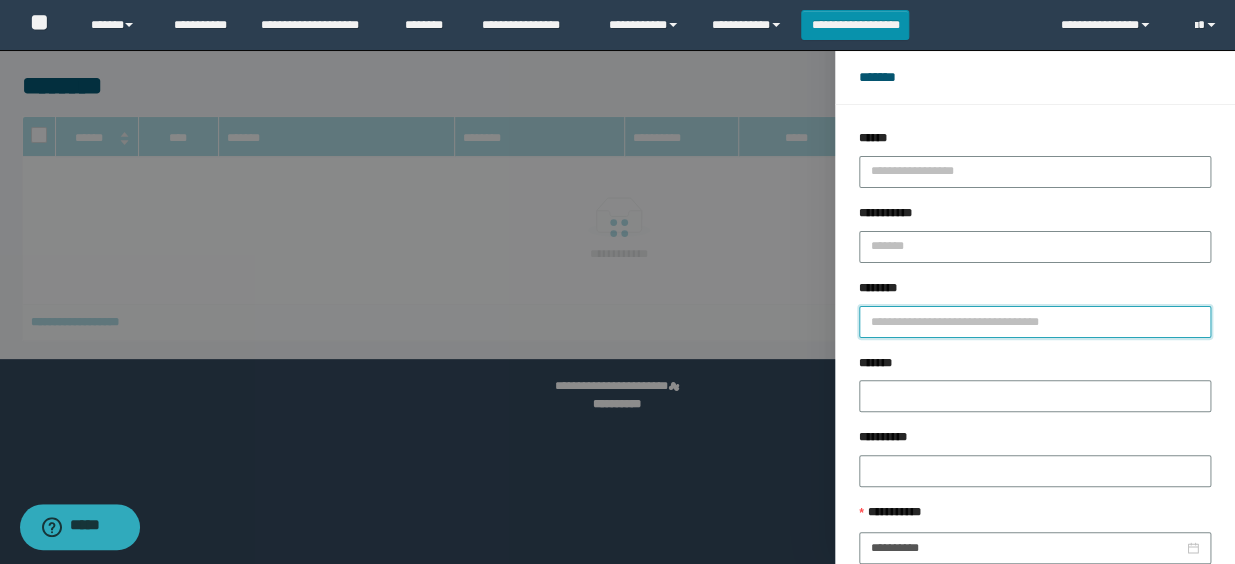 click on "********" at bounding box center [1035, 322] 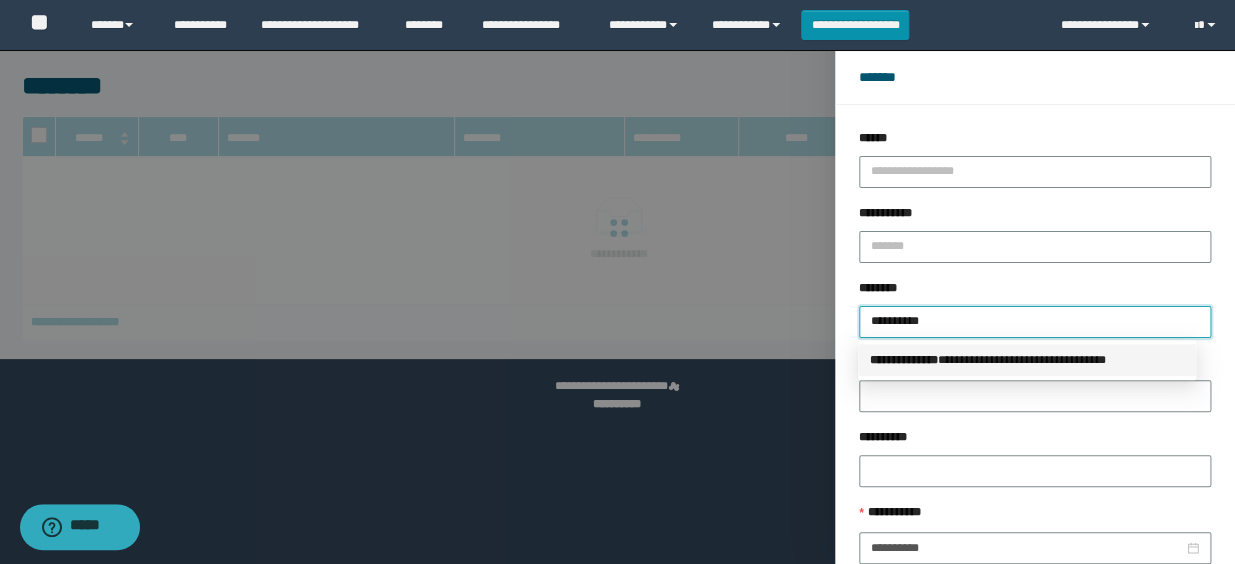 click on "**********" at bounding box center [1027, 360] 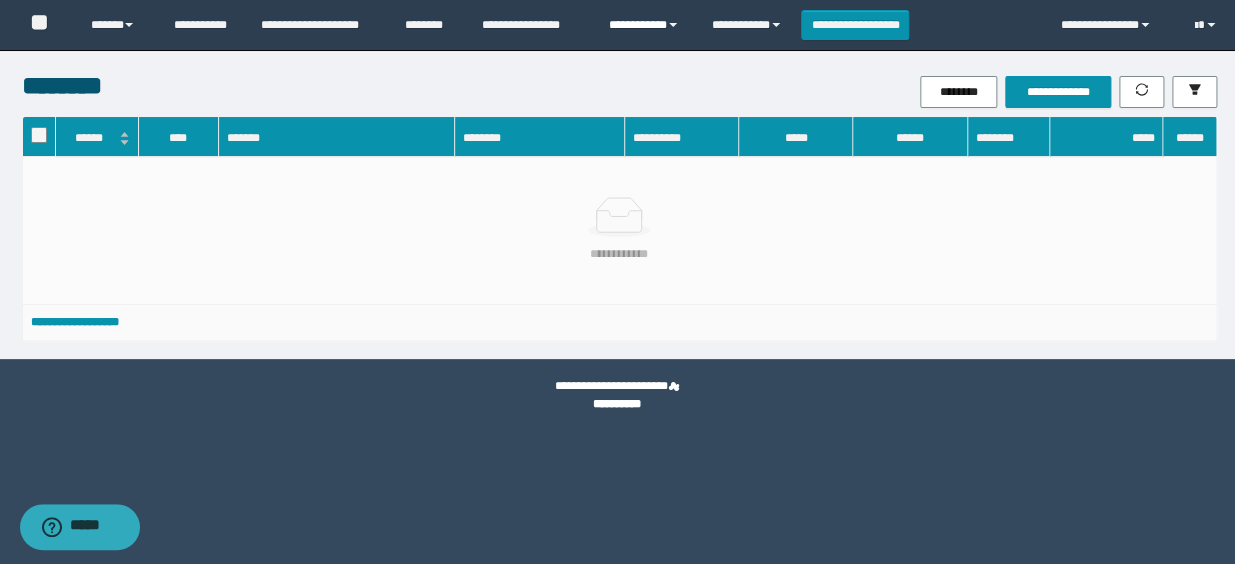 click on "**********" at bounding box center [645, 25] 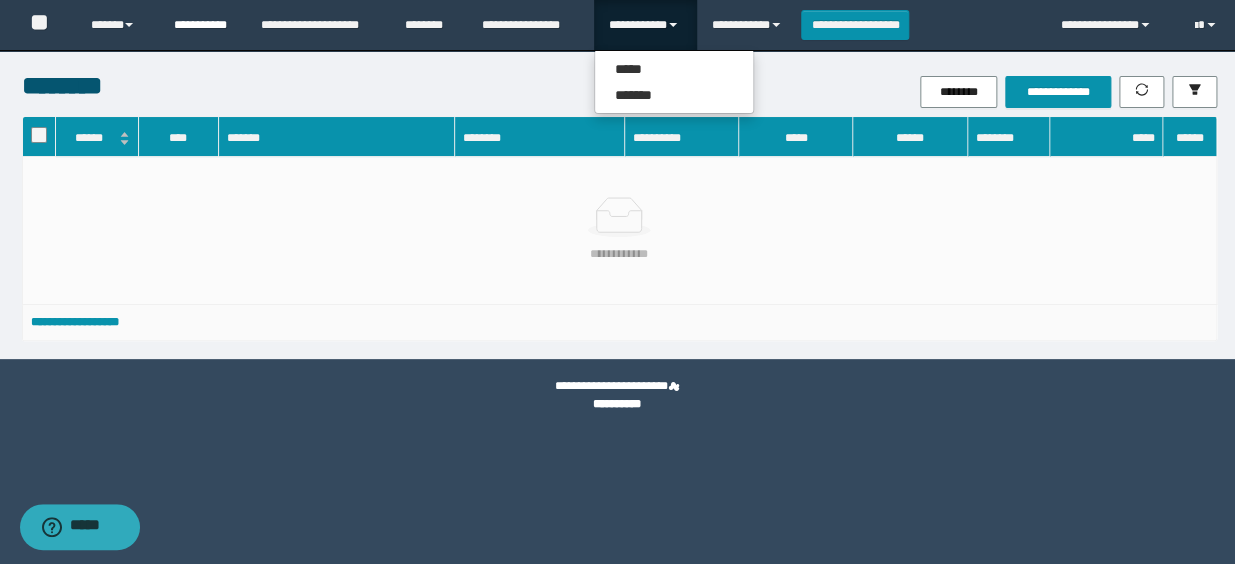 click on "**********" at bounding box center [202, 25] 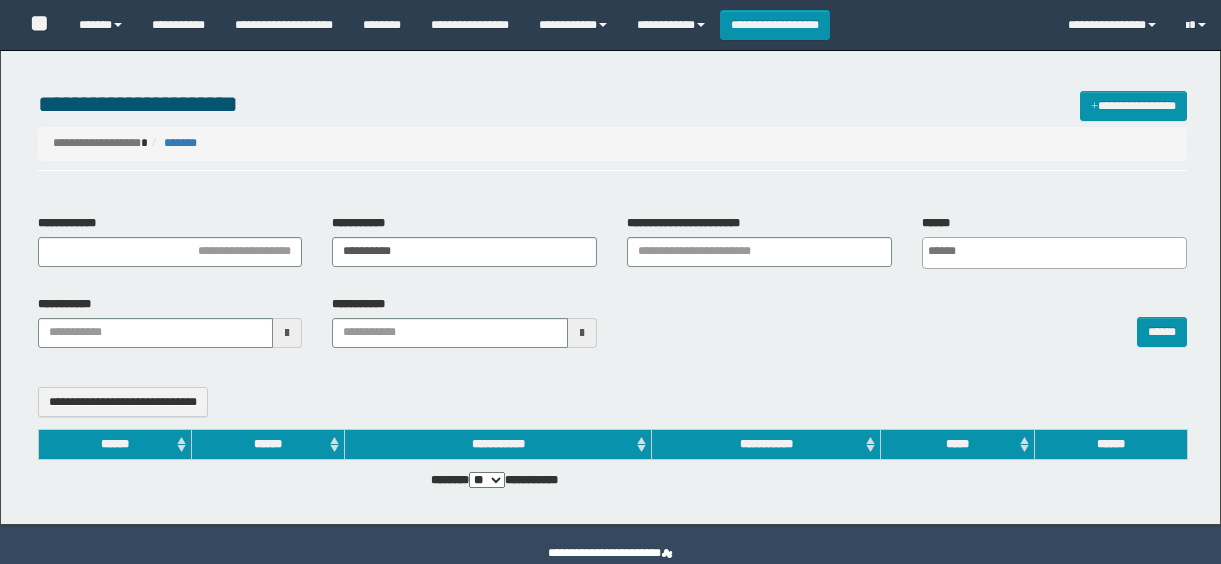 select 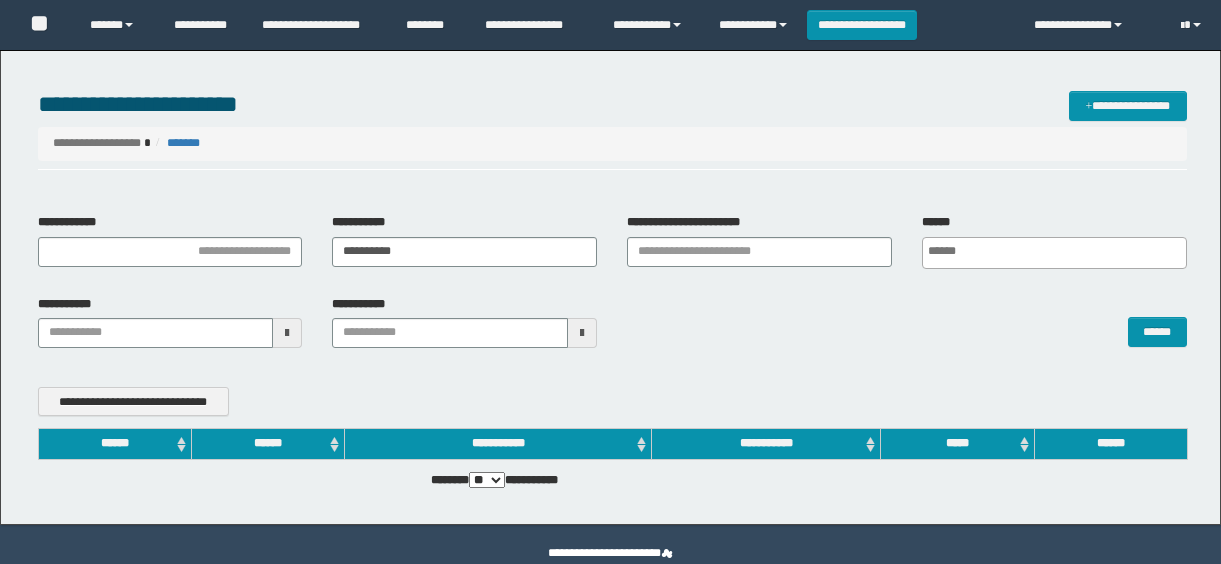 scroll, scrollTop: 0, scrollLeft: 0, axis: both 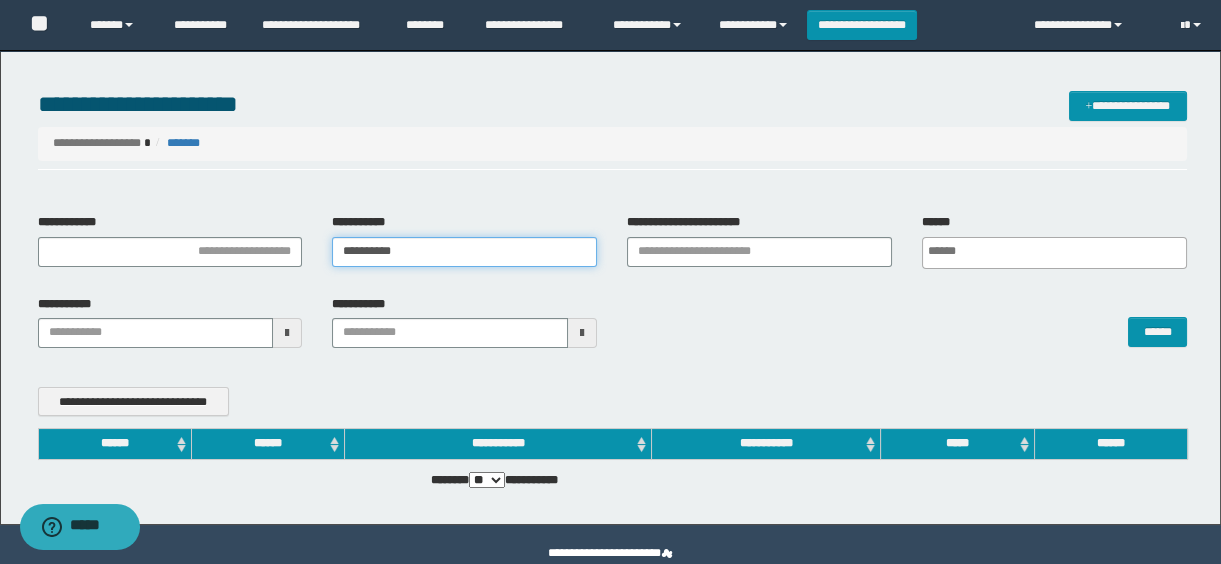 drag, startPoint x: 464, startPoint y: 247, endPoint x: 133, endPoint y: 274, distance: 332.0994 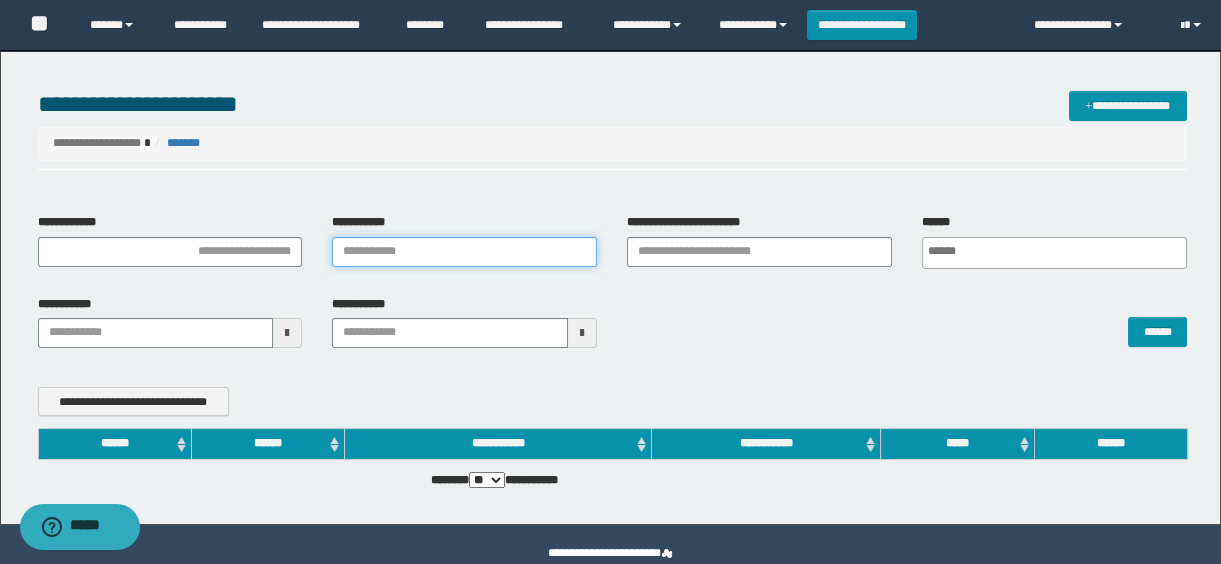 type 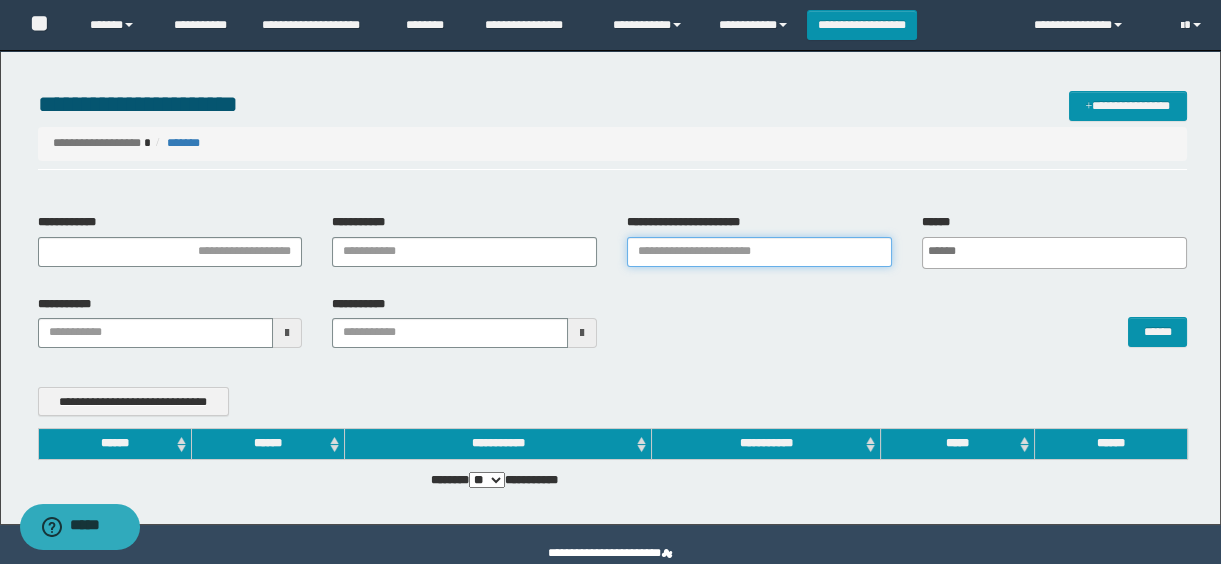 click on "**********" at bounding box center (759, 252) 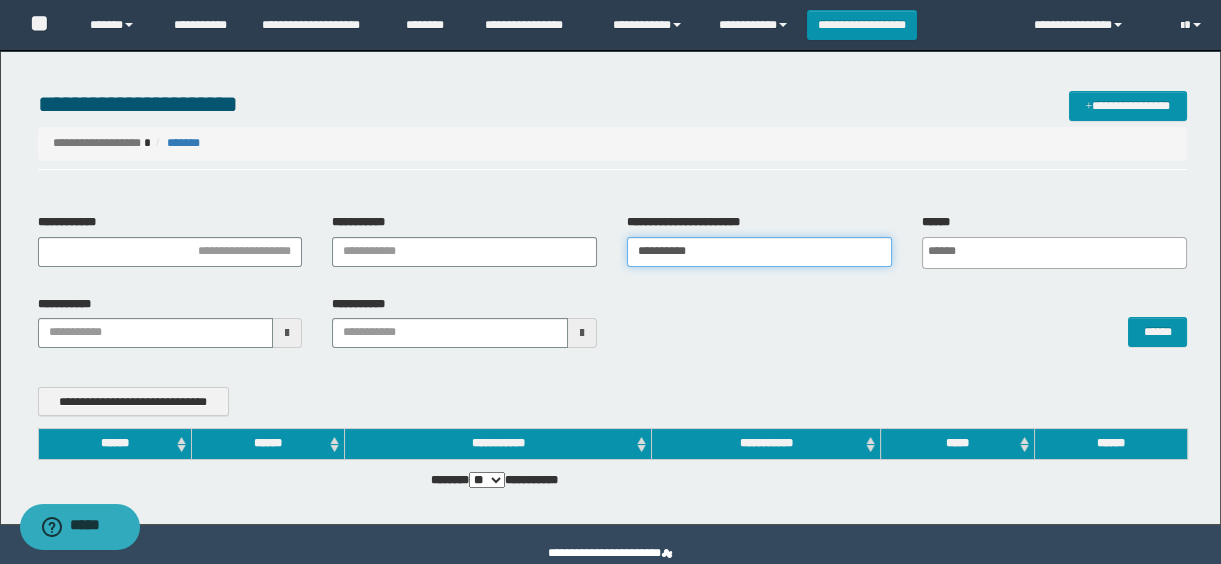 type on "**********" 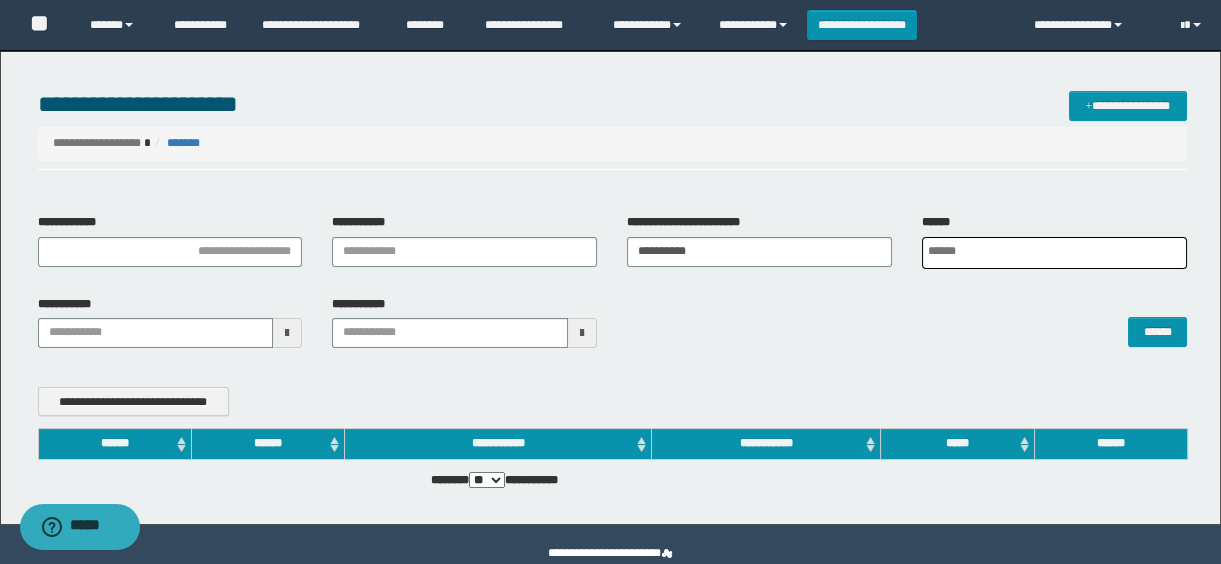 scroll, scrollTop: 0, scrollLeft: 5, axis: horizontal 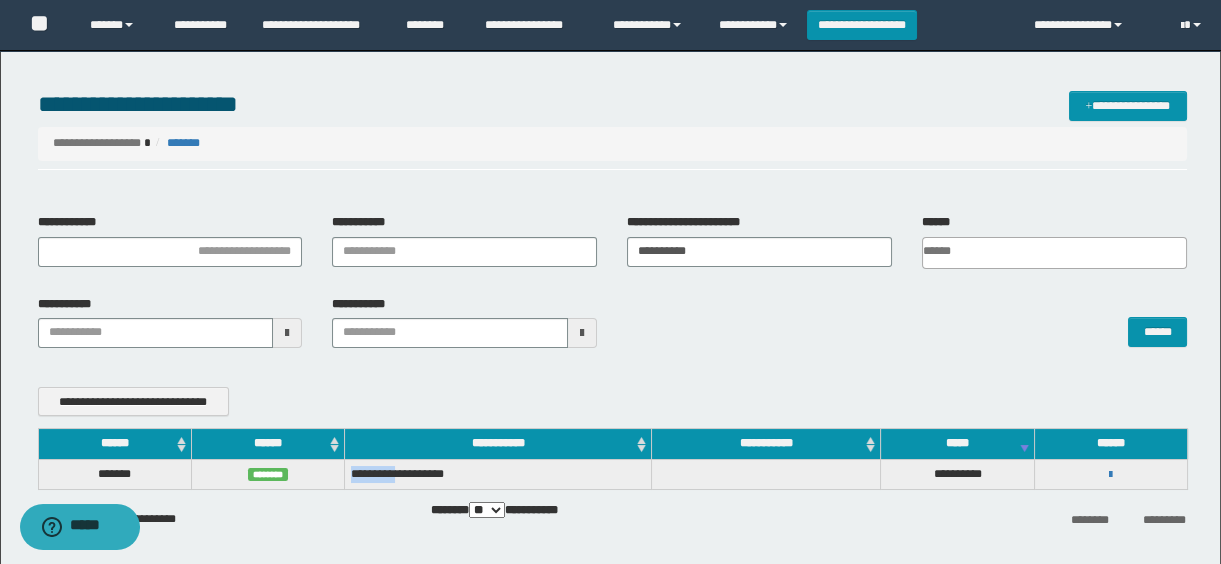 drag, startPoint x: 350, startPoint y: 477, endPoint x: 427, endPoint y: 481, distance: 77.10383 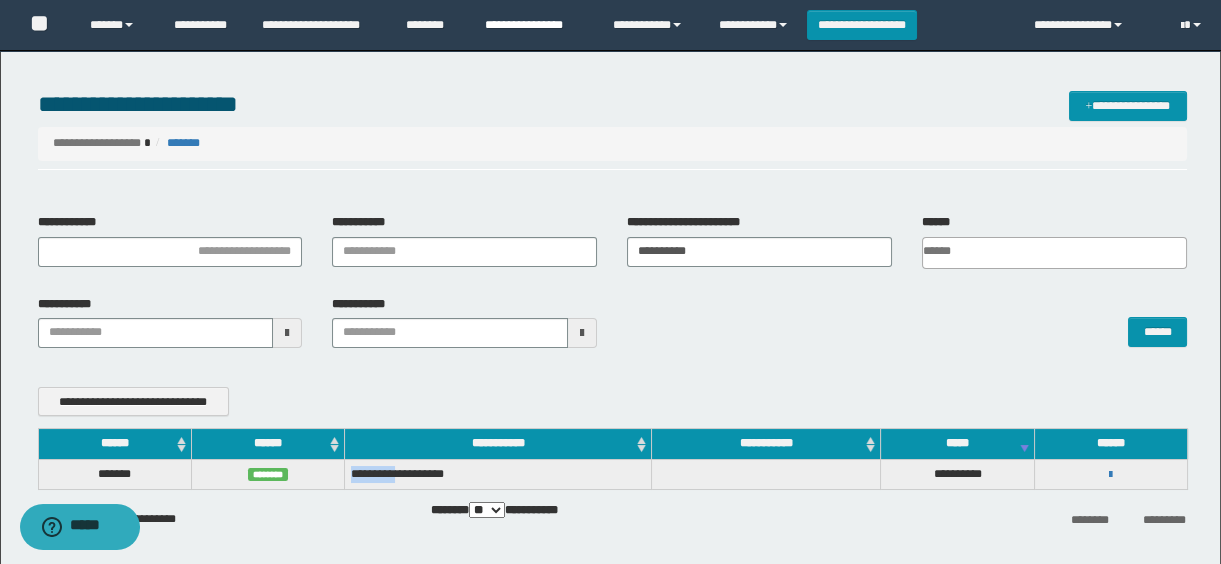copy on "*********" 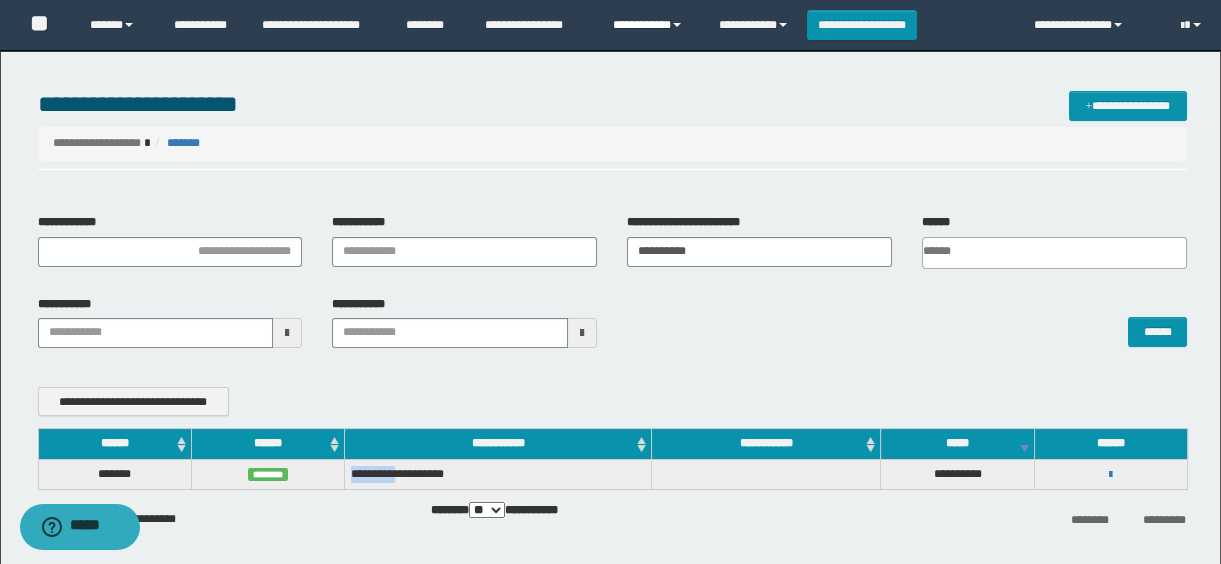 drag, startPoint x: 626, startPoint y: 20, endPoint x: 627, endPoint y: 32, distance: 12.0415945 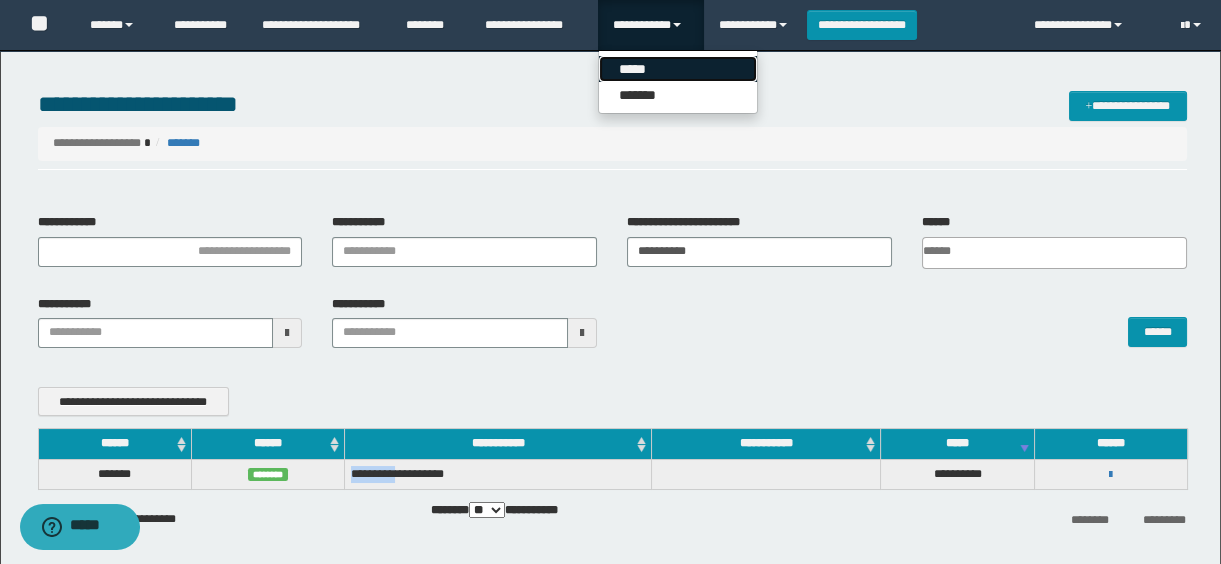 click on "*****" at bounding box center [678, 69] 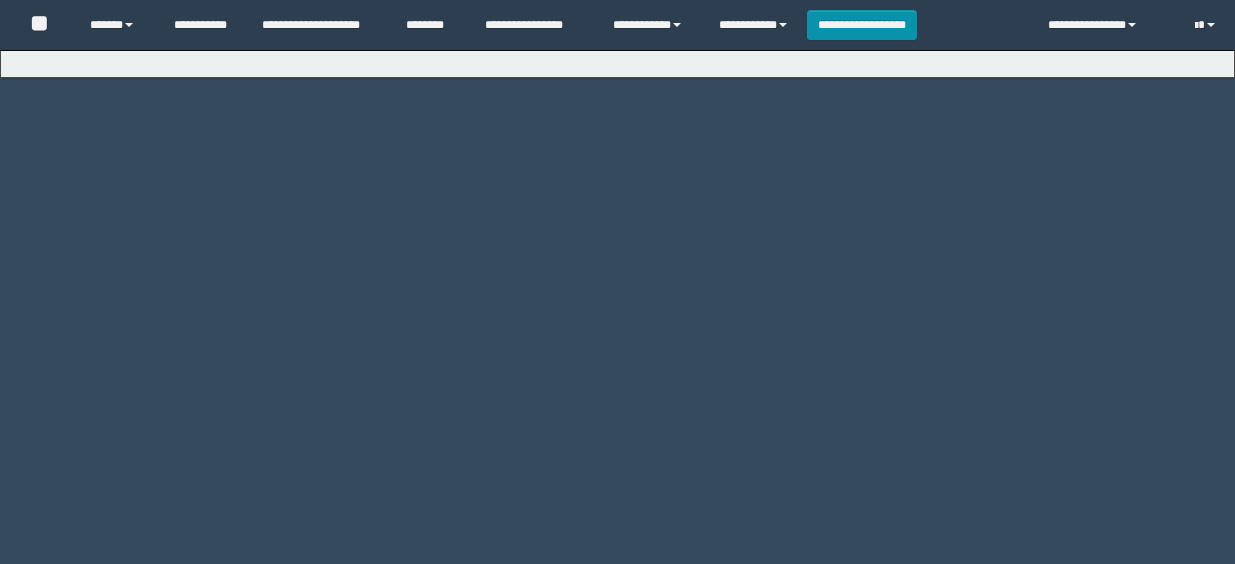 scroll, scrollTop: 0, scrollLeft: 0, axis: both 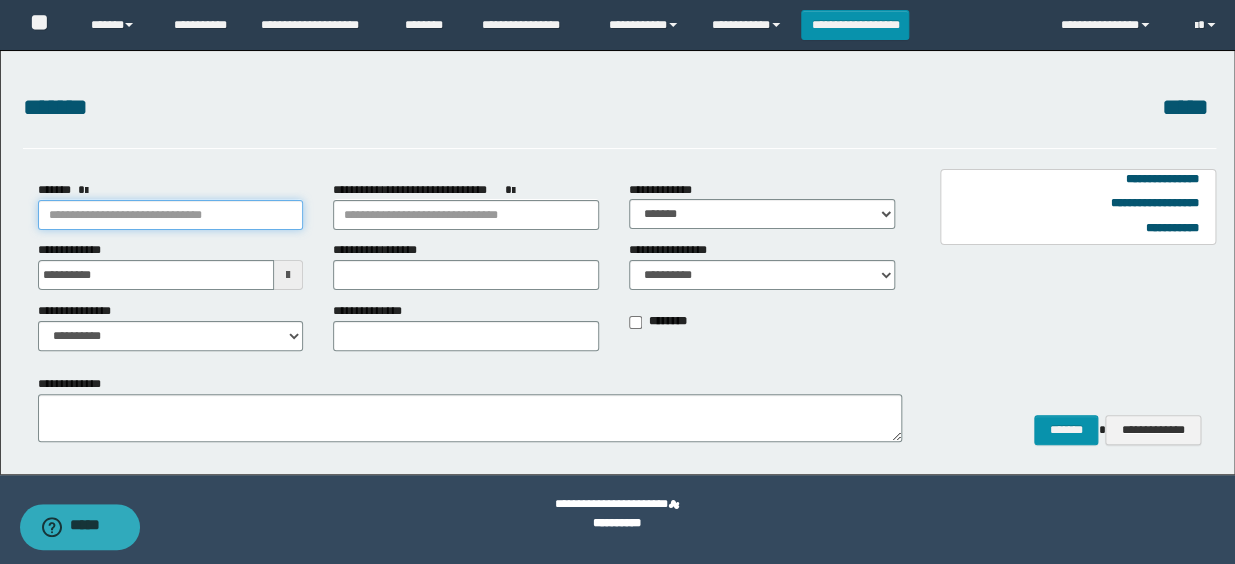 click on "*******" at bounding box center (171, 215) 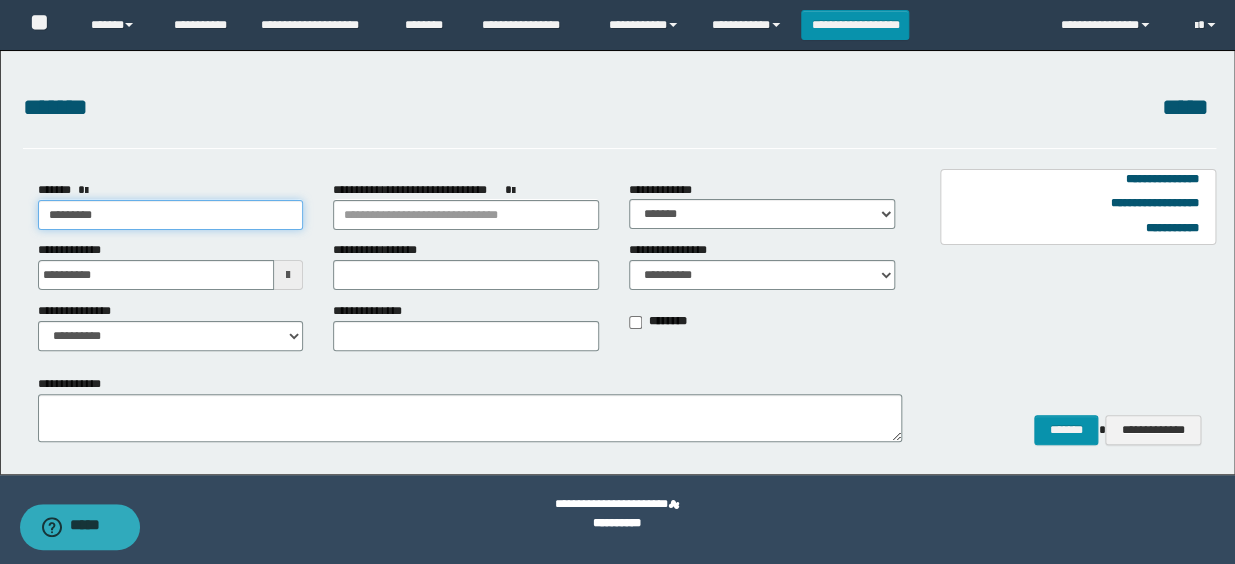 type on "*********" 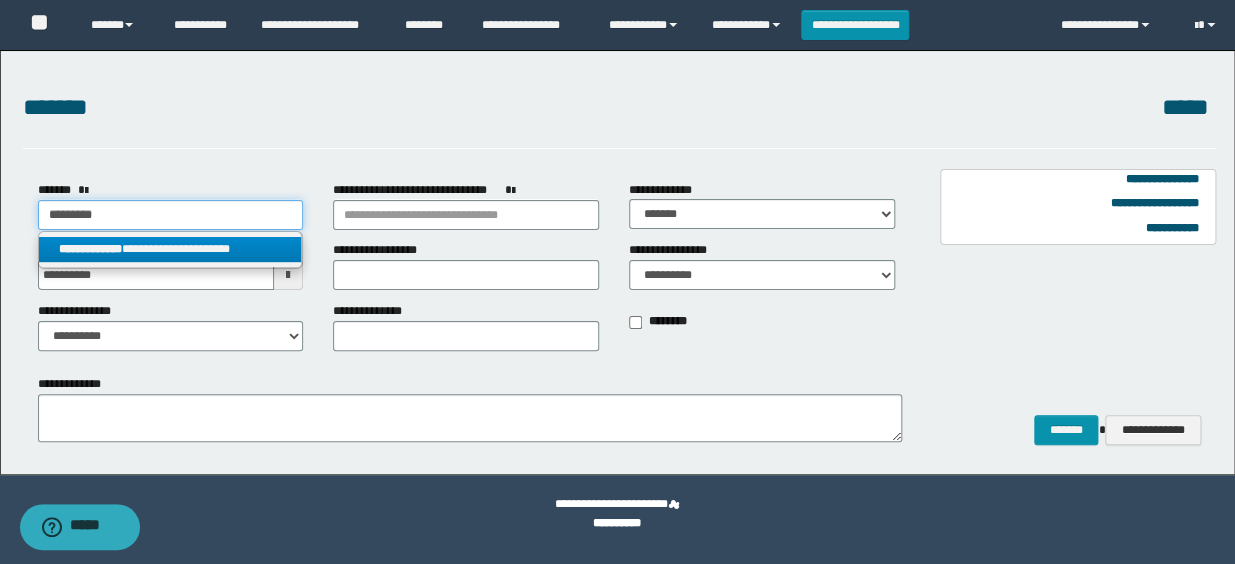 type on "*********" 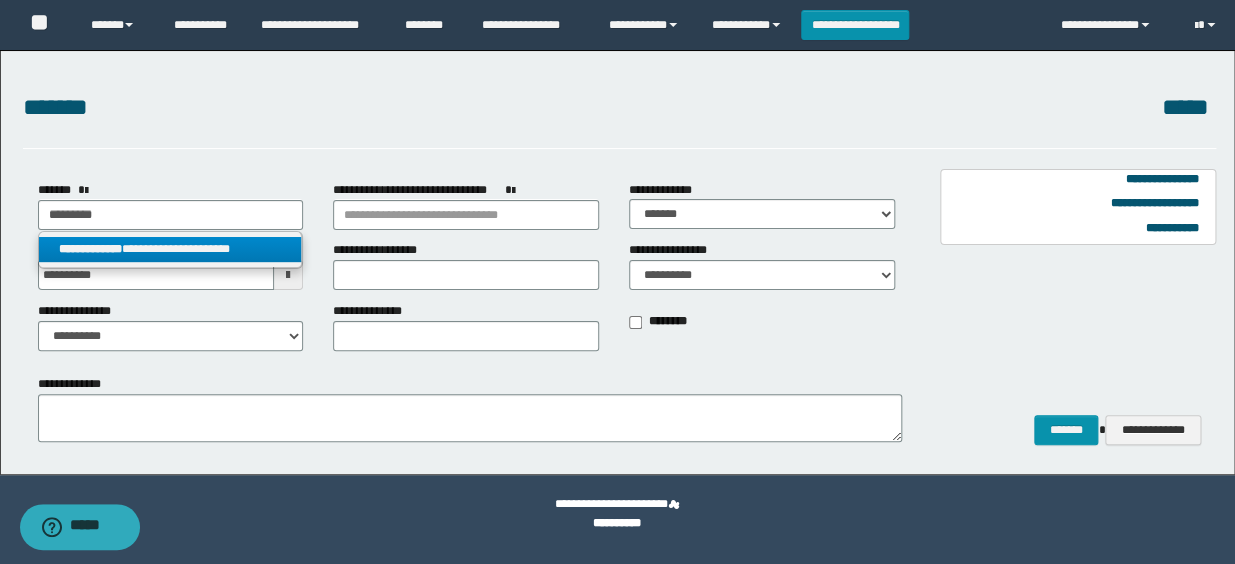 click on "**********" at bounding box center [170, 249] 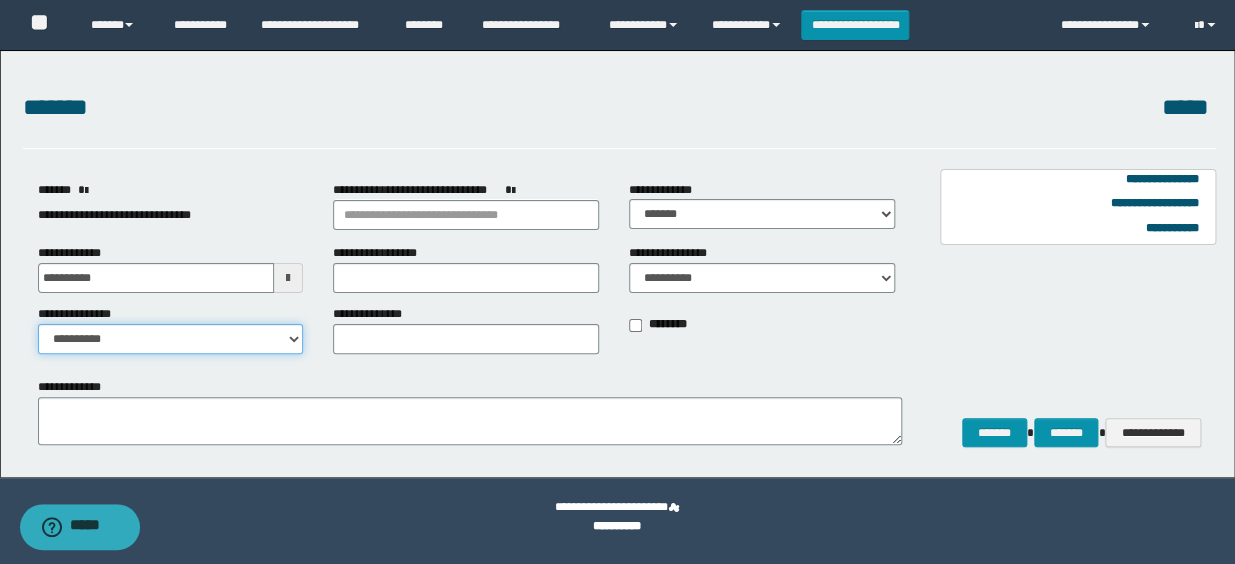 click on "**********" at bounding box center (171, 339) 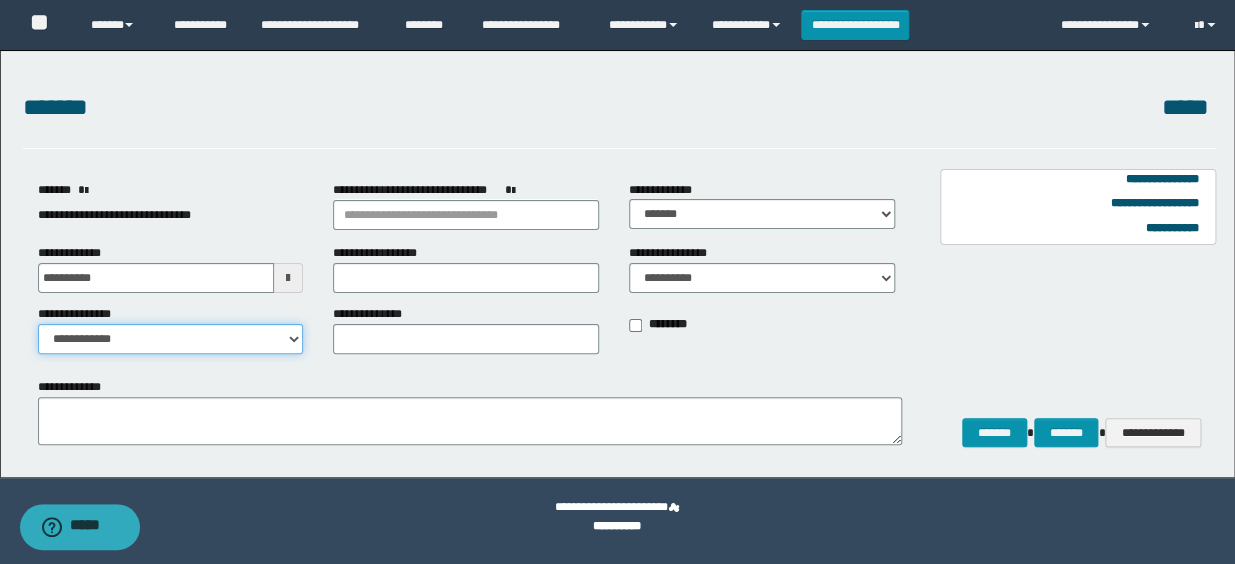 click on "**********" at bounding box center [171, 339] 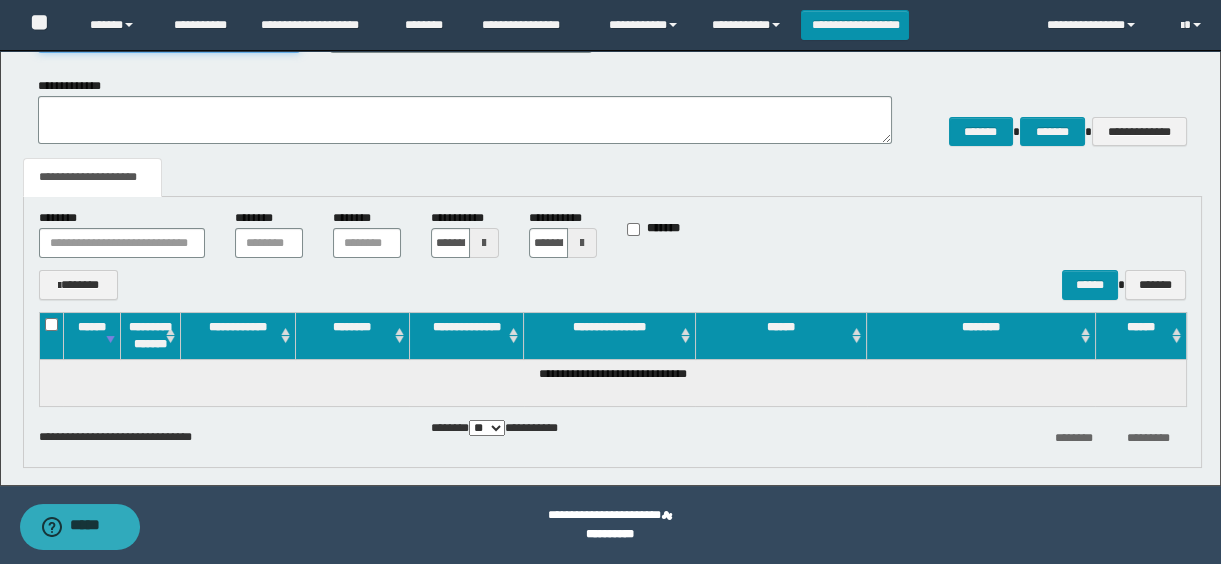 scroll, scrollTop: 0, scrollLeft: 0, axis: both 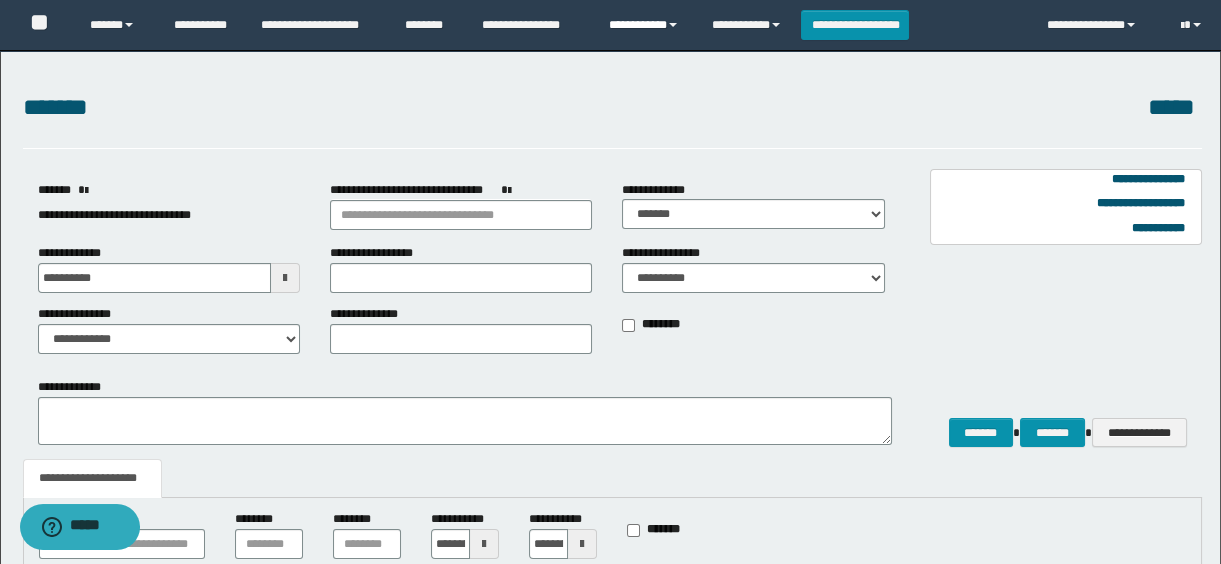 click on "**********" at bounding box center [645, 25] 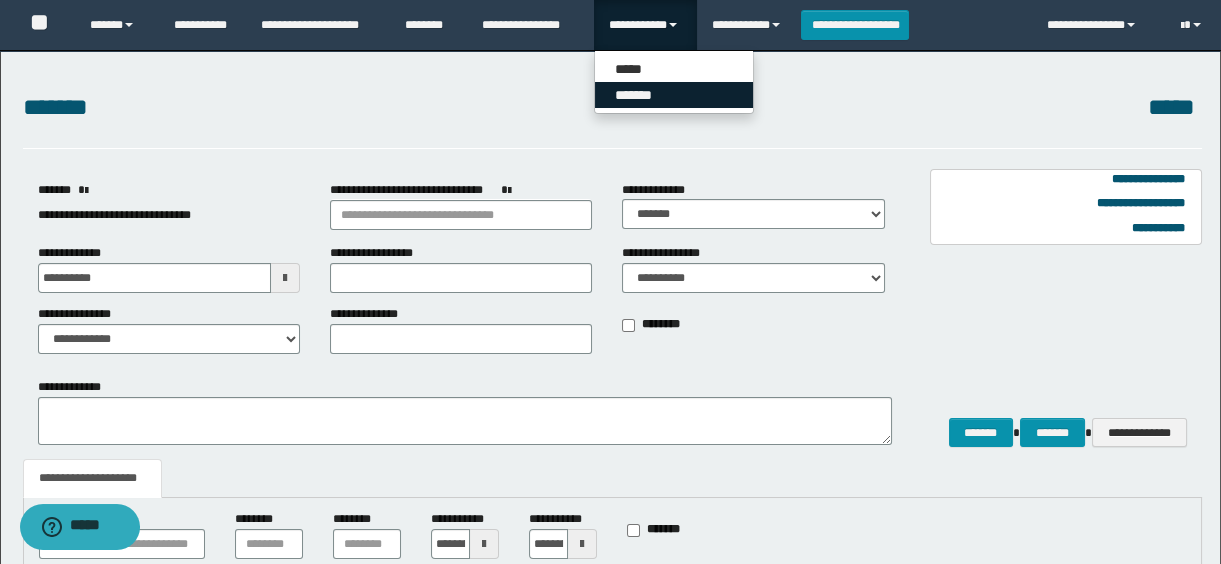 click on "*******" at bounding box center [674, 95] 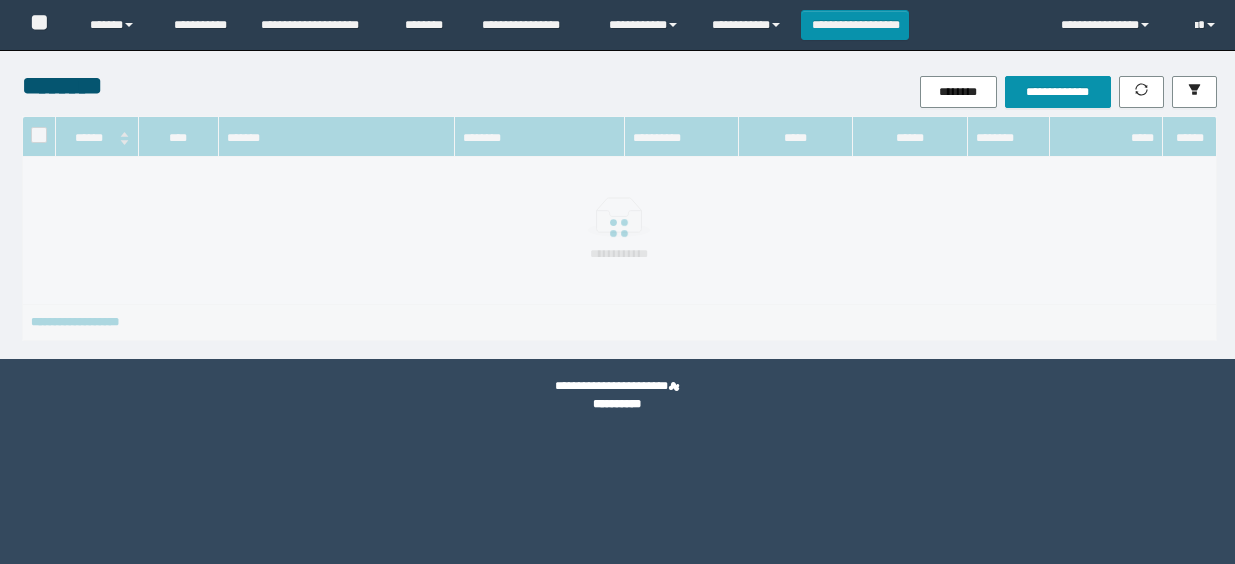 scroll, scrollTop: 0, scrollLeft: 0, axis: both 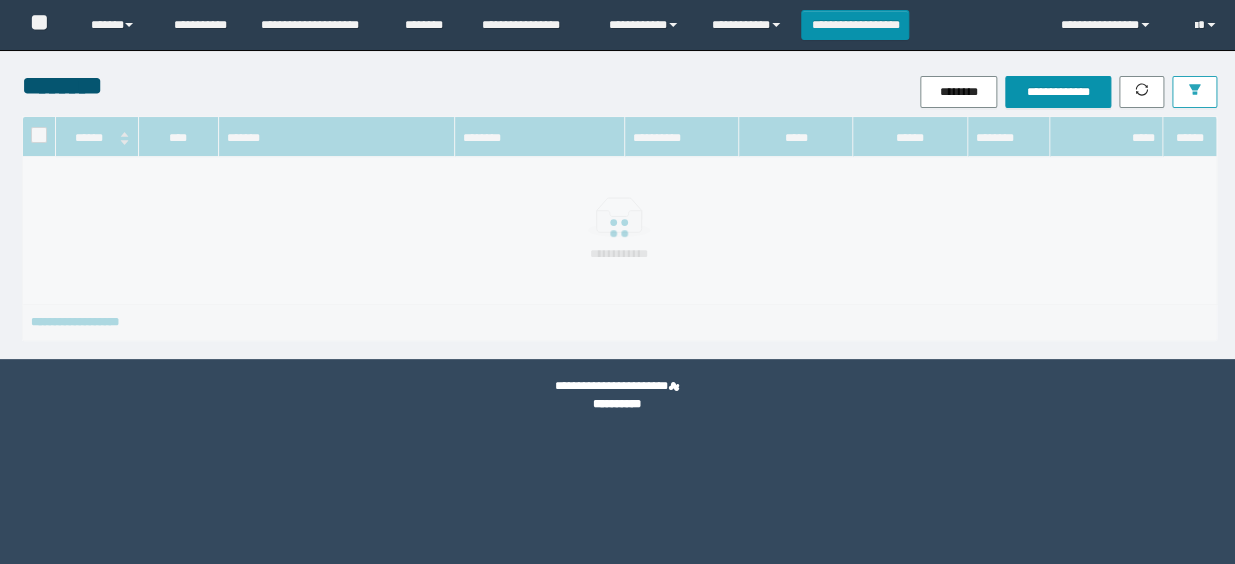 click 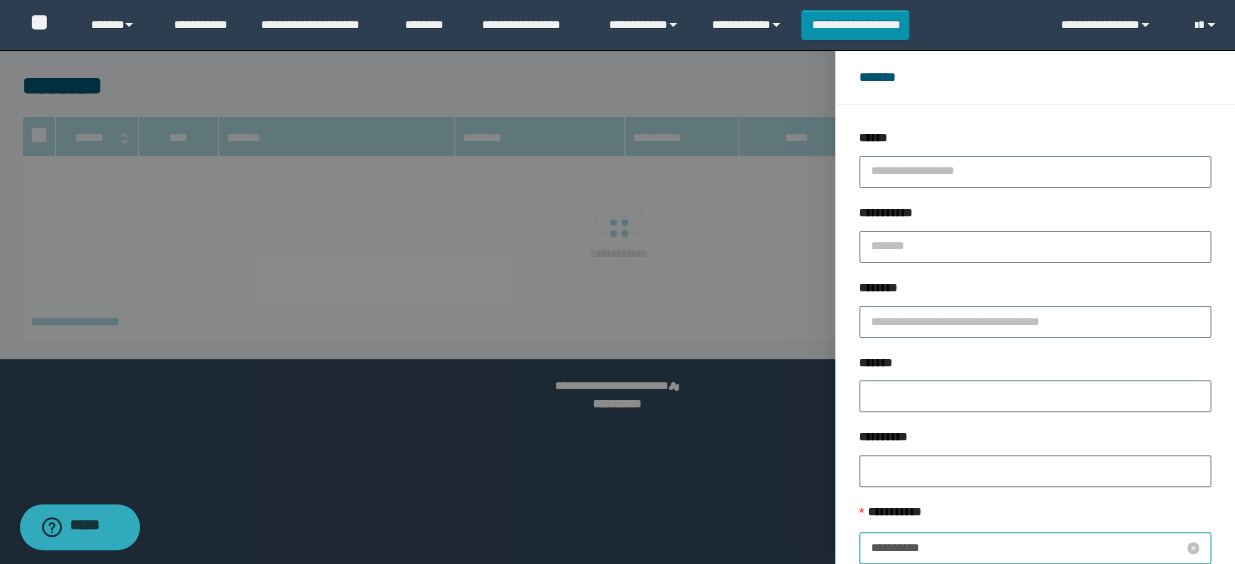 click on "**********" at bounding box center [1027, 548] 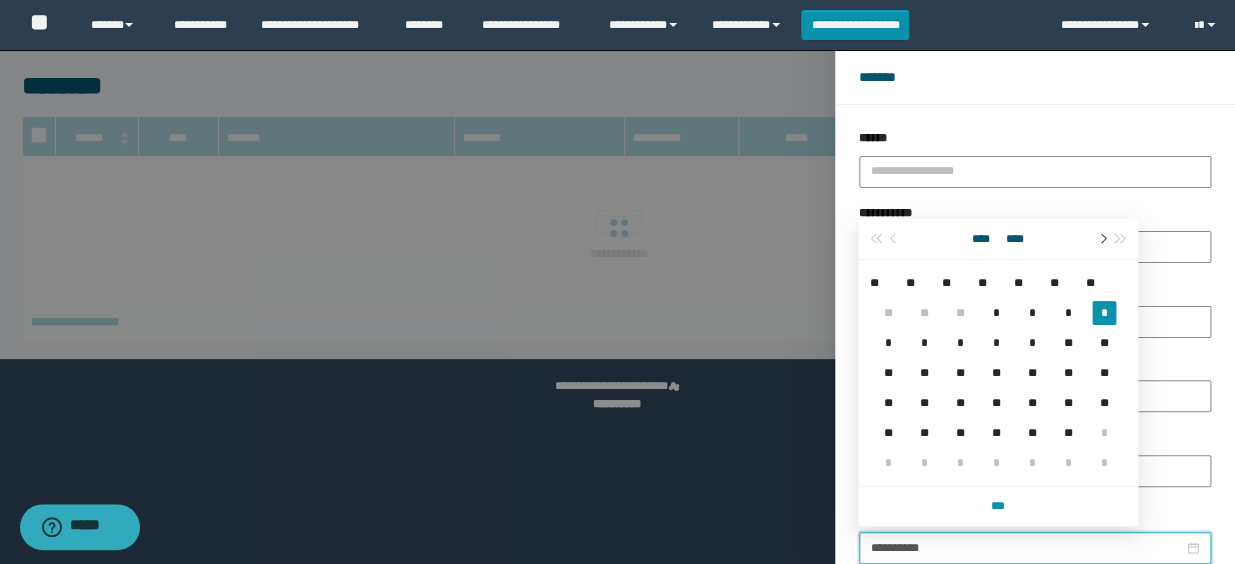 click at bounding box center [1101, 239] 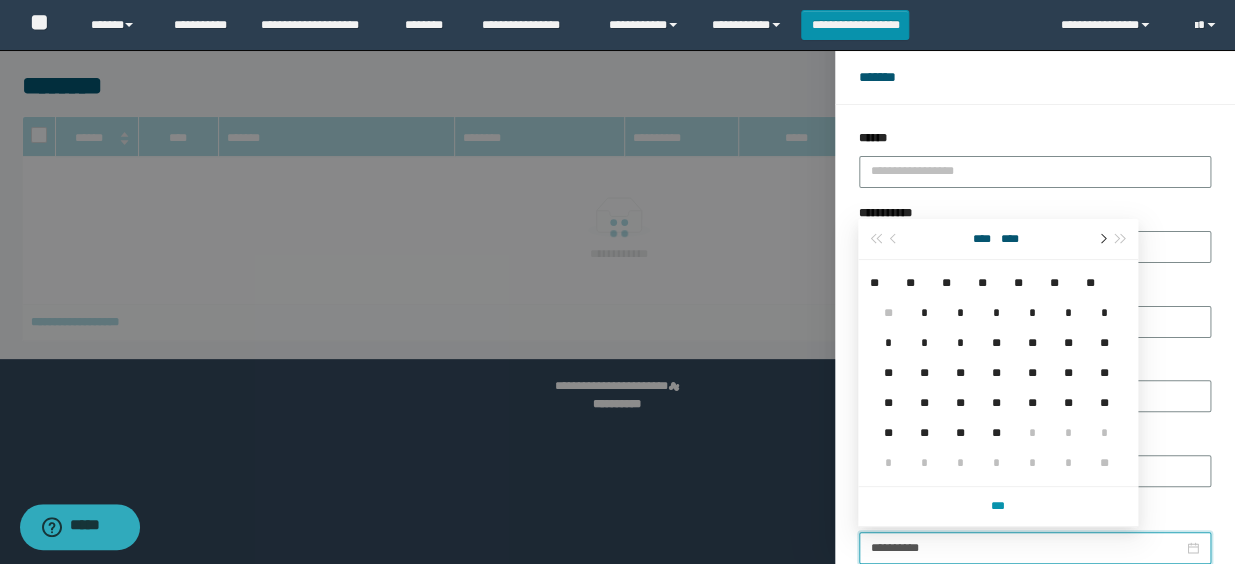 click at bounding box center (1101, 239) 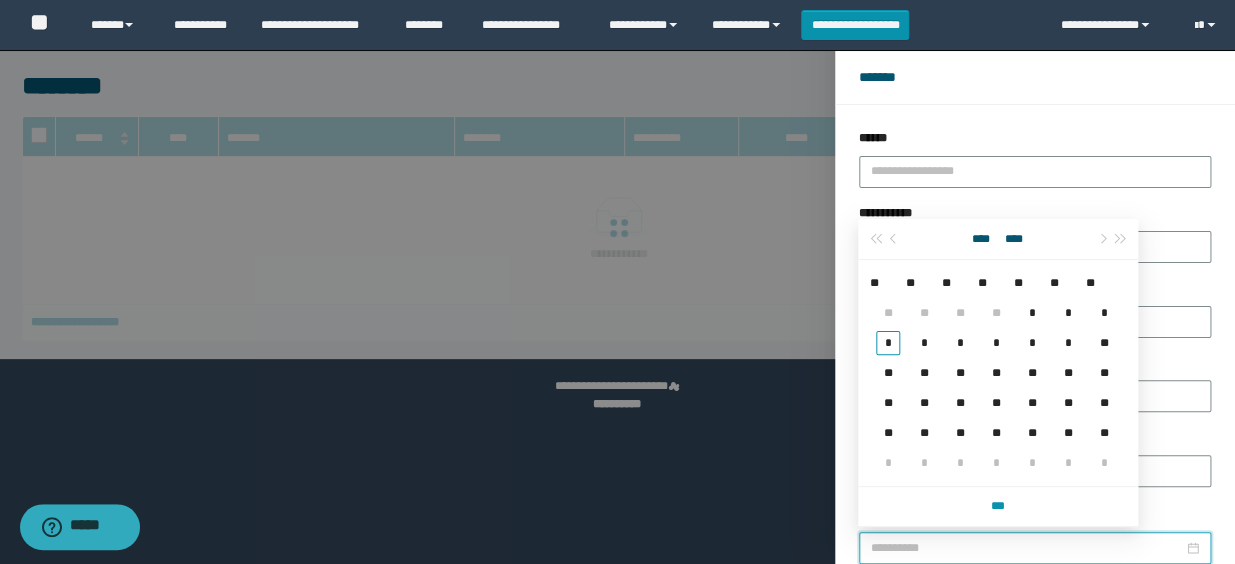 drag, startPoint x: 883, startPoint y: 344, endPoint x: 903, endPoint y: 363, distance: 27.58623 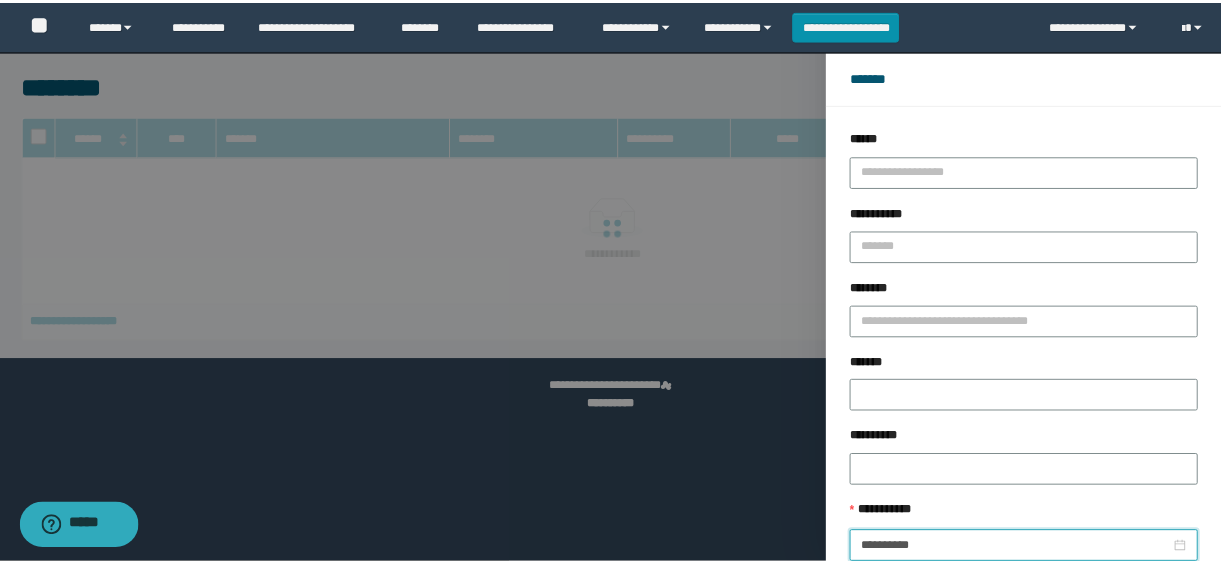 scroll, scrollTop: 112, scrollLeft: 0, axis: vertical 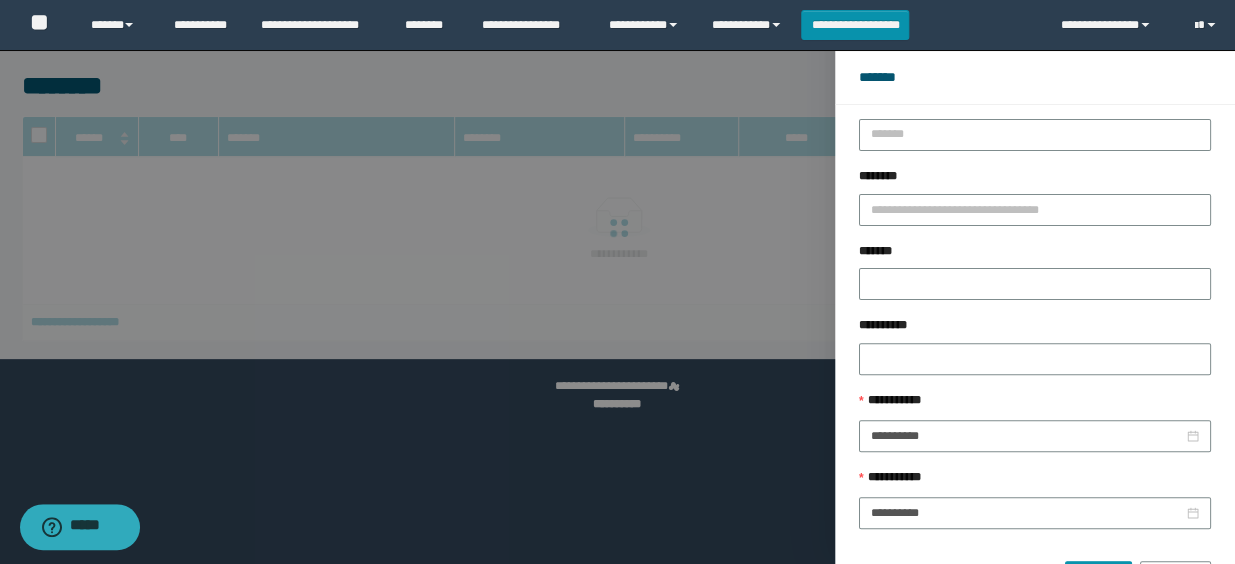 click on "****** *******" at bounding box center [1035, 569] 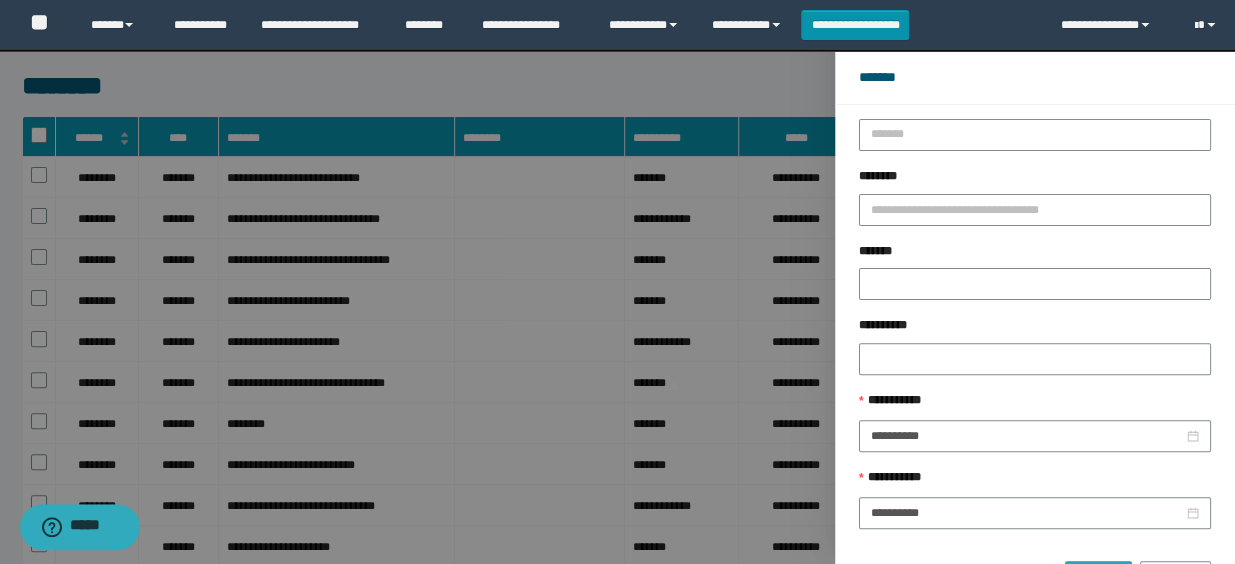 click on "******" at bounding box center (1098, 577) 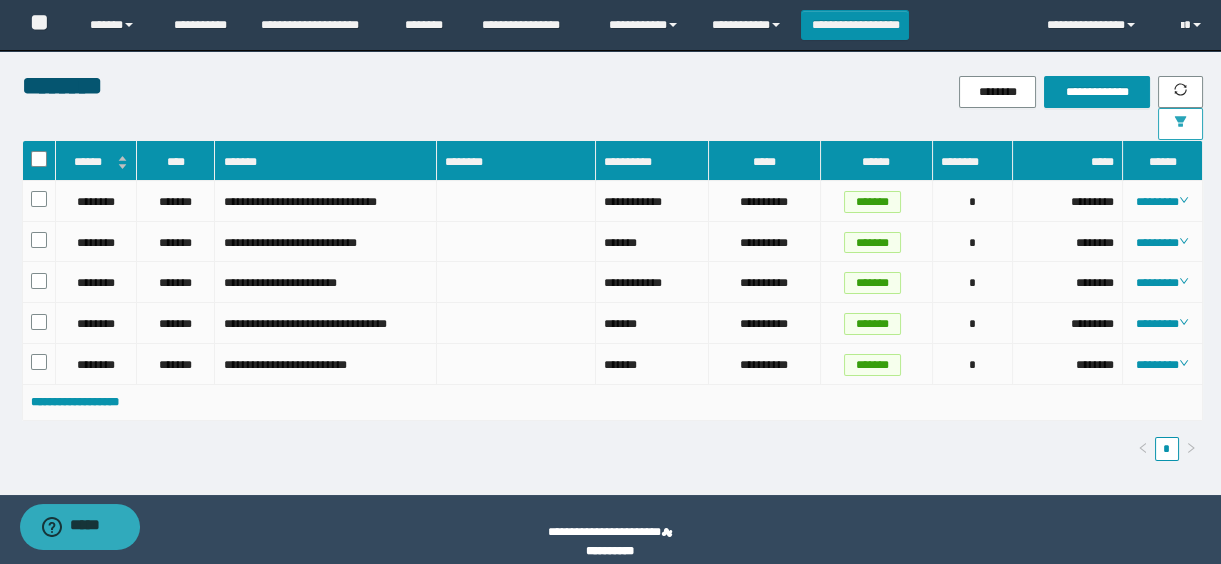 click at bounding box center (1180, 124) 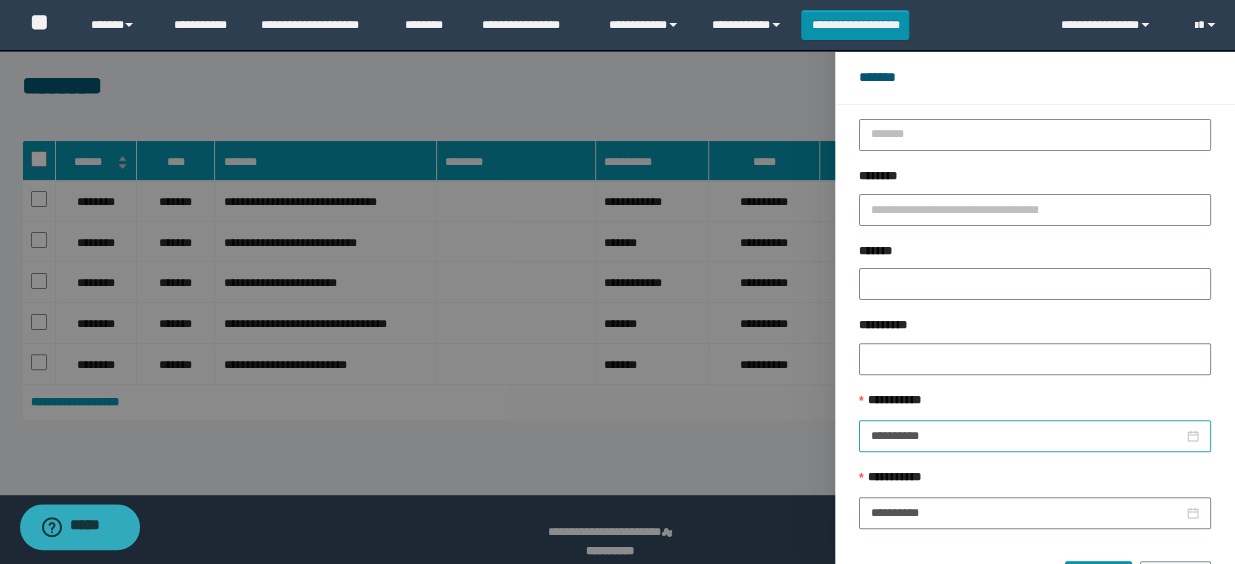click on "**********" at bounding box center [1035, 436] 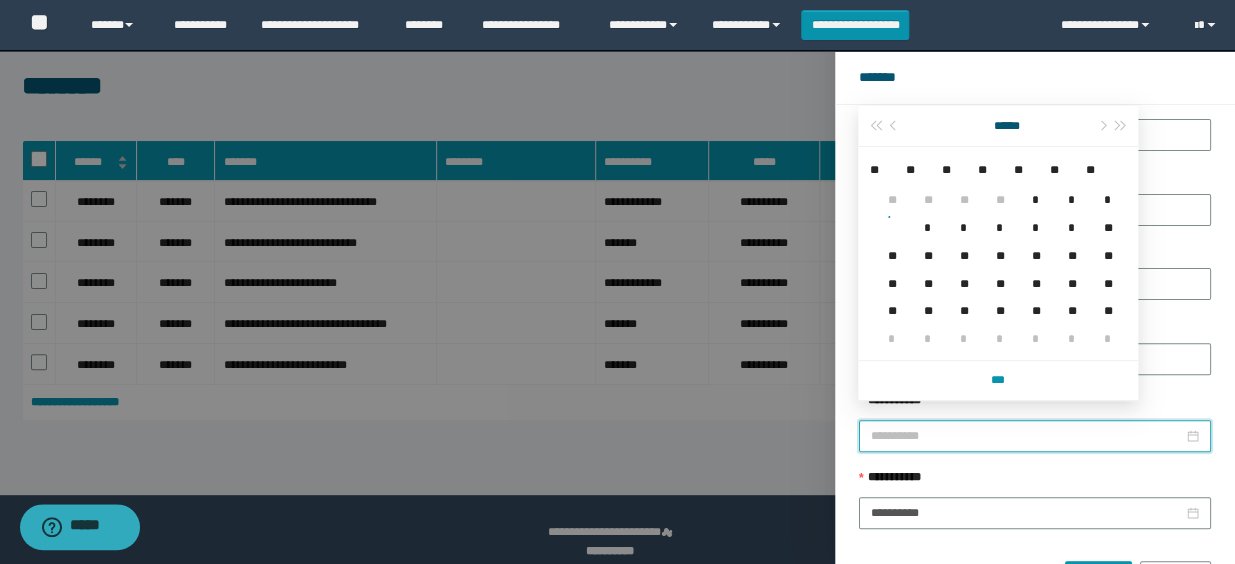 type on "**********" 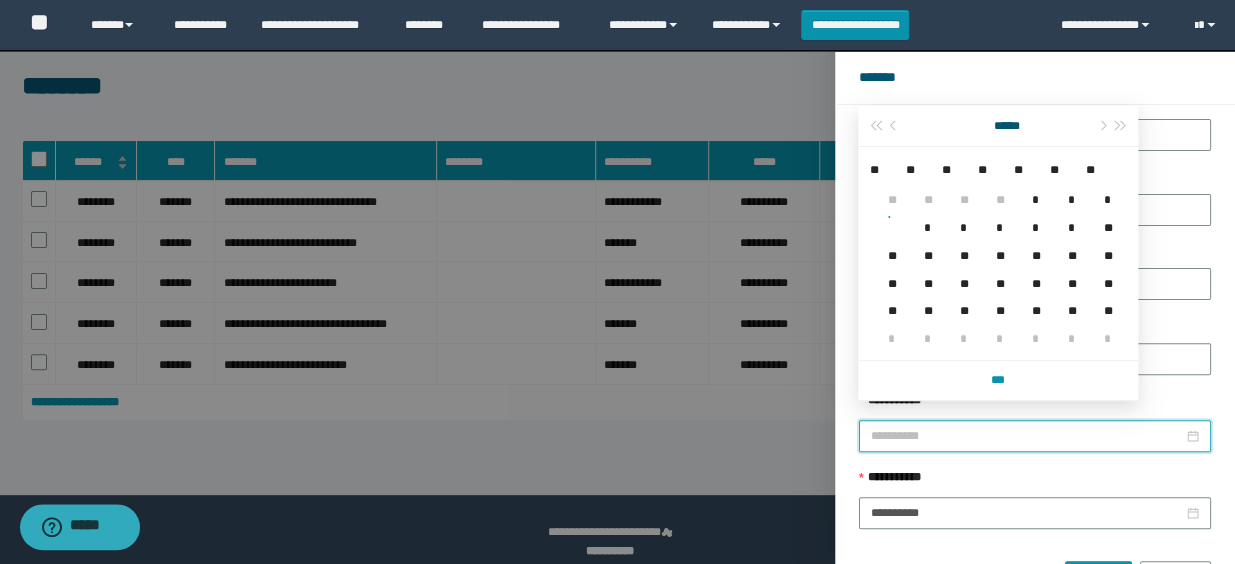 click on "*" at bounding box center [1032, 188] 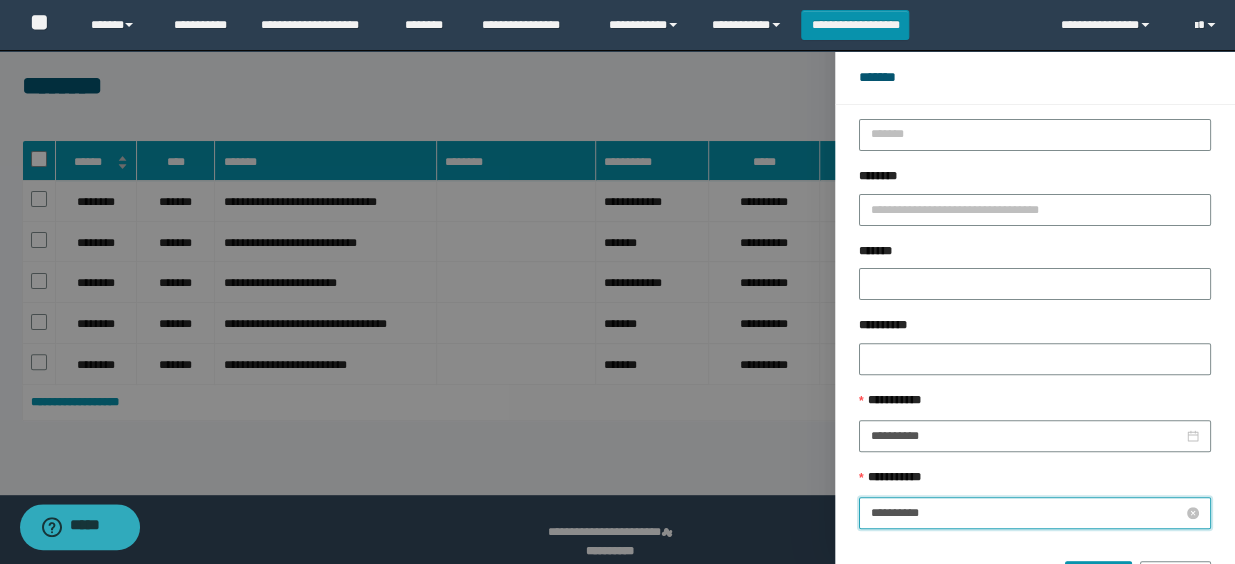 click on "**********" at bounding box center [1027, 513] 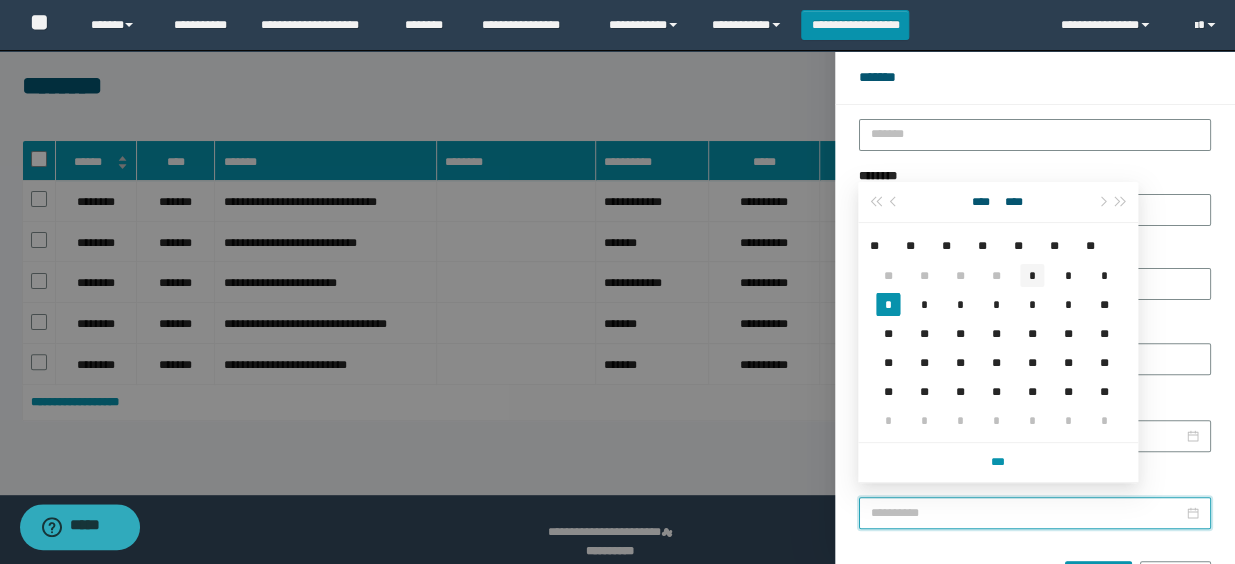 type on "**********" 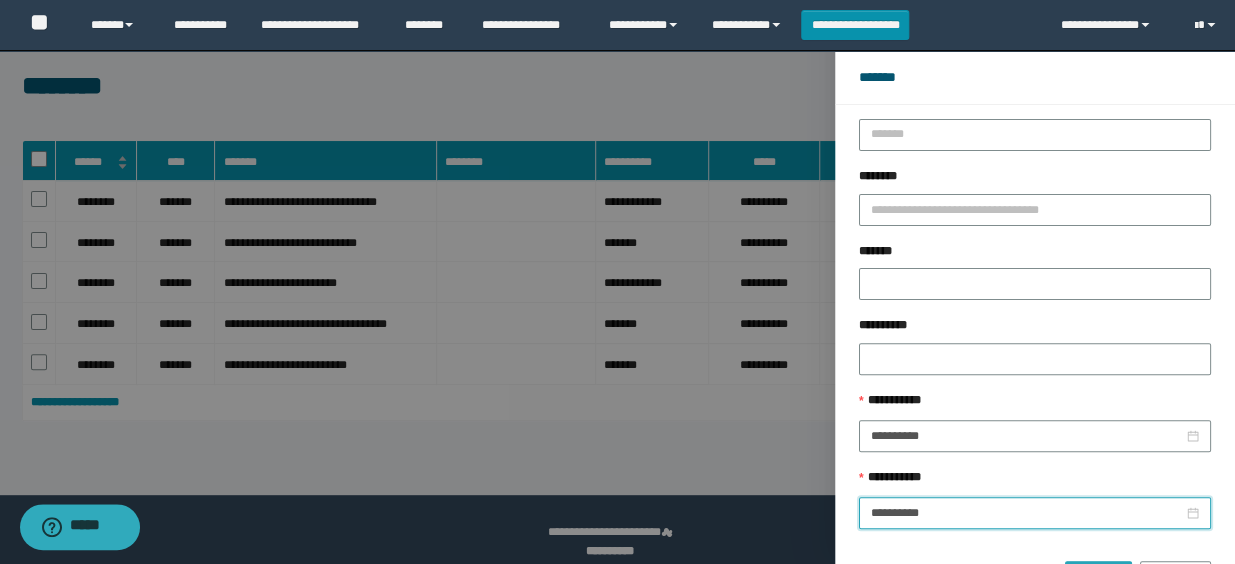 click on "******" at bounding box center (1098, 577) 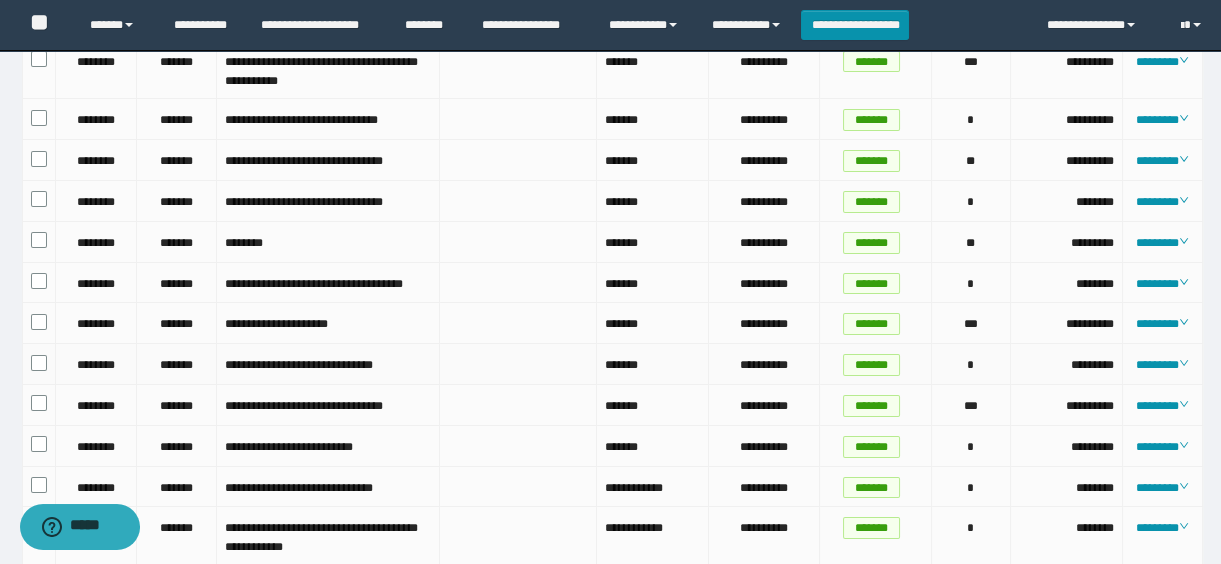 scroll, scrollTop: 0, scrollLeft: 0, axis: both 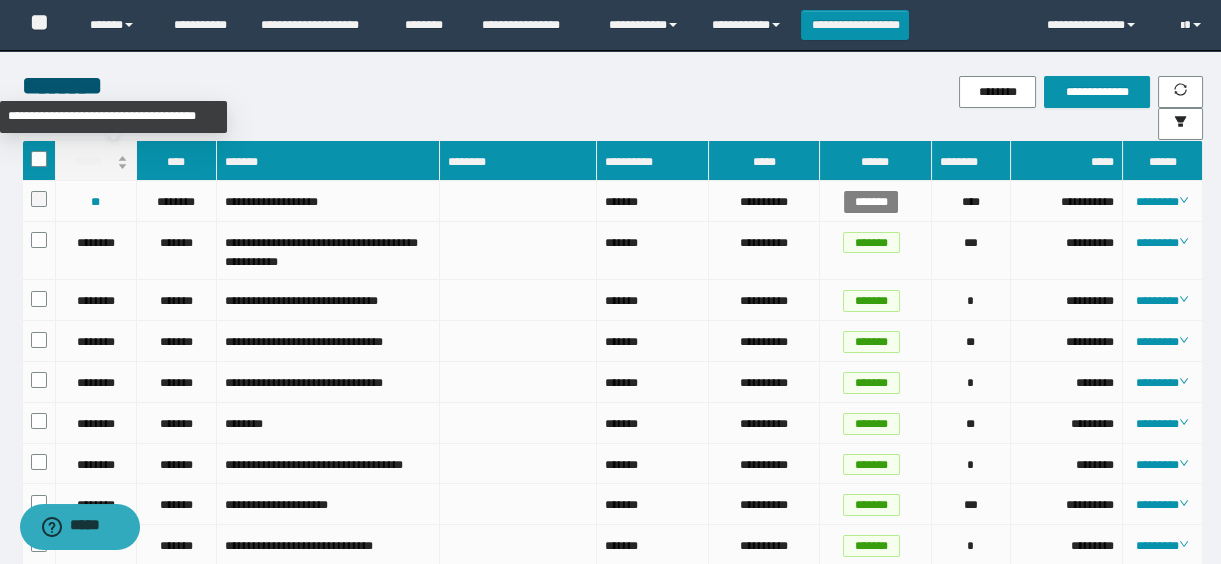 click on "******" at bounding box center [96, 162] 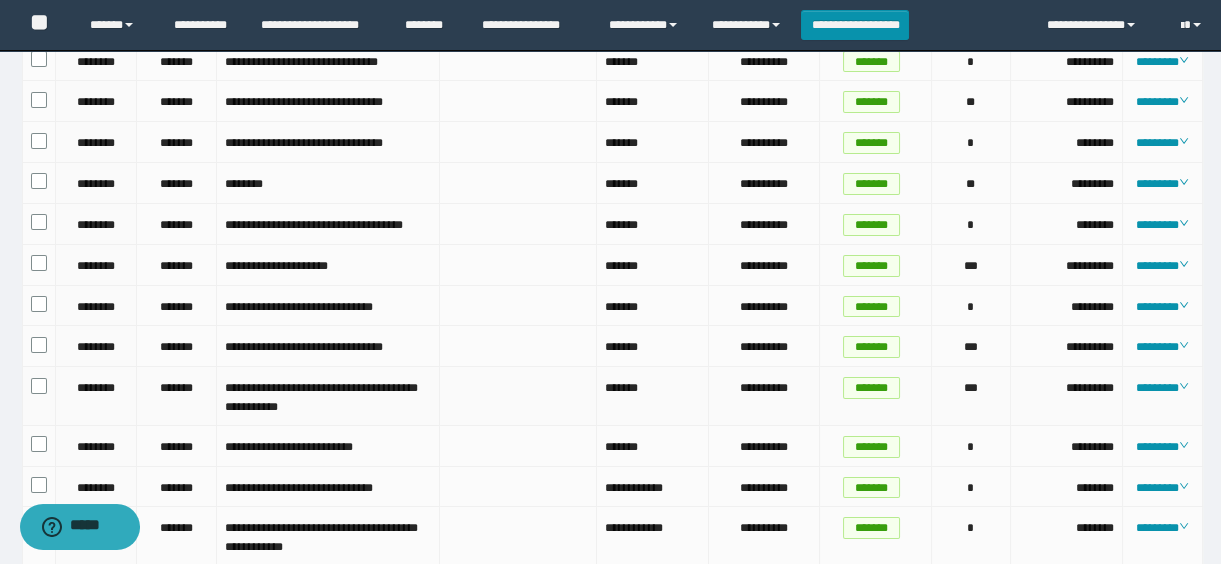 scroll, scrollTop: 0, scrollLeft: 0, axis: both 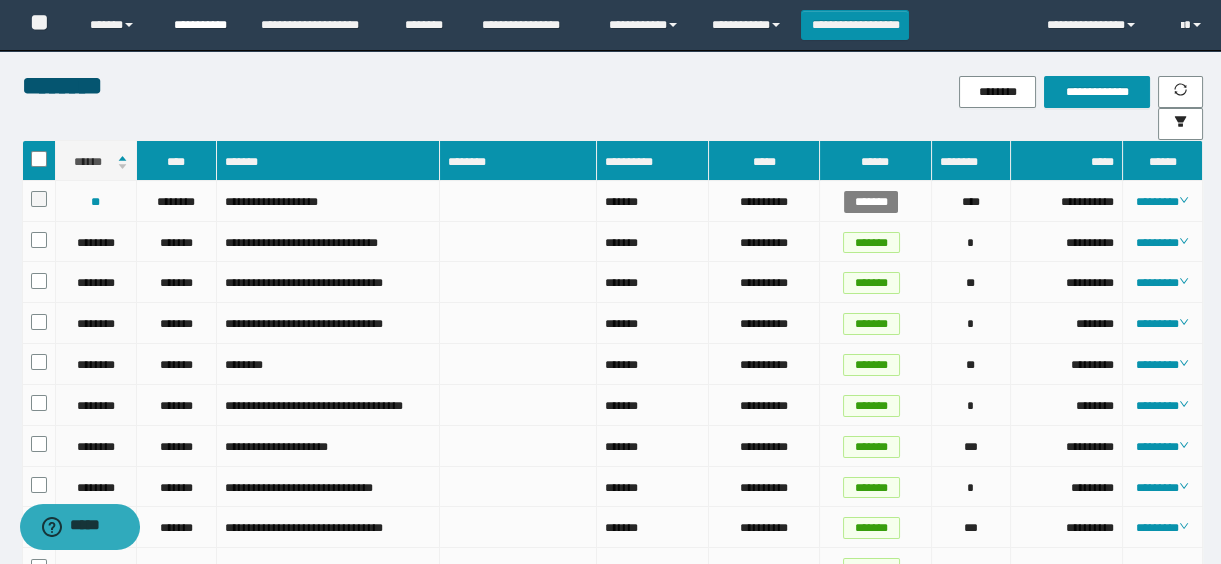 click on "**********" at bounding box center [202, 25] 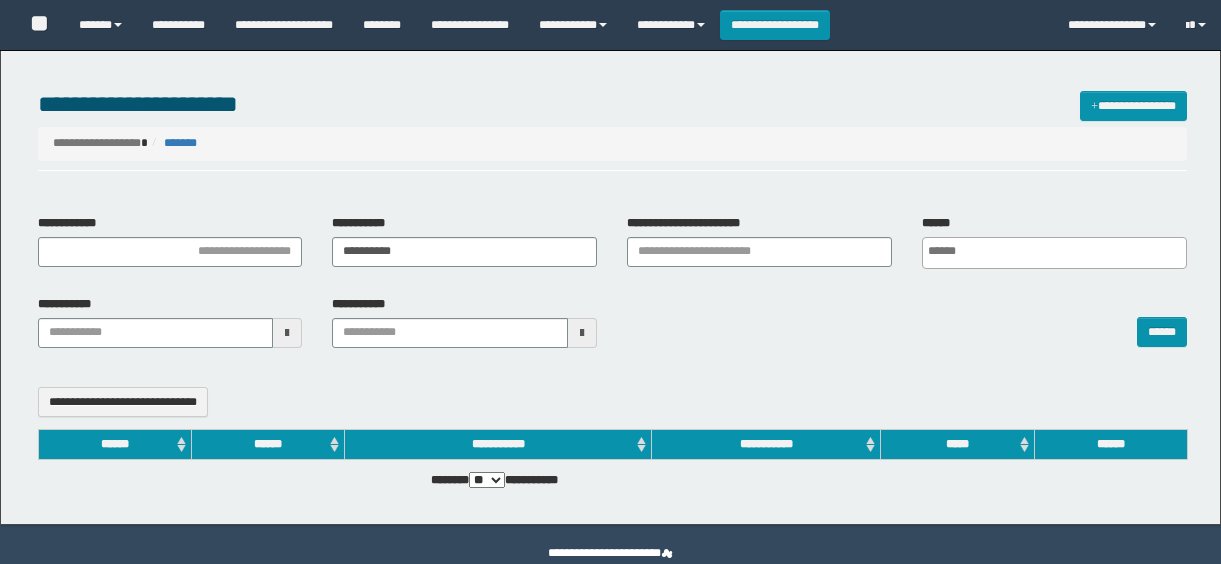 select 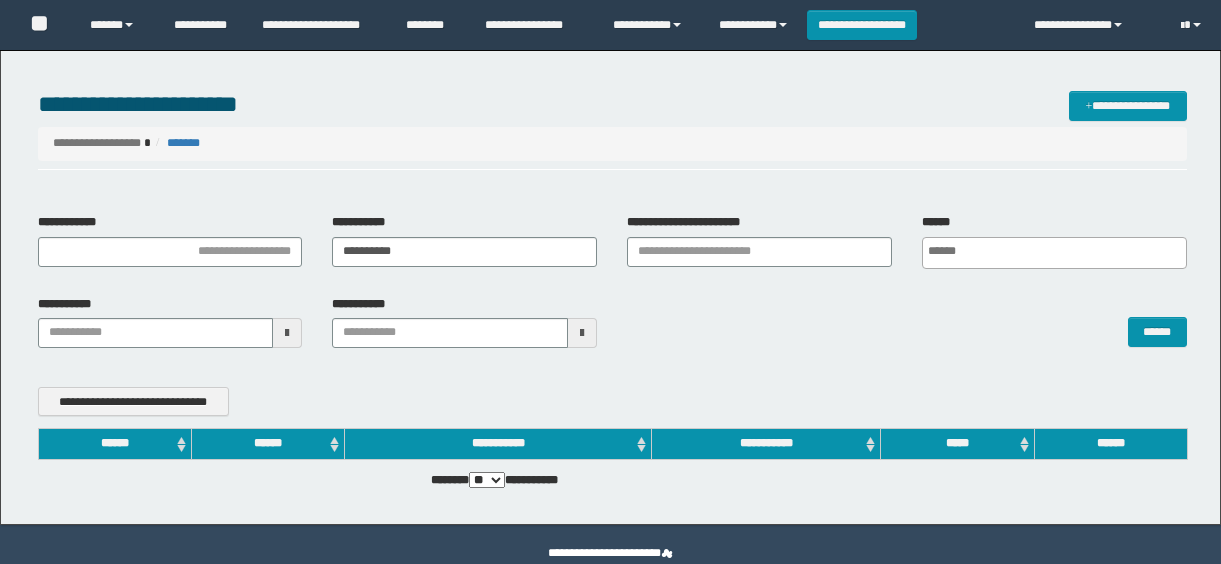scroll, scrollTop: 0, scrollLeft: 0, axis: both 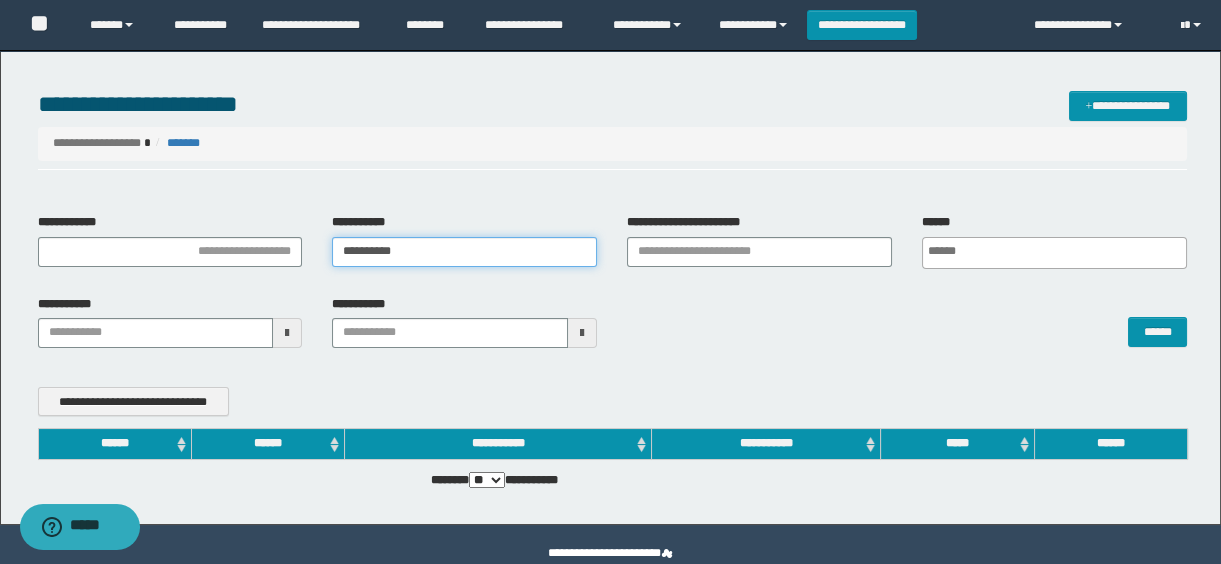 drag, startPoint x: 435, startPoint y: 262, endPoint x: 217, endPoint y: 254, distance: 218.14674 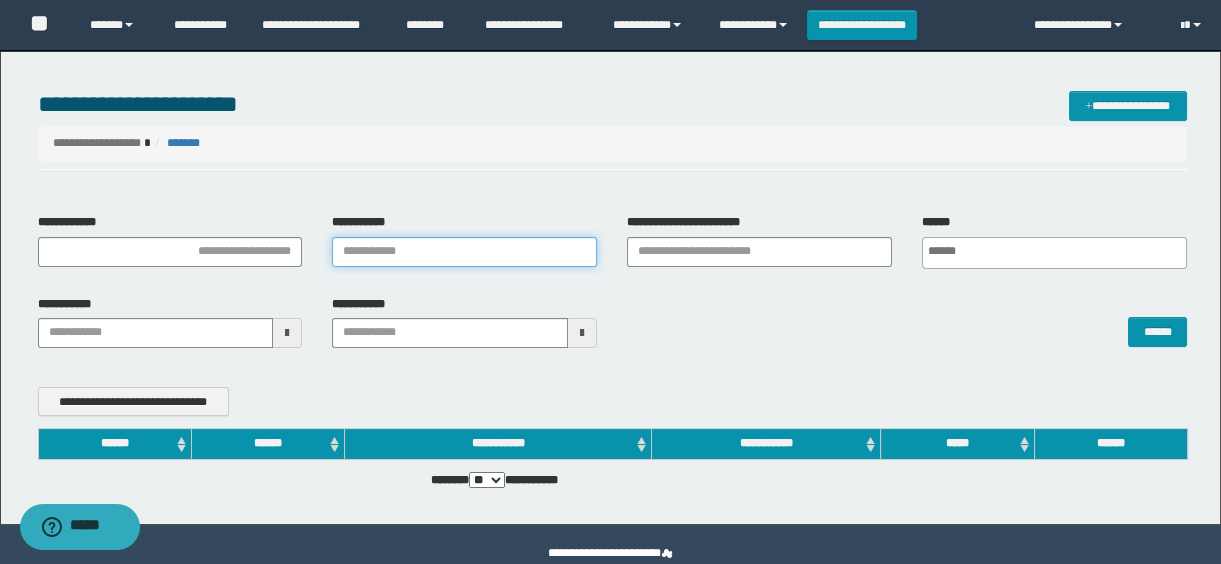 type 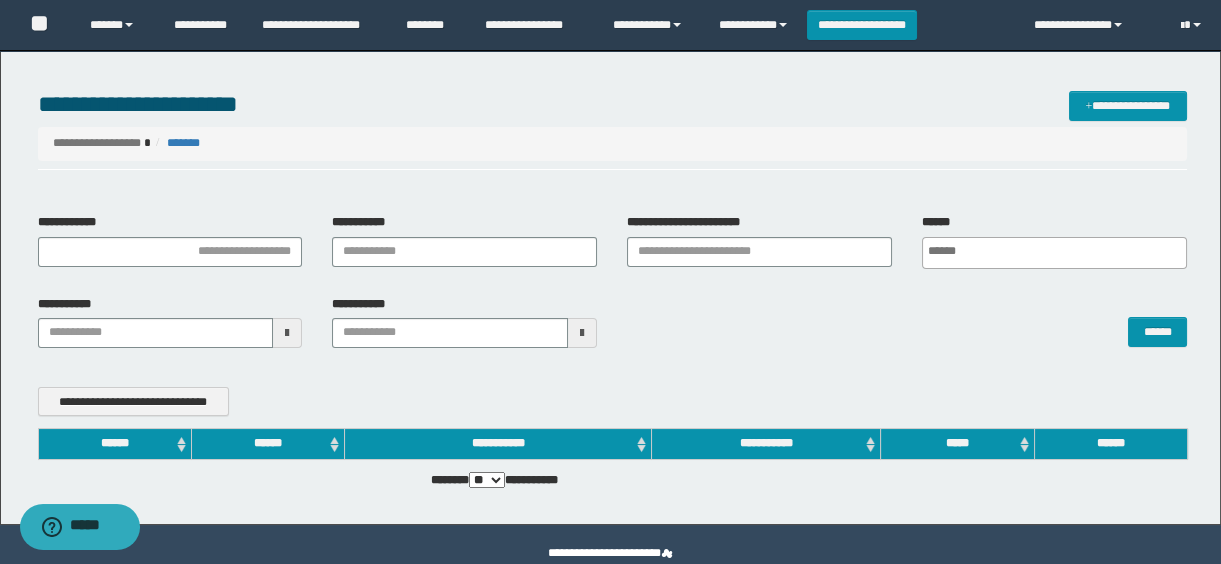 click on "******" at bounding box center [907, 321] 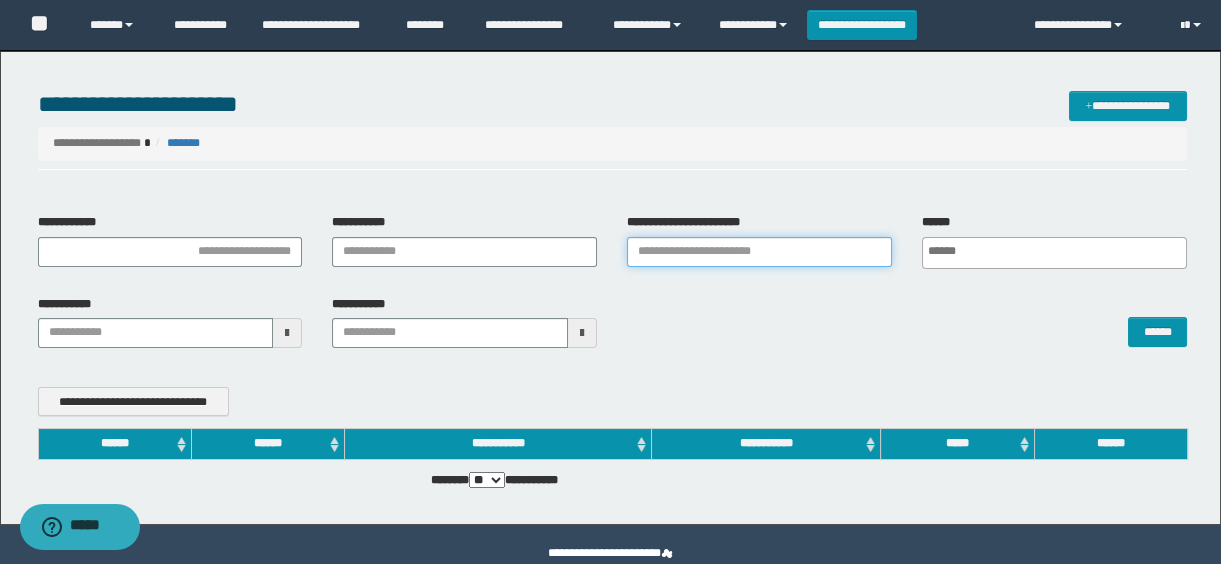 click on "**********" at bounding box center (759, 252) 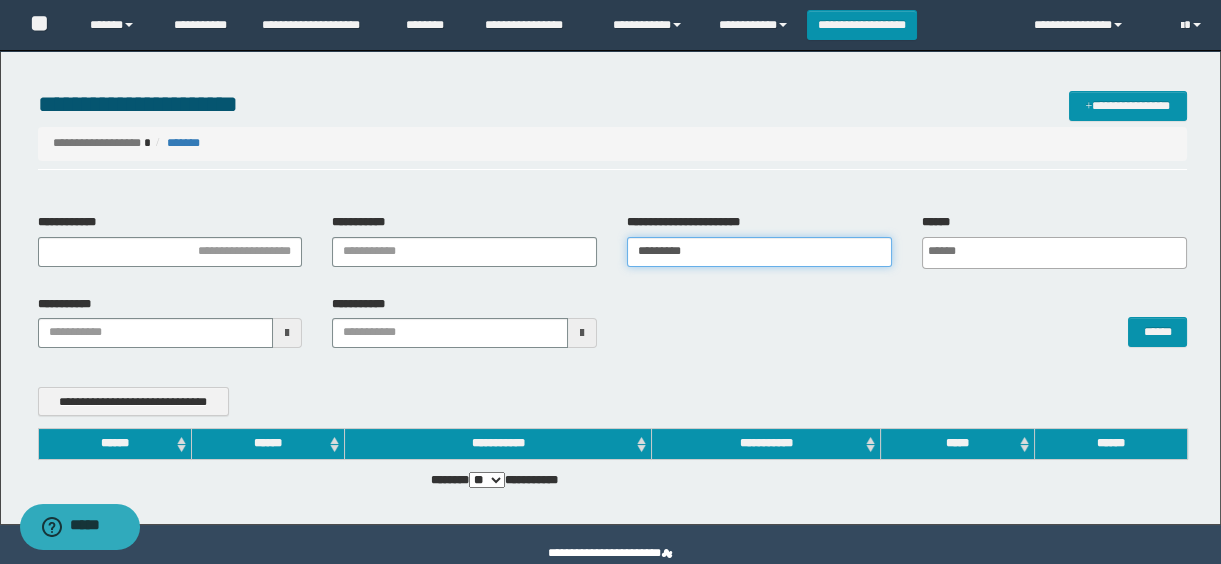 drag, startPoint x: 733, startPoint y: 249, endPoint x: 469, endPoint y: 257, distance: 264.1212 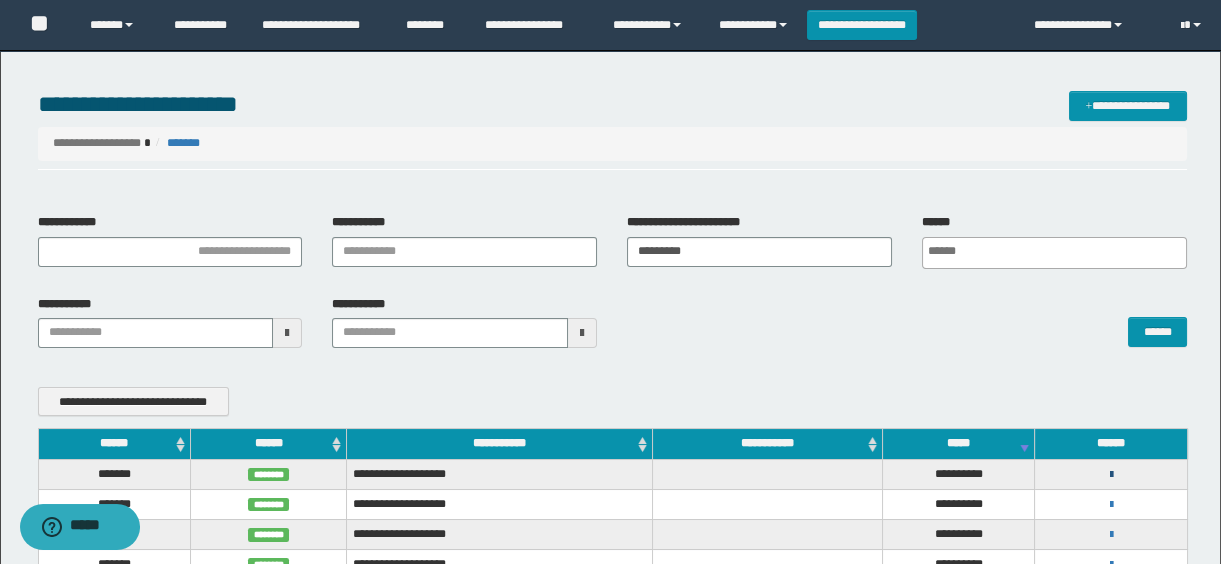 click at bounding box center [1111, 475] 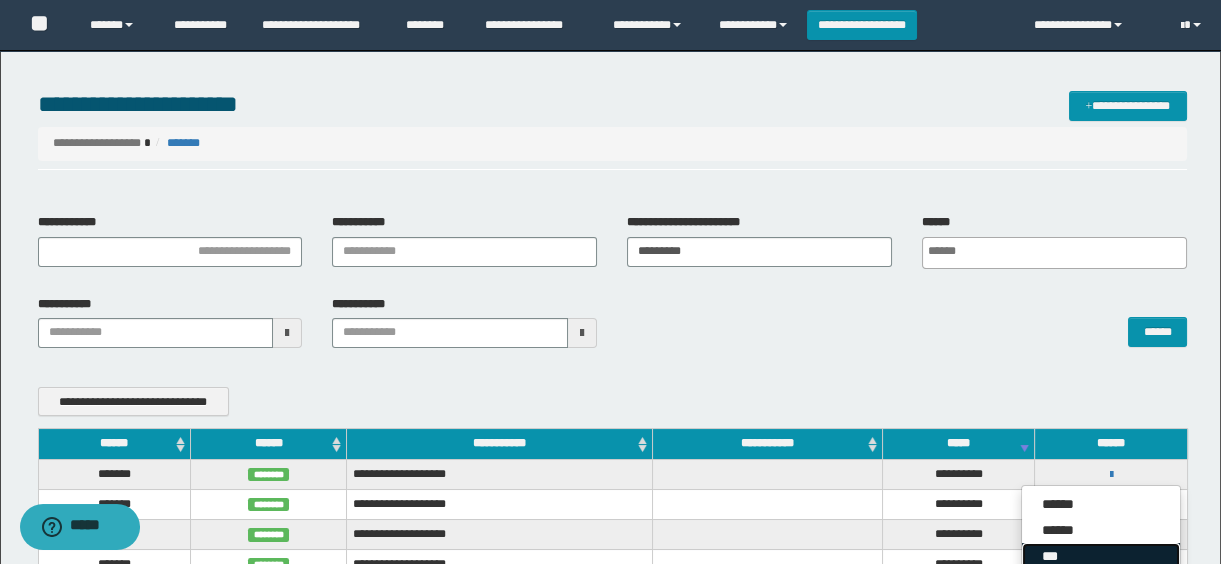 click on "***" at bounding box center (1101, 556) 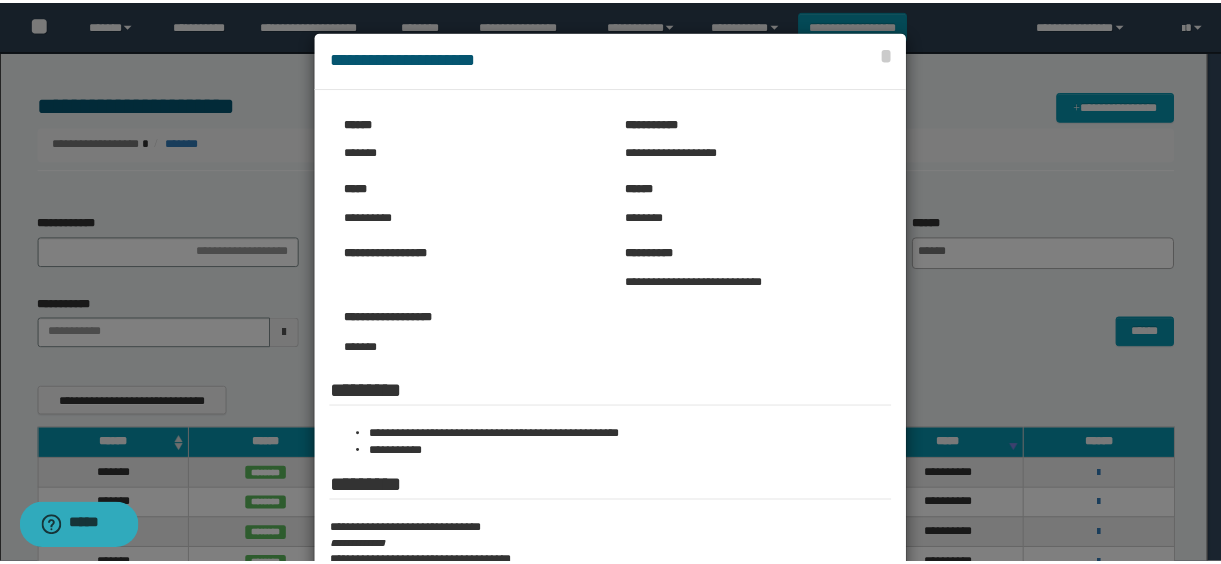 scroll, scrollTop: 151, scrollLeft: 0, axis: vertical 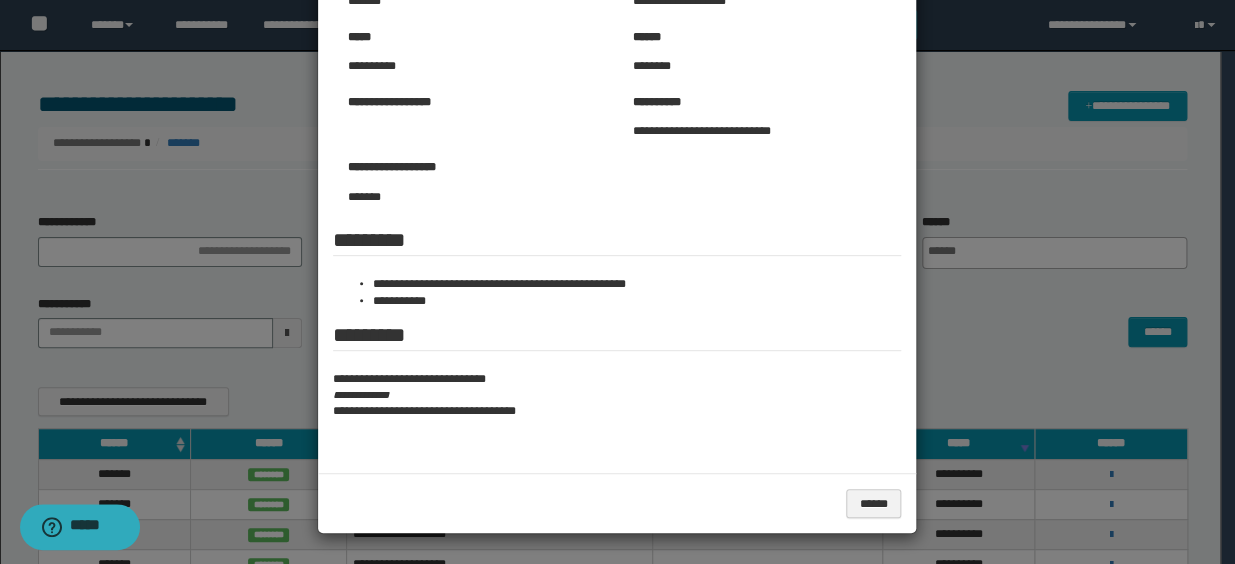 click on "**********" at bounding box center (617, 395) 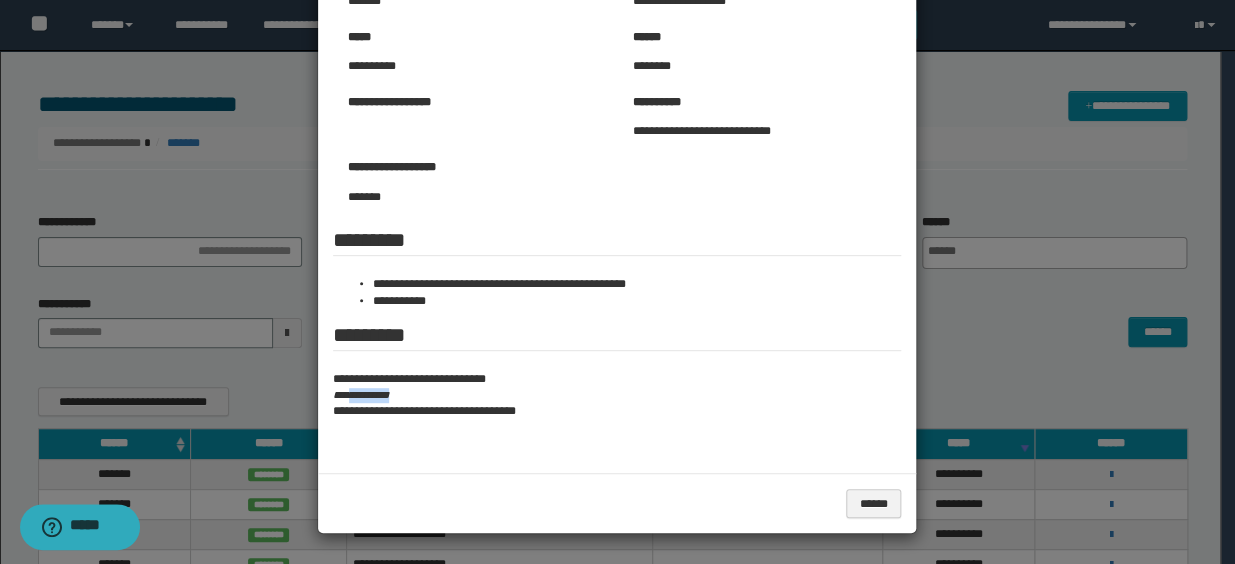 click on "**********" at bounding box center (617, 395) 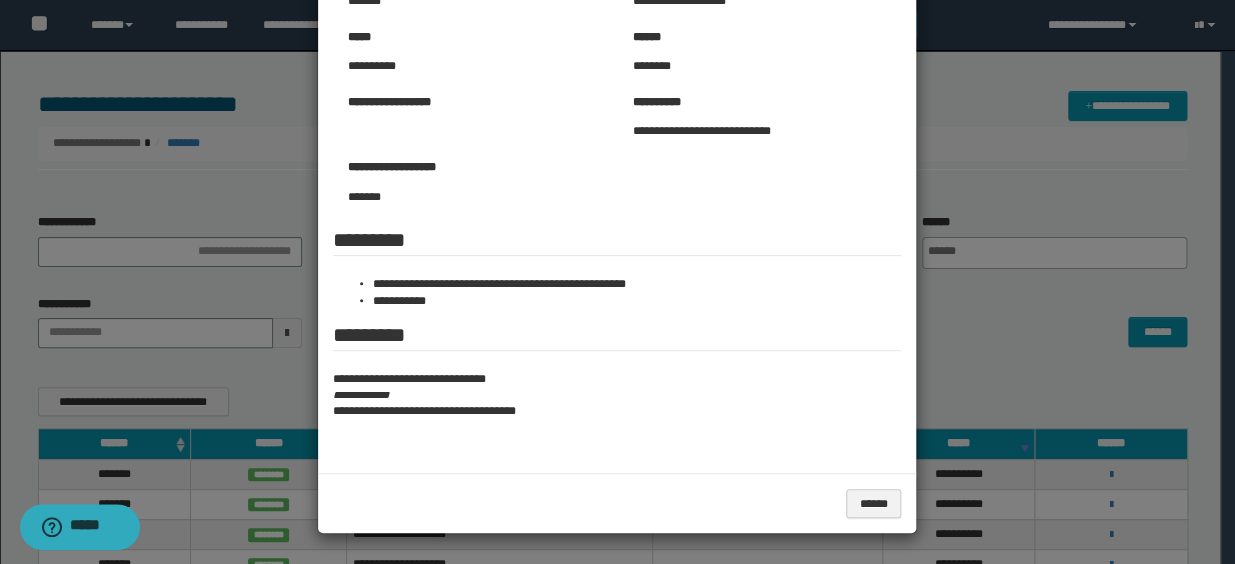 click at bounding box center [617, 206] 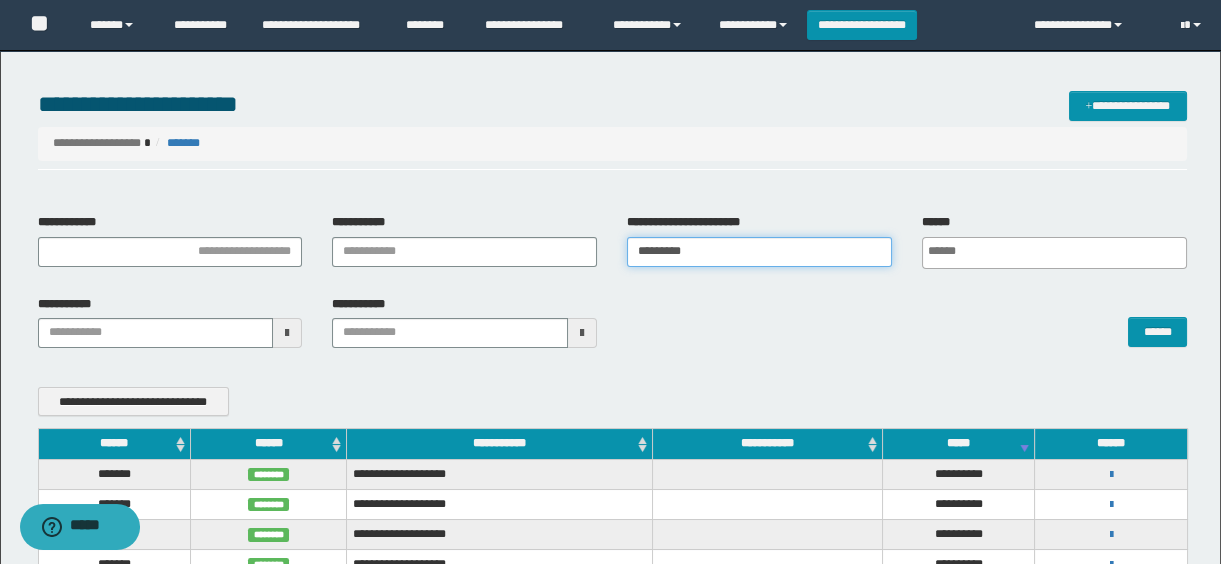 drag, startPoint x: 730, startPoint y: 260, endPoint x: 494, endPoint y: 230, distance: 237.89914 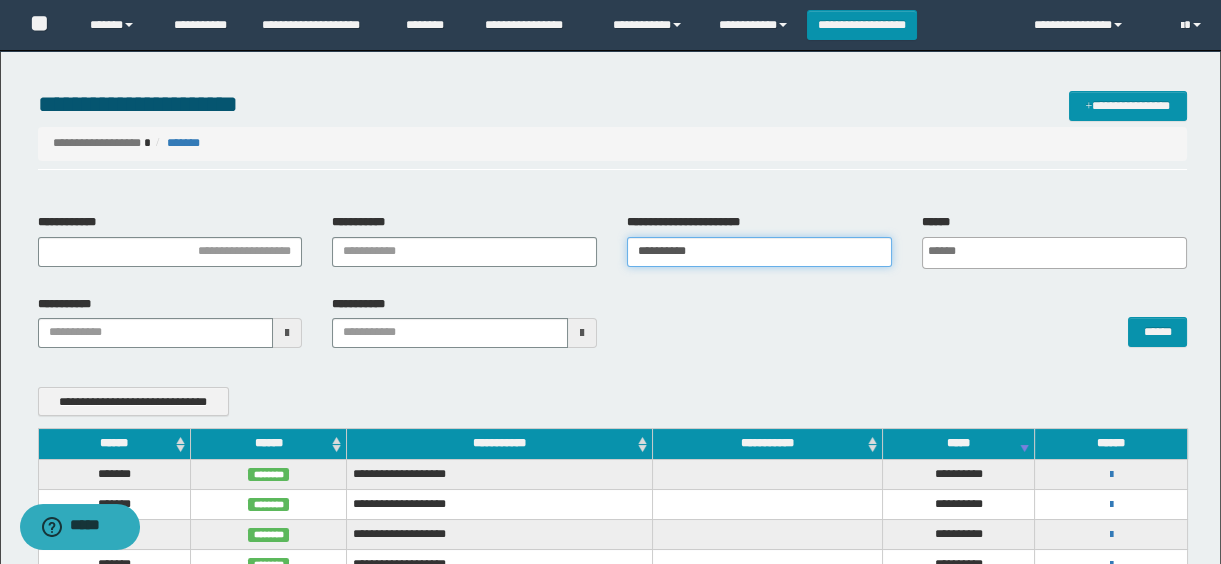 type on "**********" 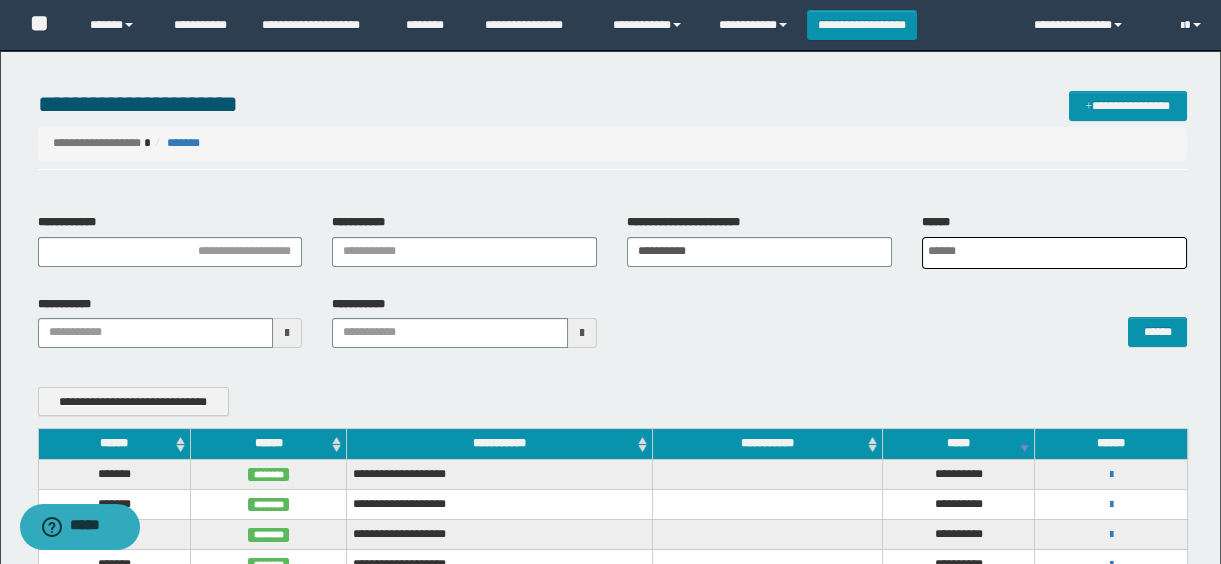 scroll, scrollTop: 0, scrollLeft: 5, axis: horizontal 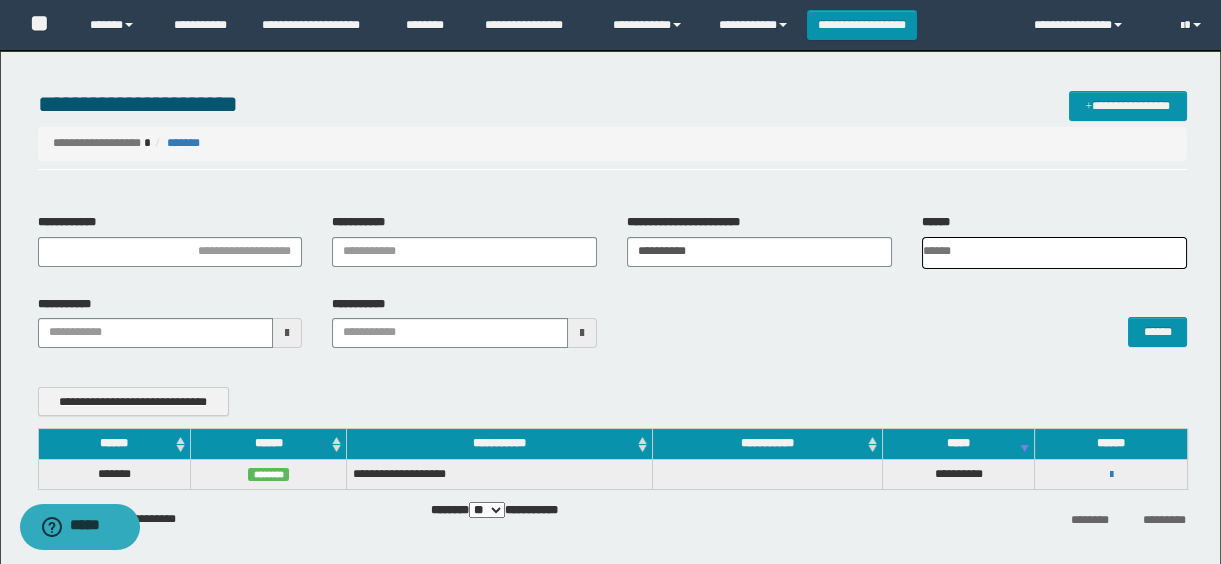 click on "**********" at bounding box center [613, 143] 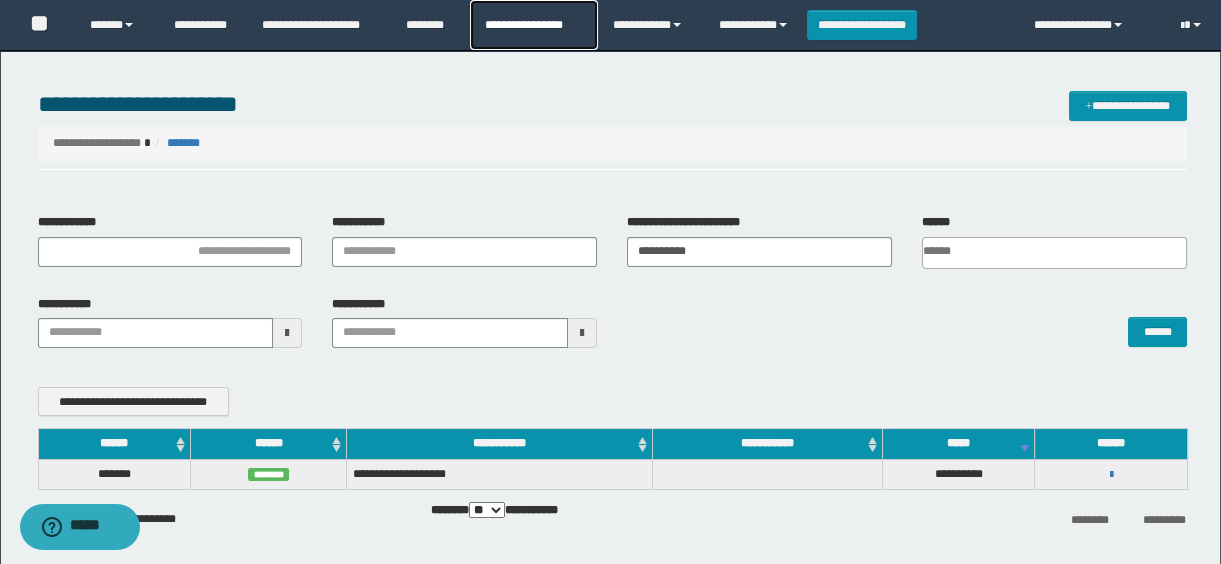 click on "**********" at bounding box center [534, 25] 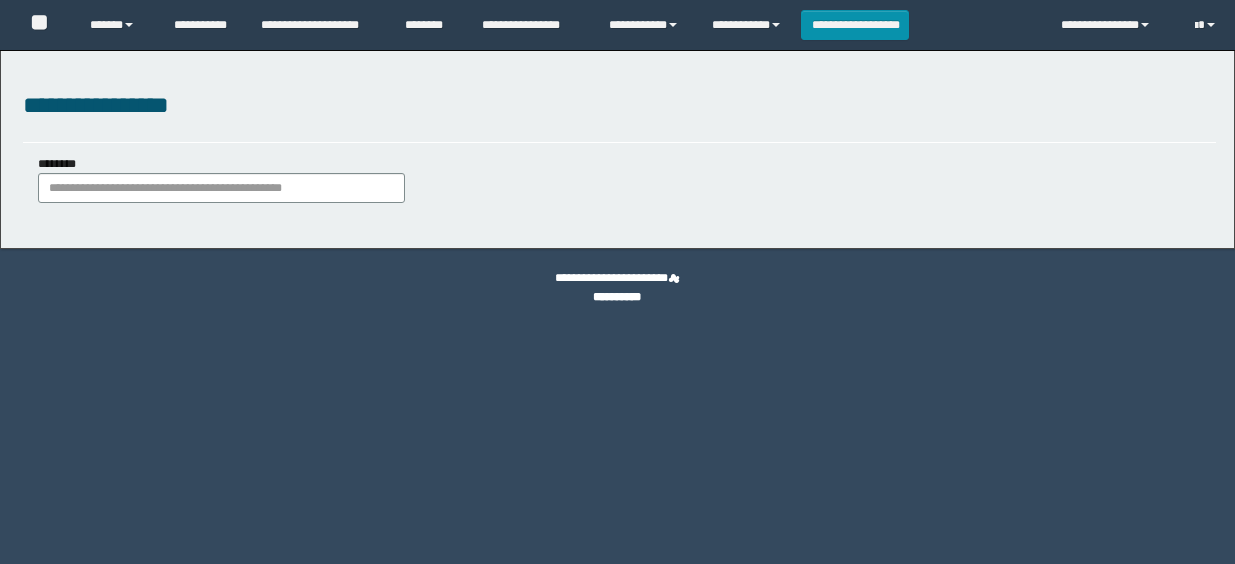 scroll, scrollTop: 0, scrollLeft: 0, axis: both 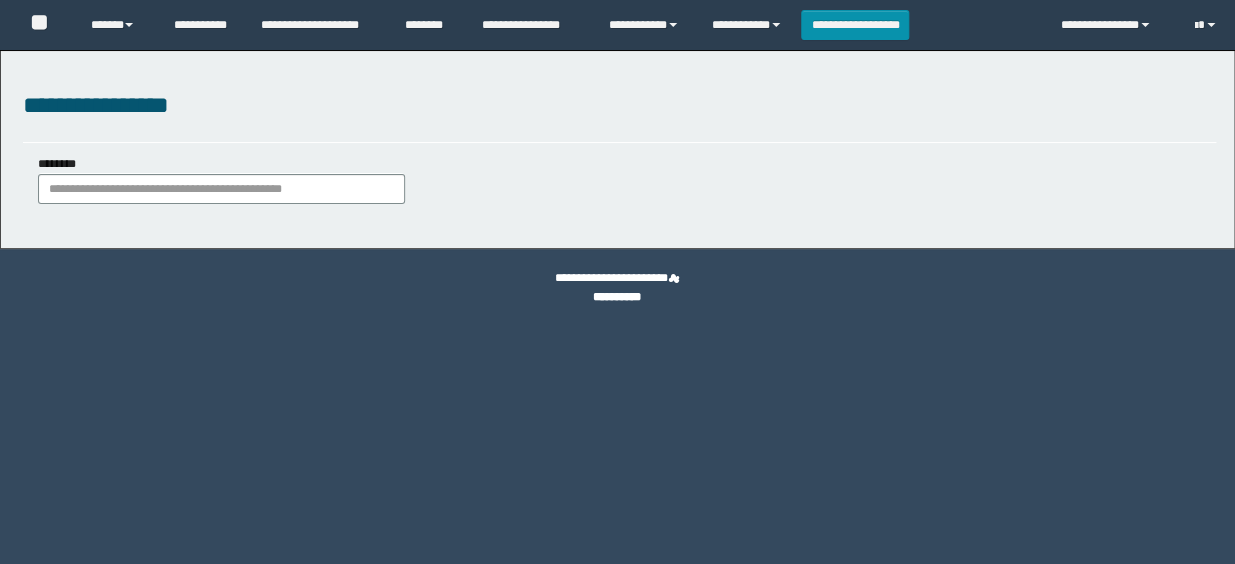click on "********" at bounding box center (222, 189) 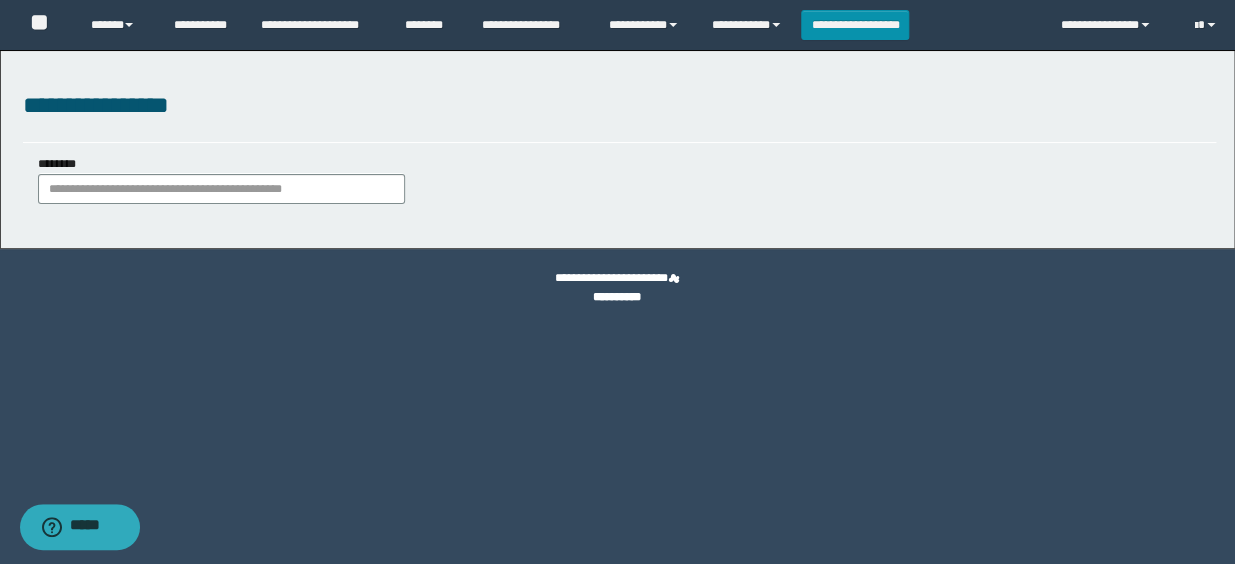type on "**********" 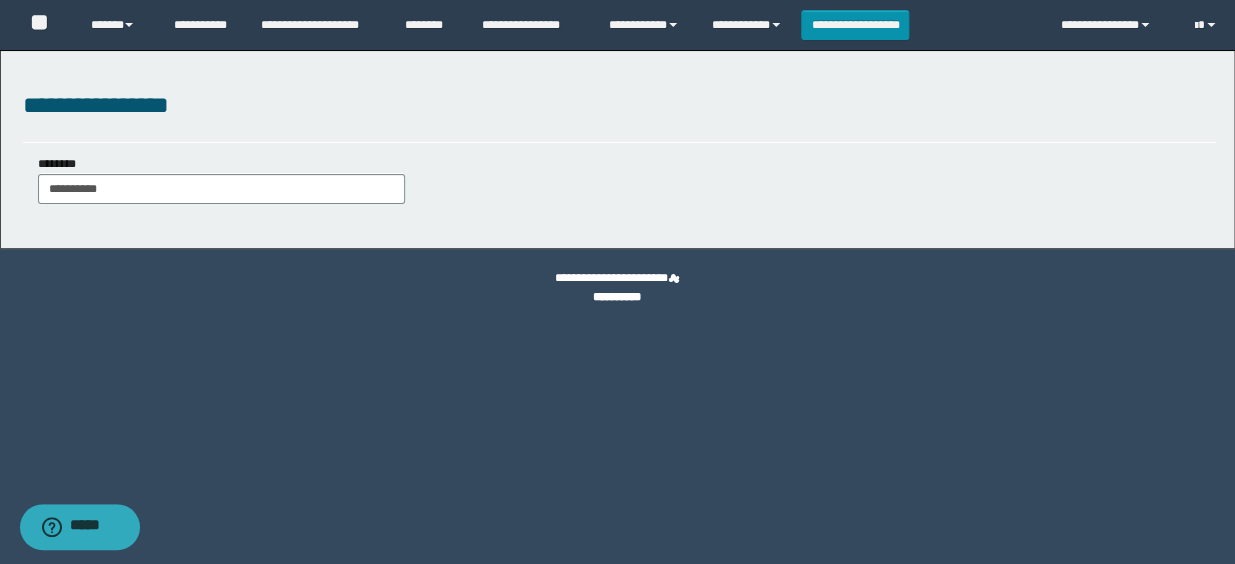 type on "**********" 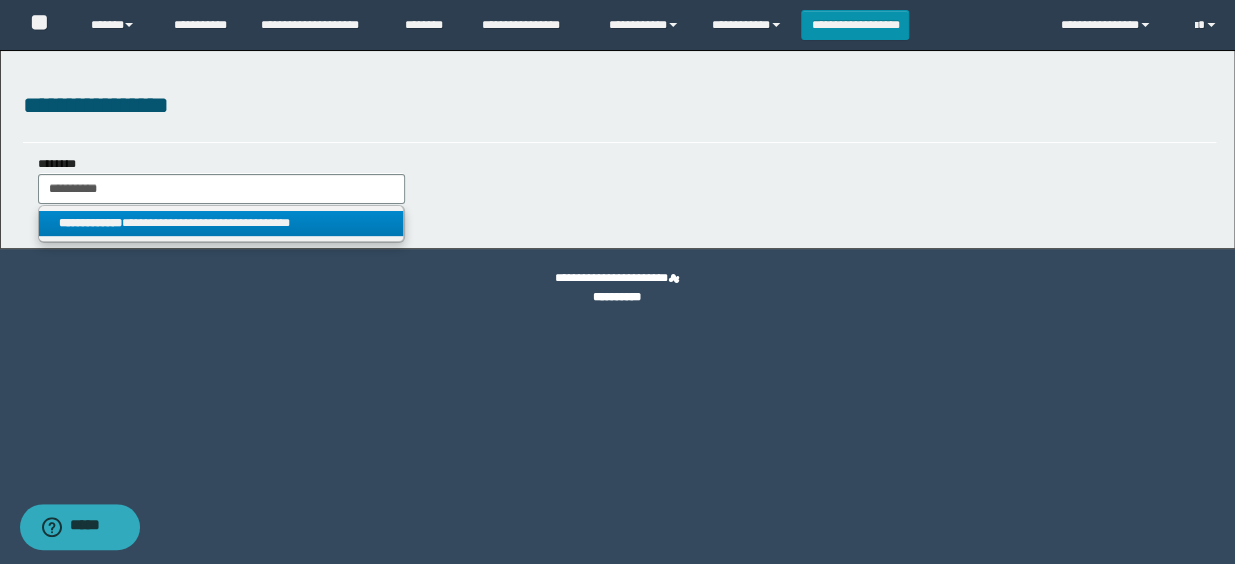type on "**********" 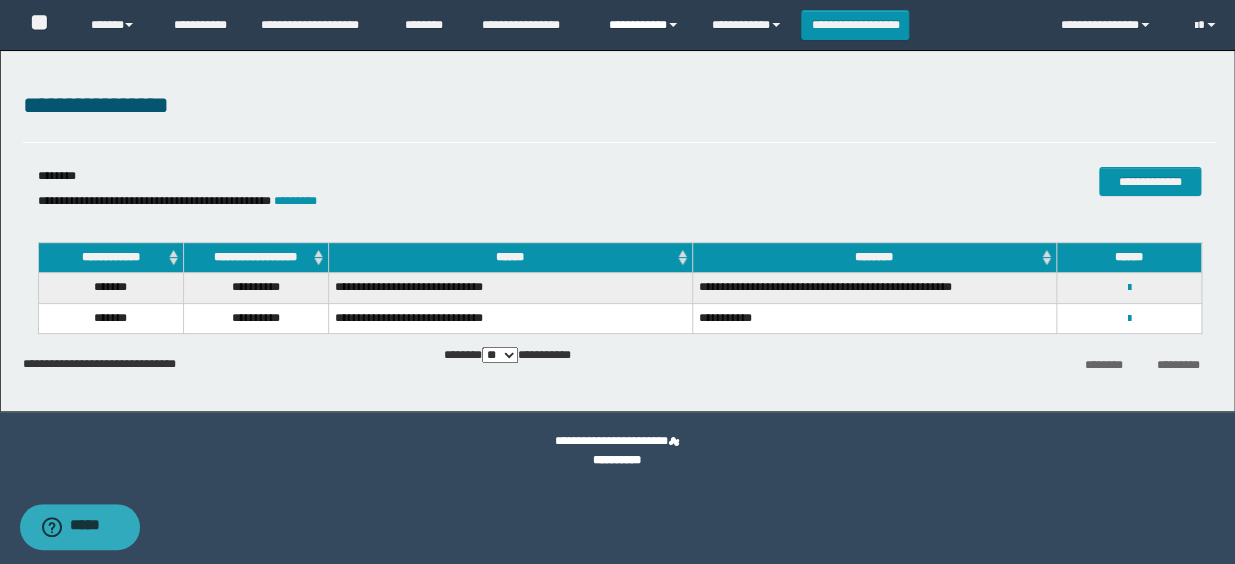 drag, startPoint x: 631, startPoint y: 27, endPoint x: 626, endPoint y: 40, distance: 13.928389 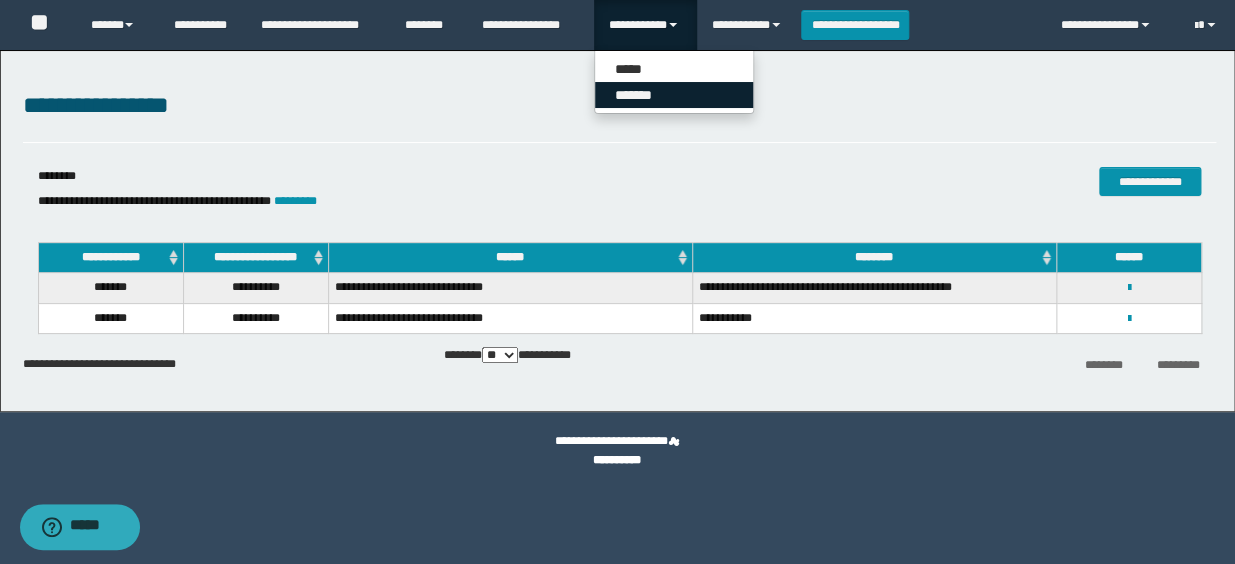 click on "*******" at bounding box center [674, 95] 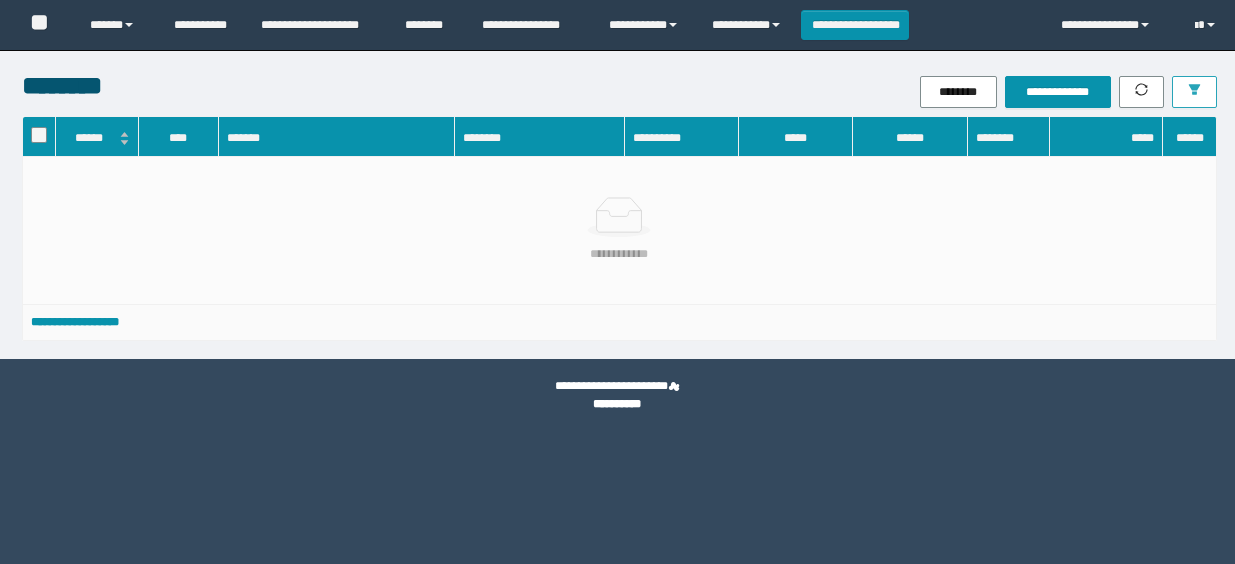scroll, scrollTop: 0, scrollLeft: 0, axis: both 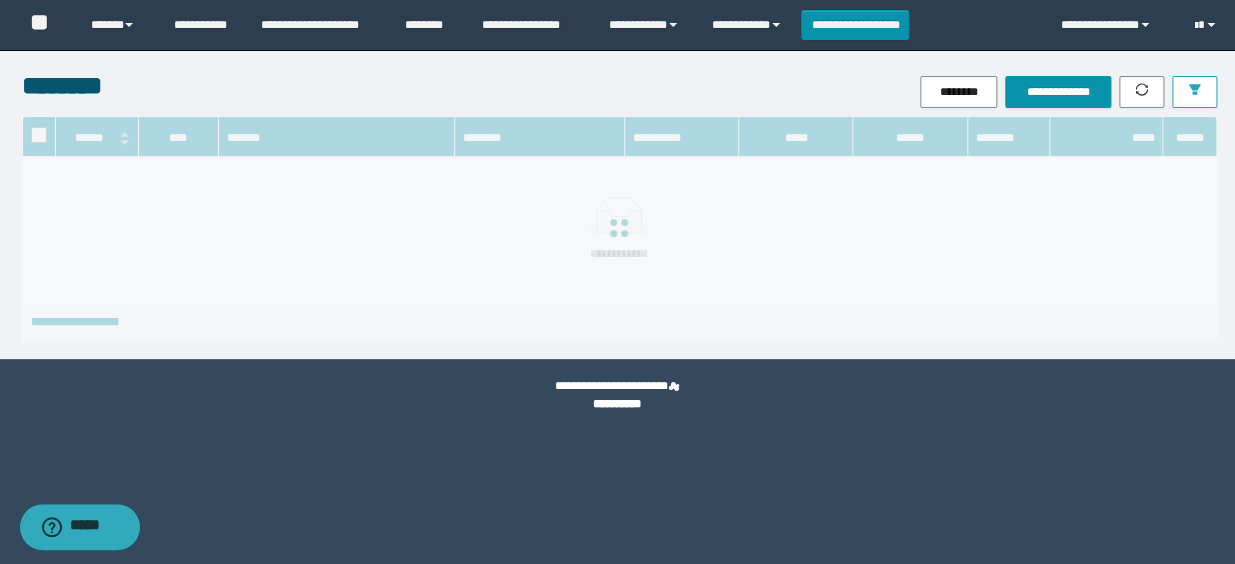 click at bounding box center (1194, 92) 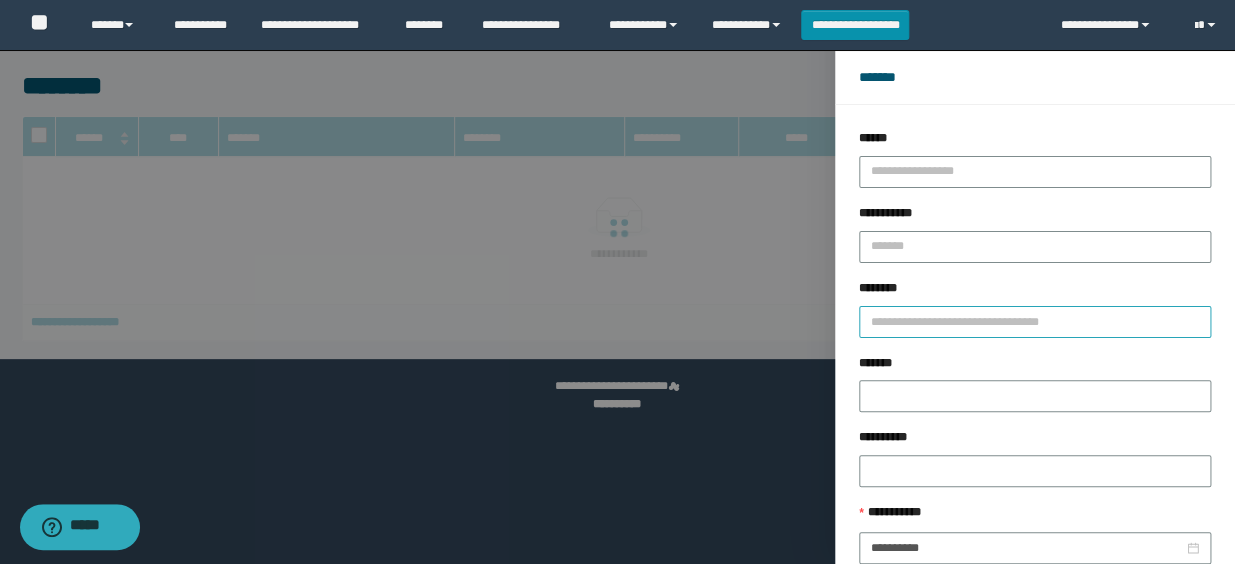 click on "********" at bounding box center [1035, 322] 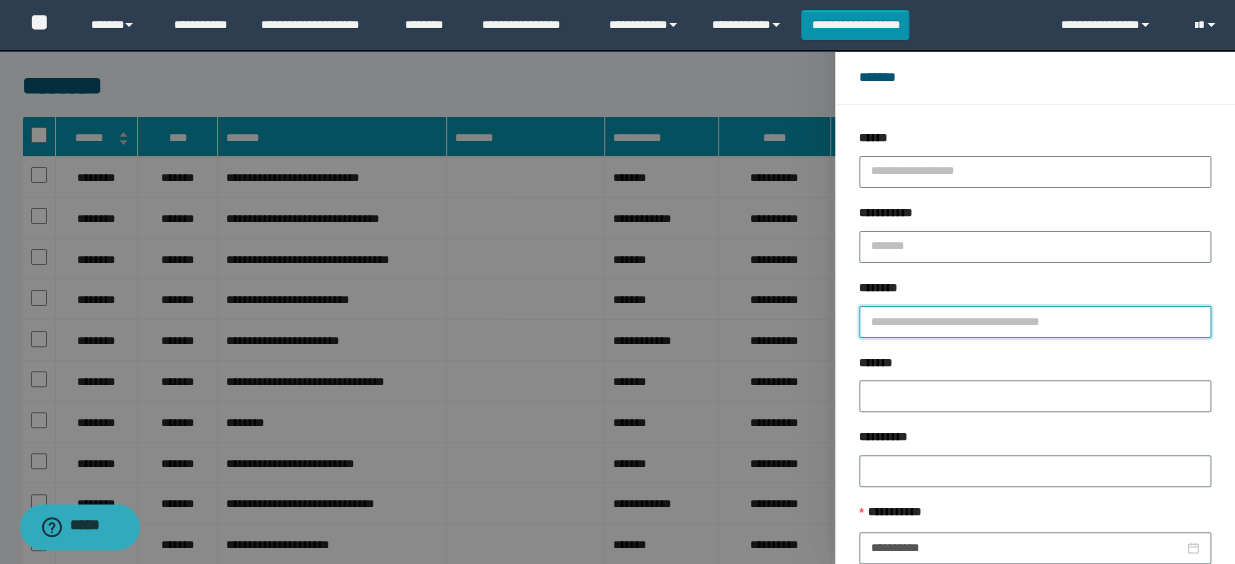 paste on "**********" 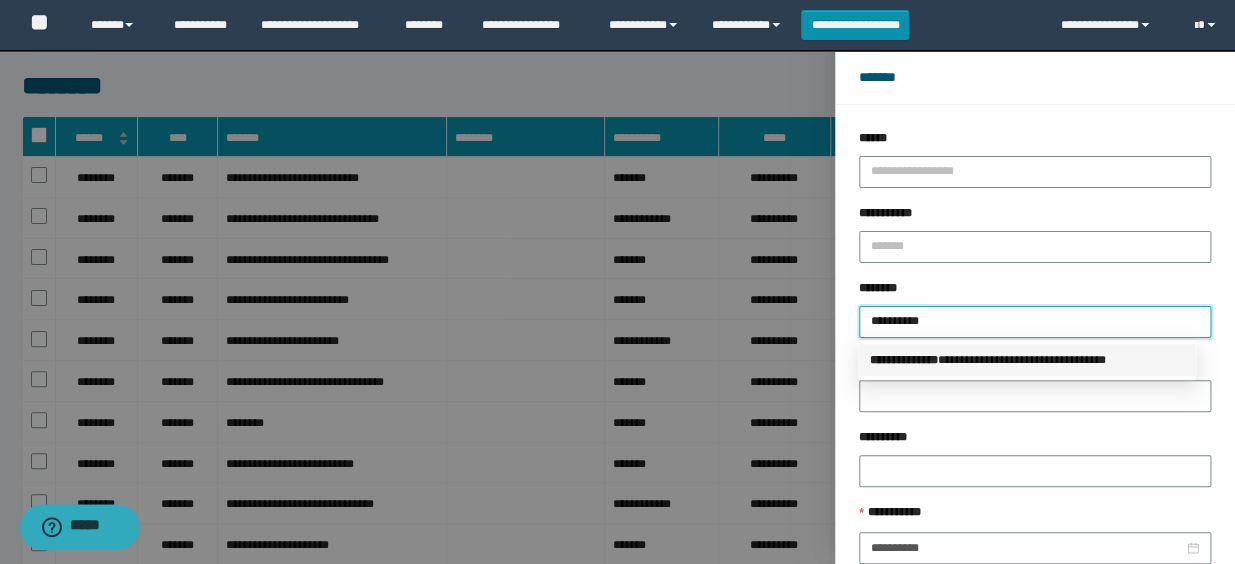 click on "**********" at bounding box center (1027, 360) 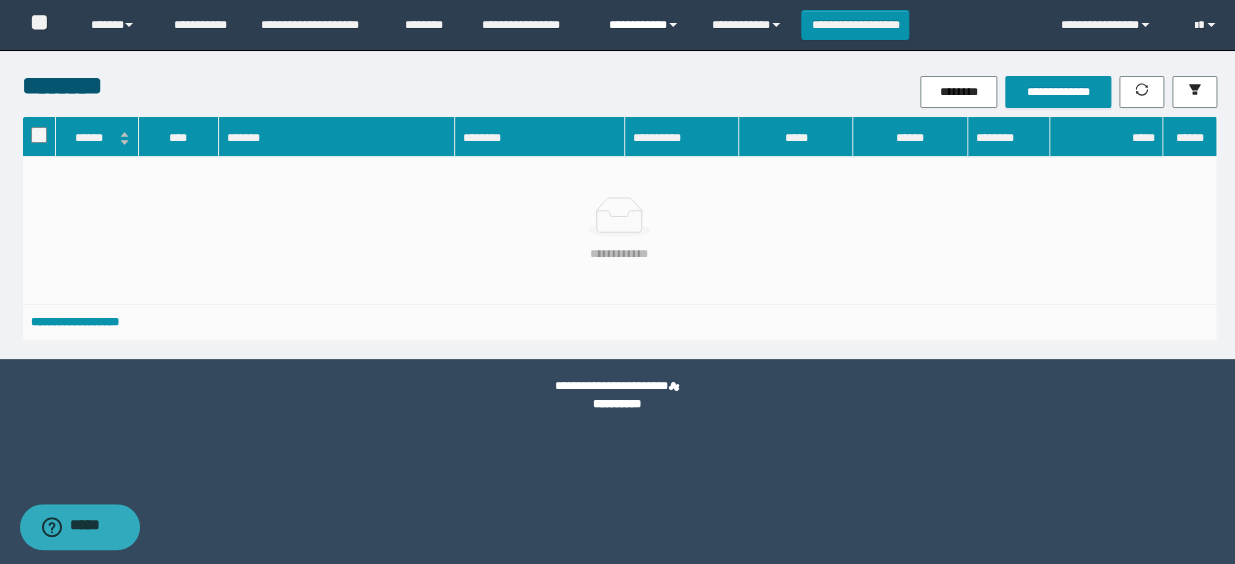 click on "**********" at bounding box center [645, 25] 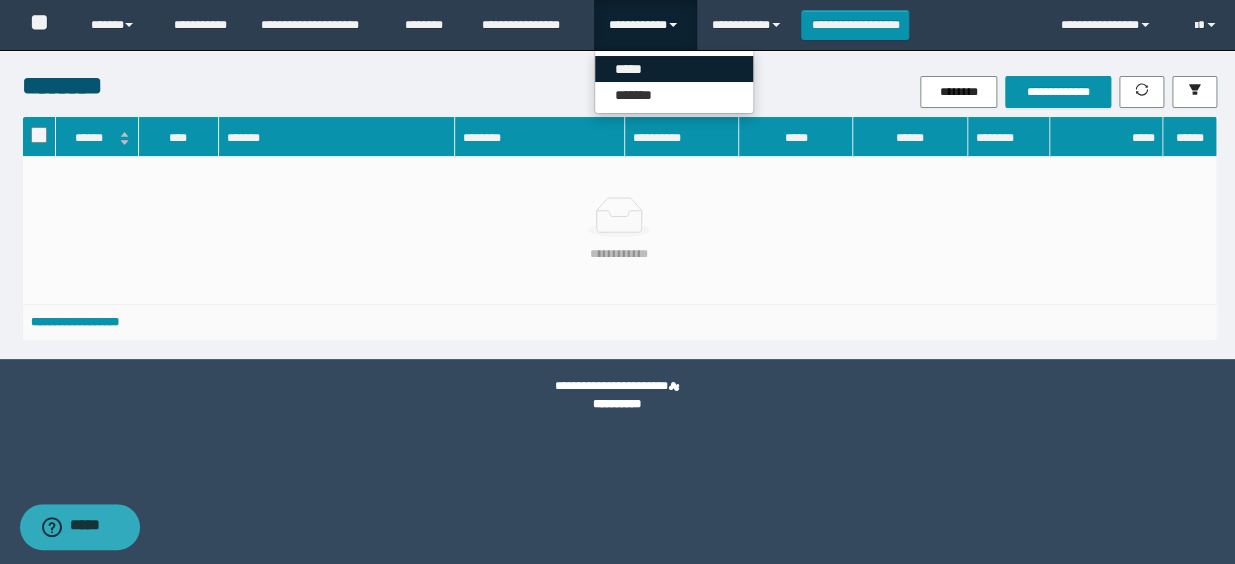 click on "*****" at bounding box center (674, 69) 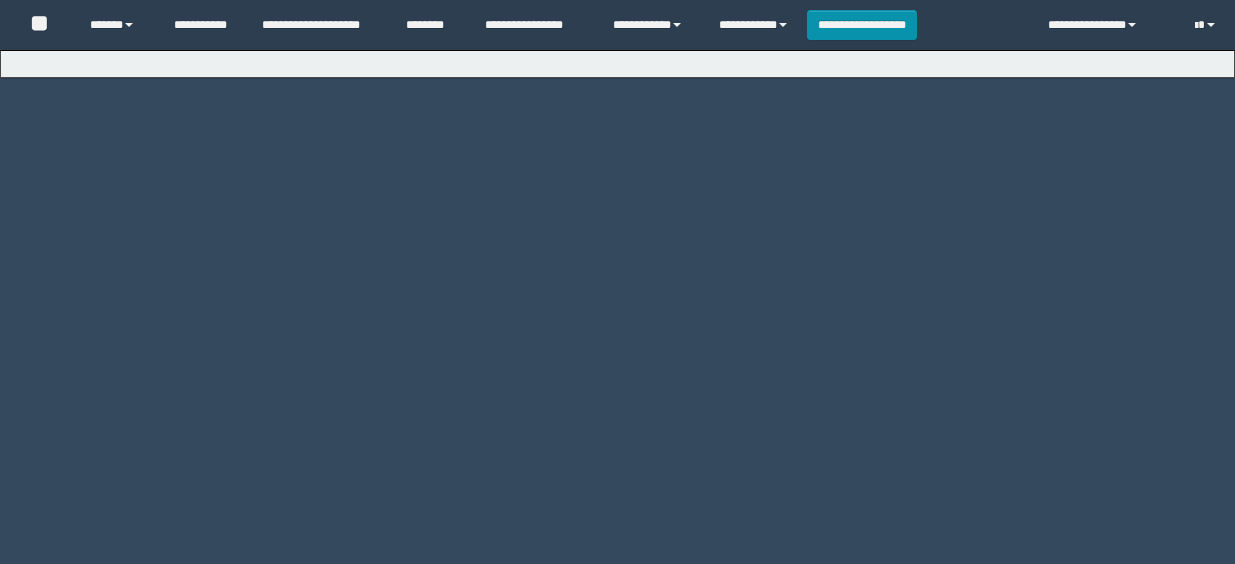 scroll, scrollTop: 0, scrollLeft: 0, axis: both 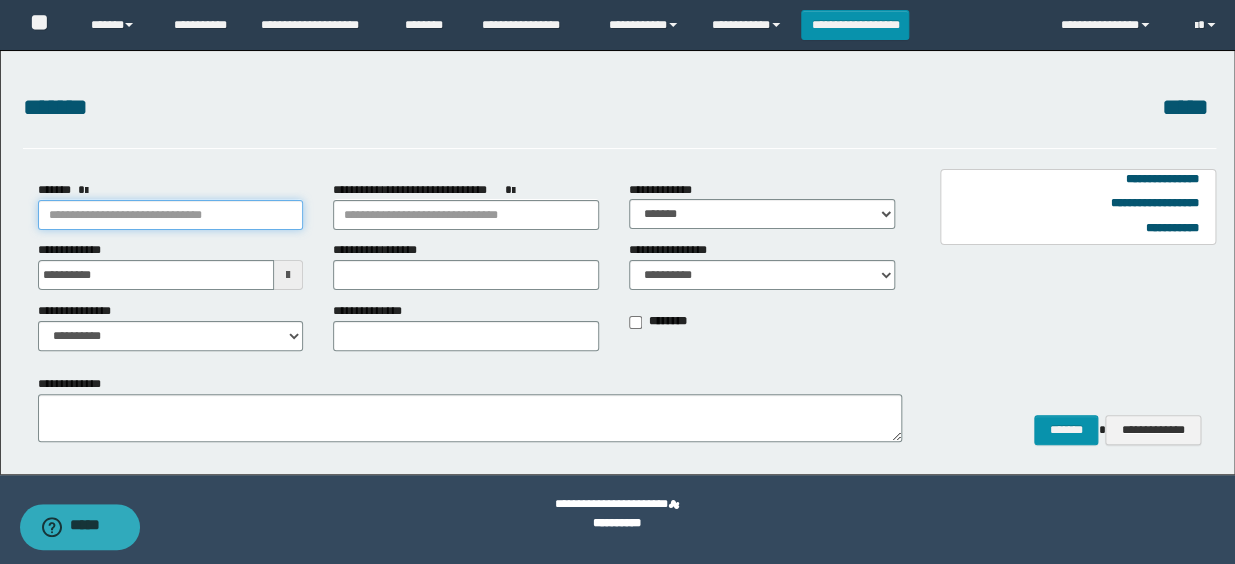 click on "*******" at bounding box center (171, 215) 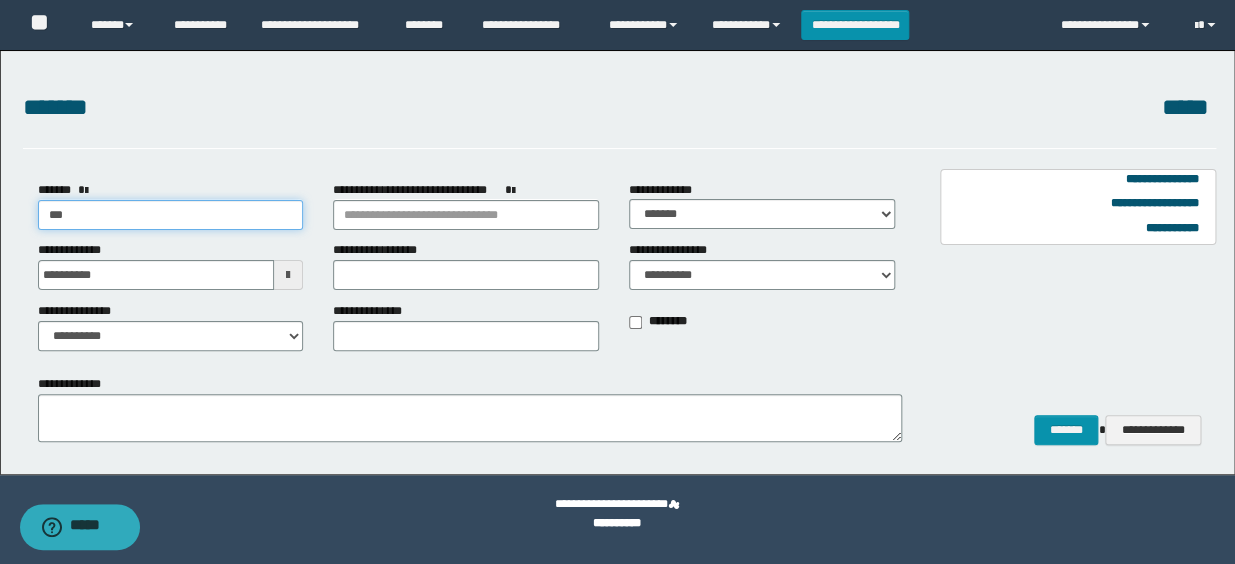 type on "****" 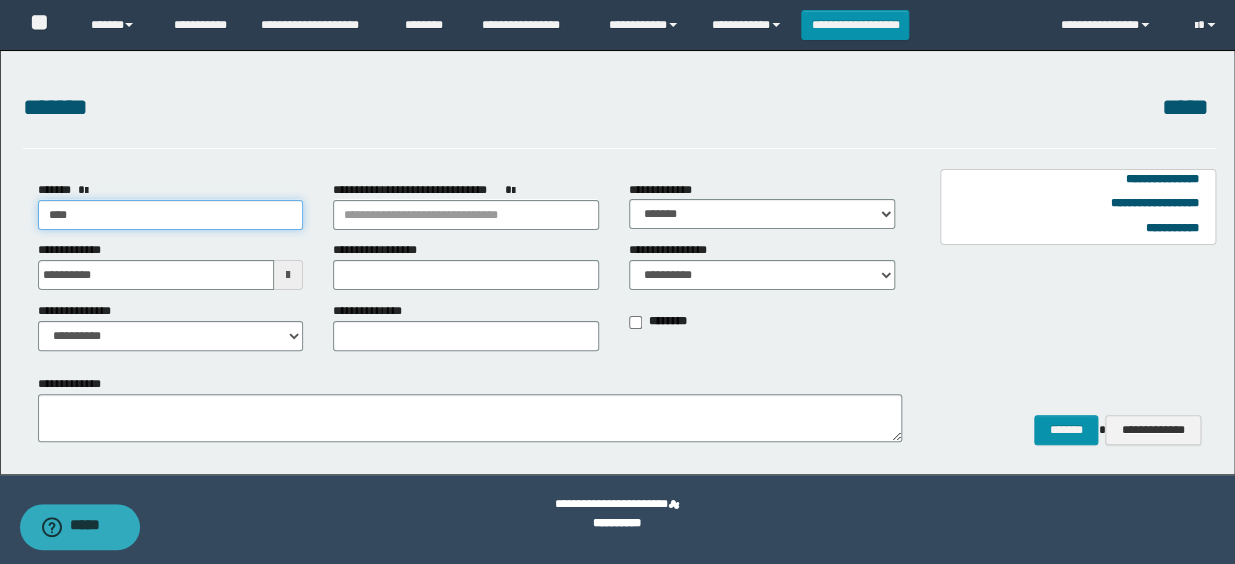 type on "****" 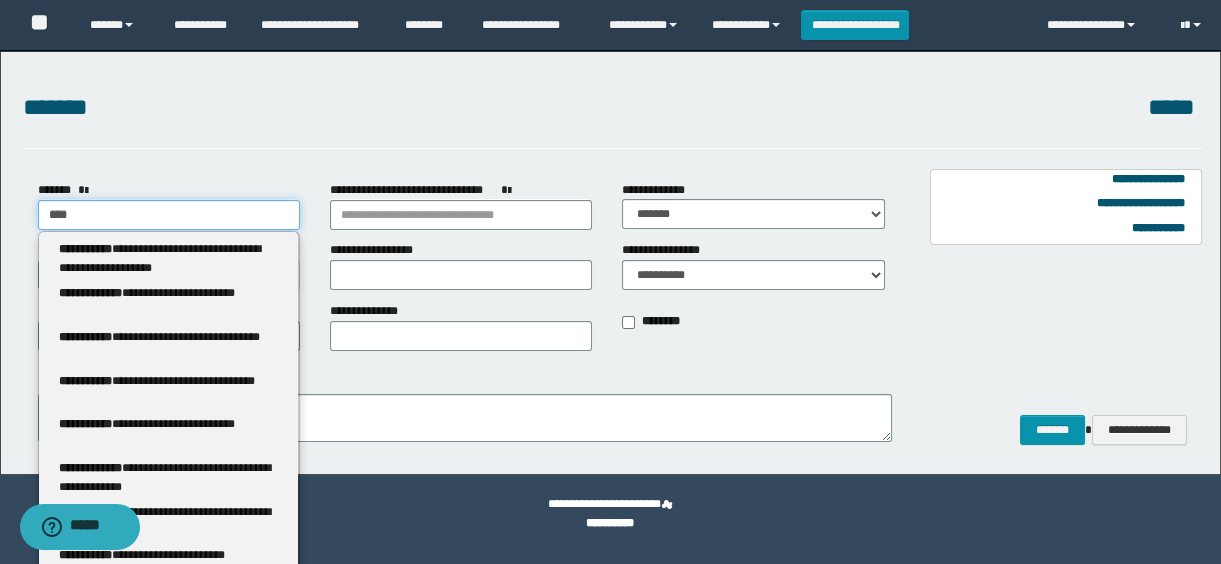 type 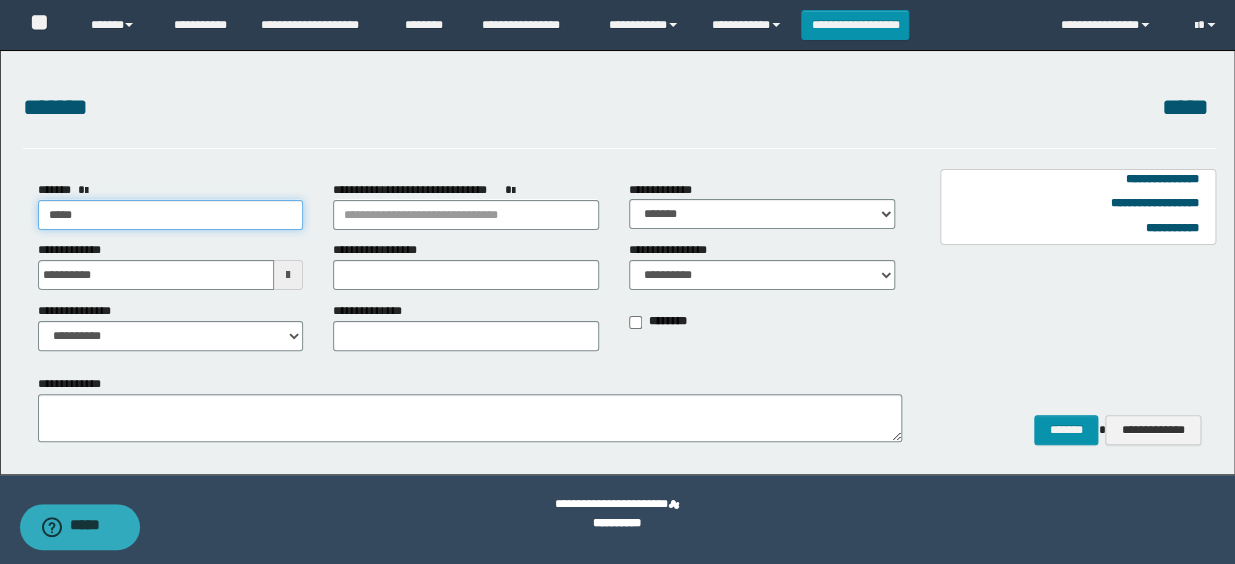 type on "*****" 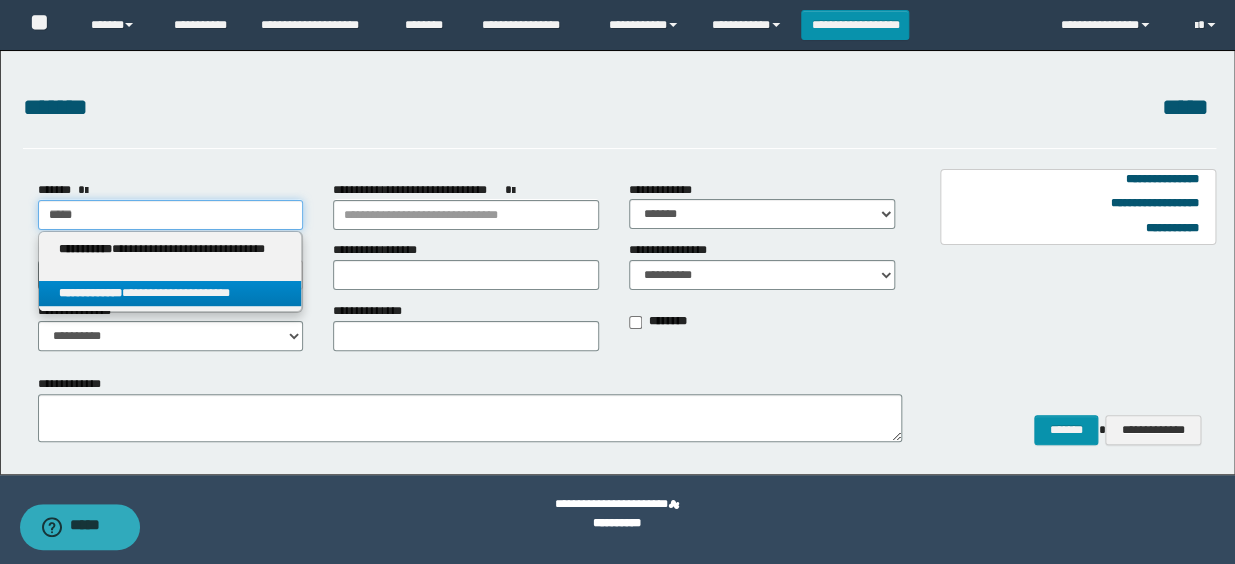 type on "*****" 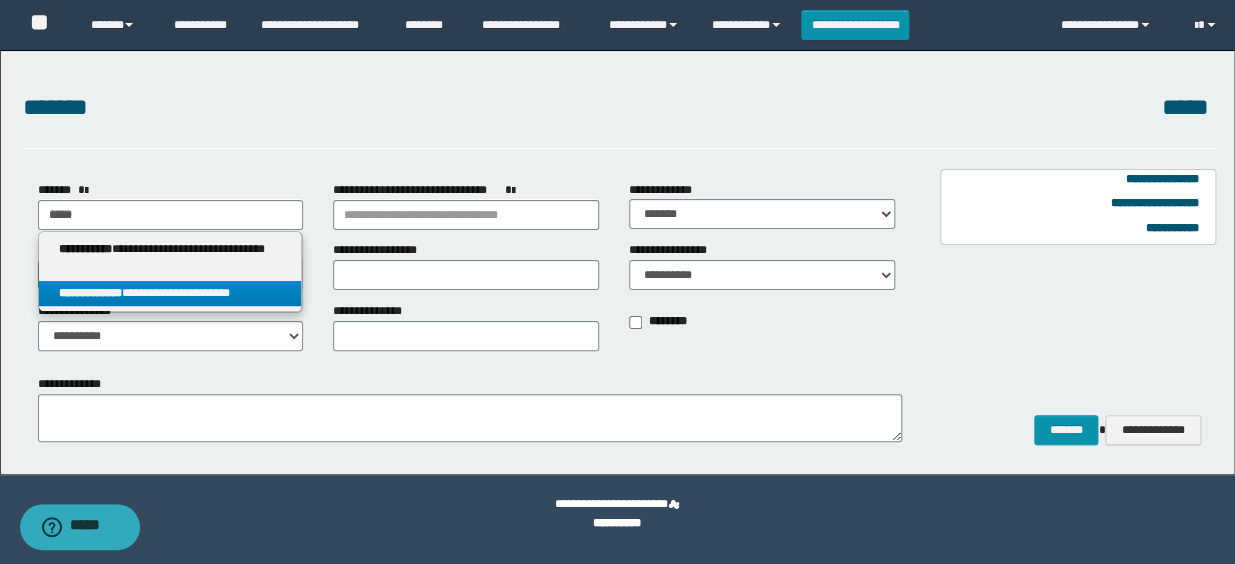 click on "**********" at bounding box center [170, 293] 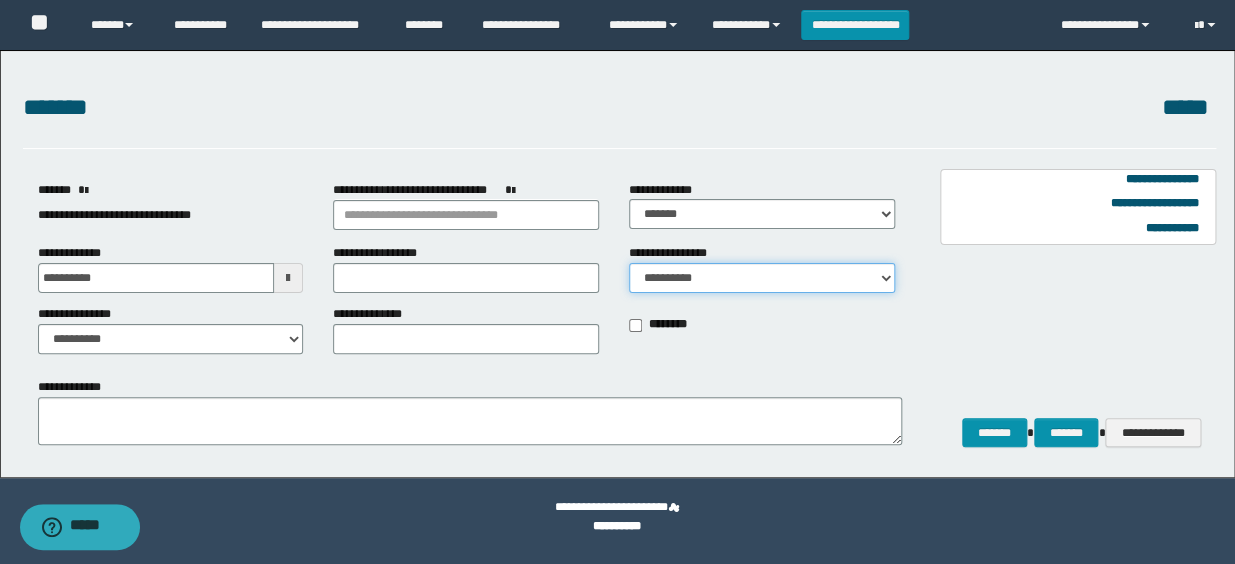 click on "**********" at bounding box center (762, 278) 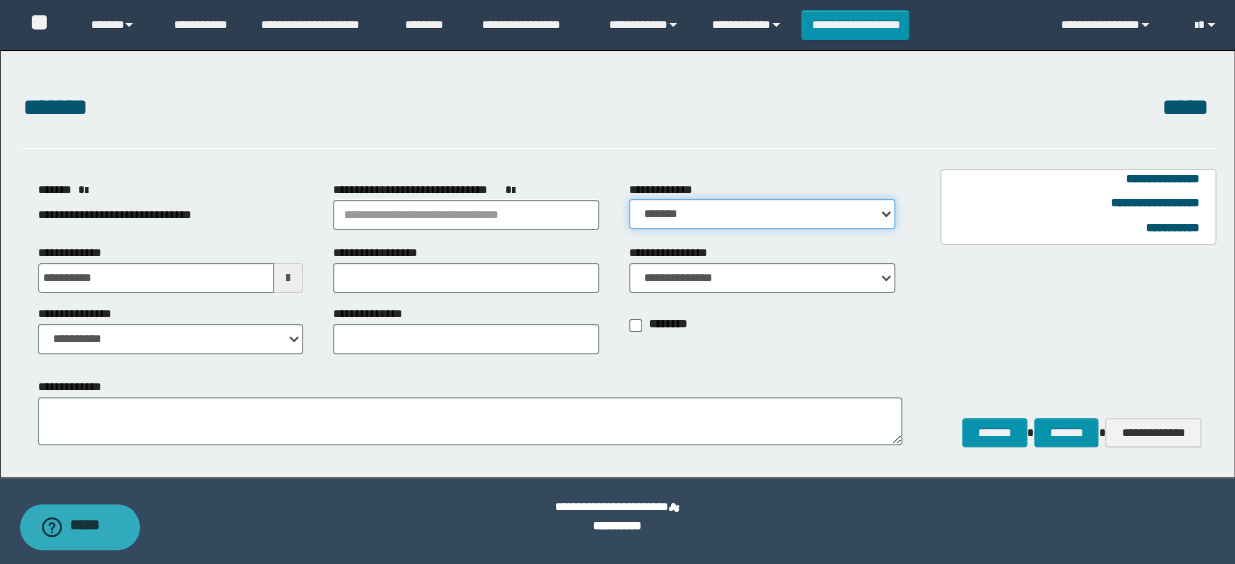 click on "**********" at bounding box center (762, 214) 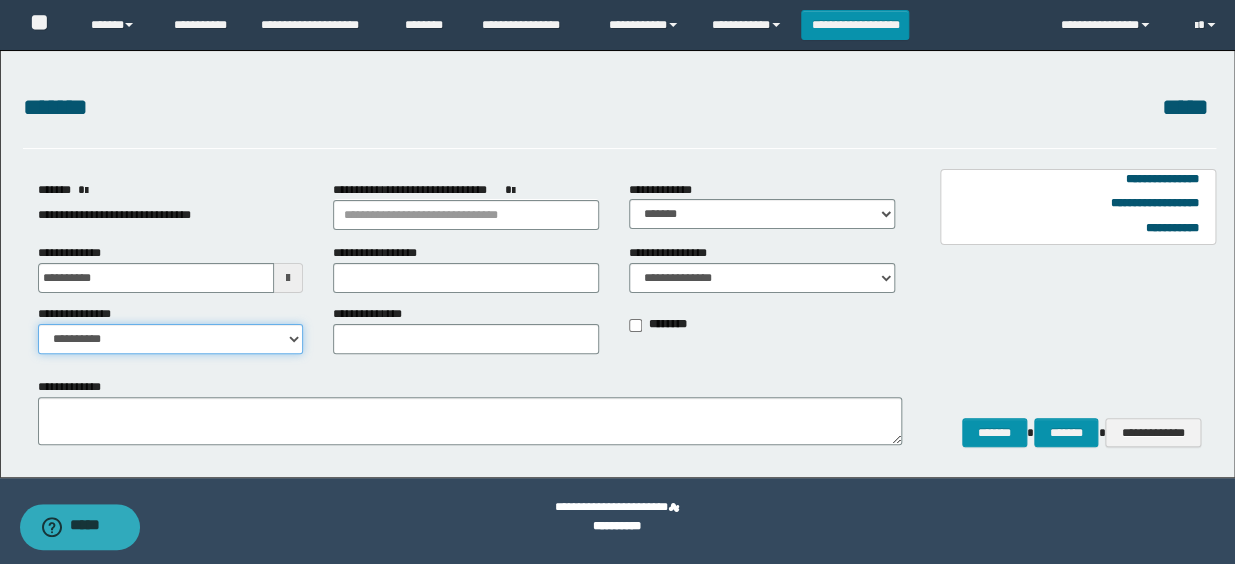 click on "**********" at bounding box center [171, 339] 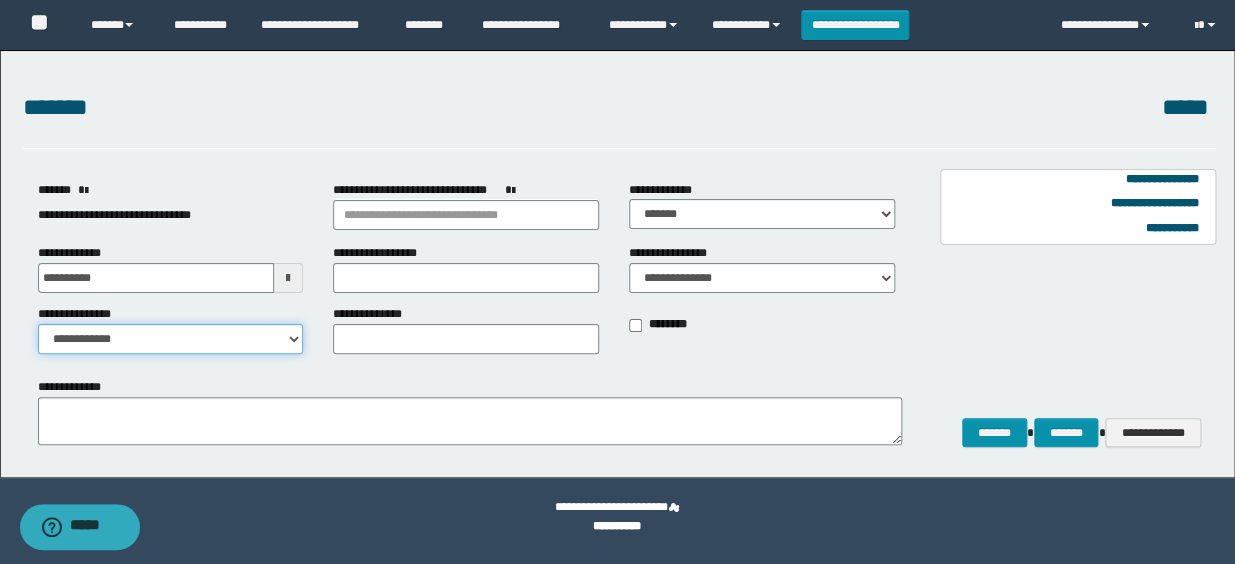 click on "**********" at bounding box center [171, 339] 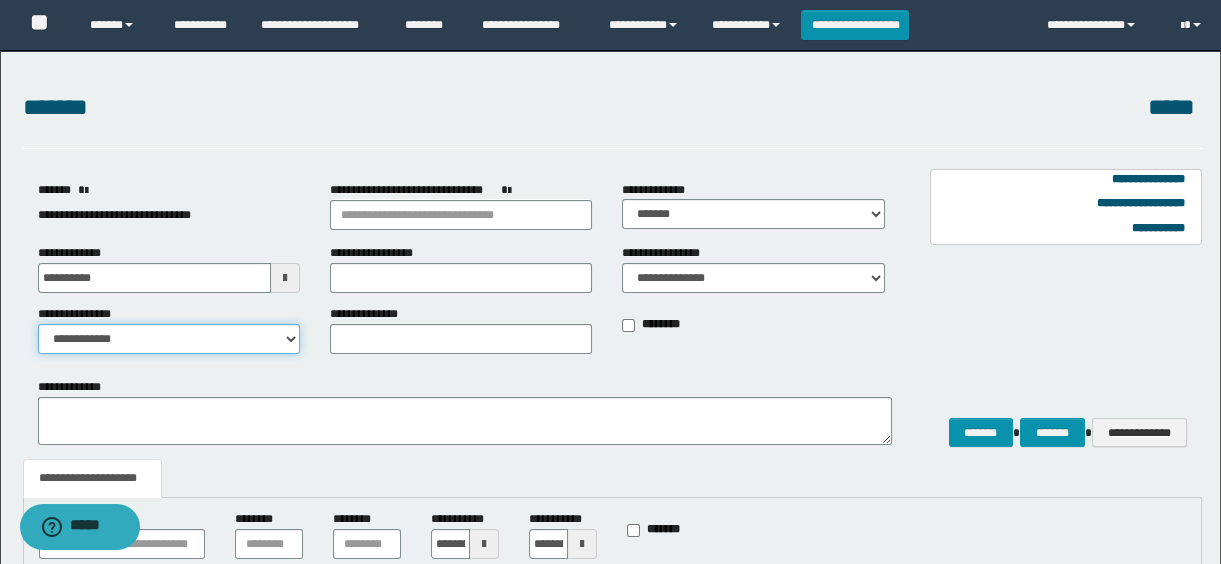 scroll, scrollTop: 255, scrollLeft: 0, axis: vertical 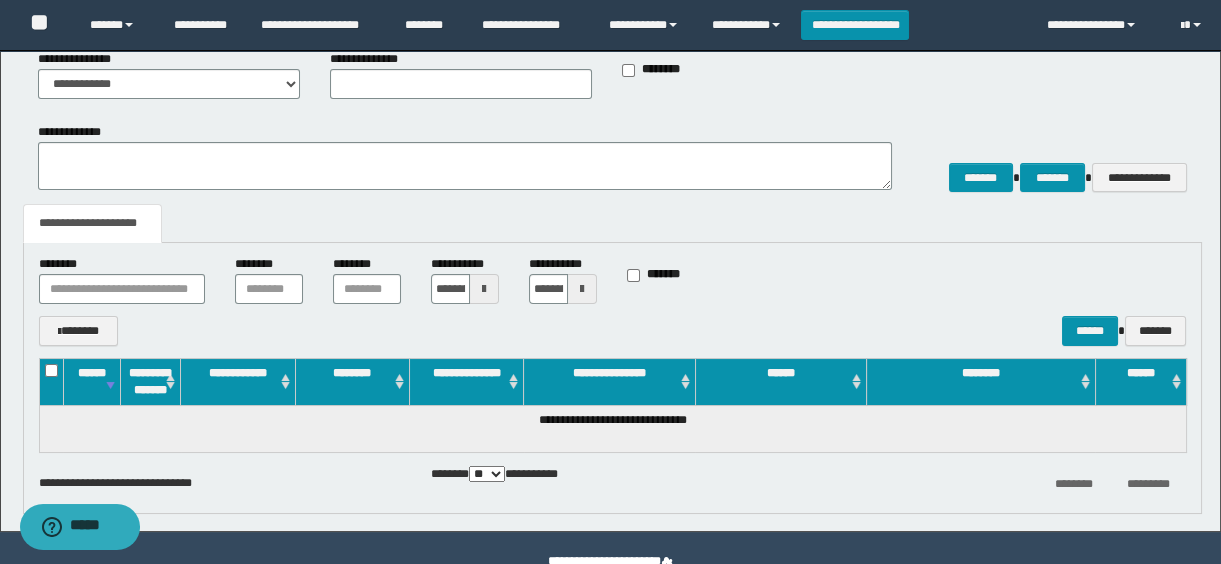 click at bounding box center (484, 289) 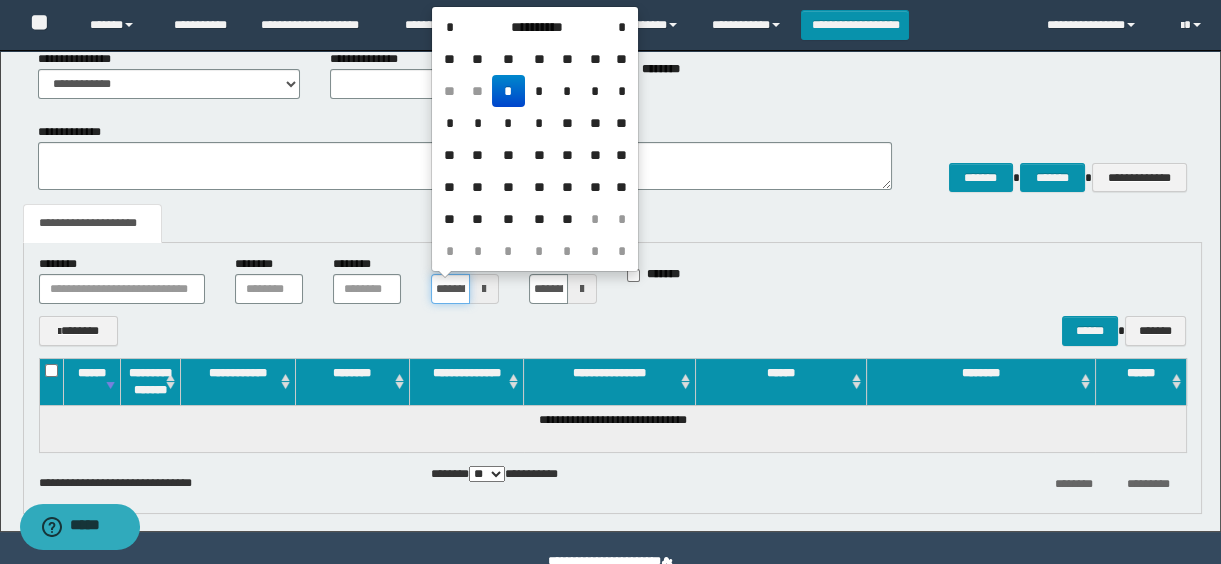 scroll, scrollTop: 0, scrollLeft: 41, axis: horizontal 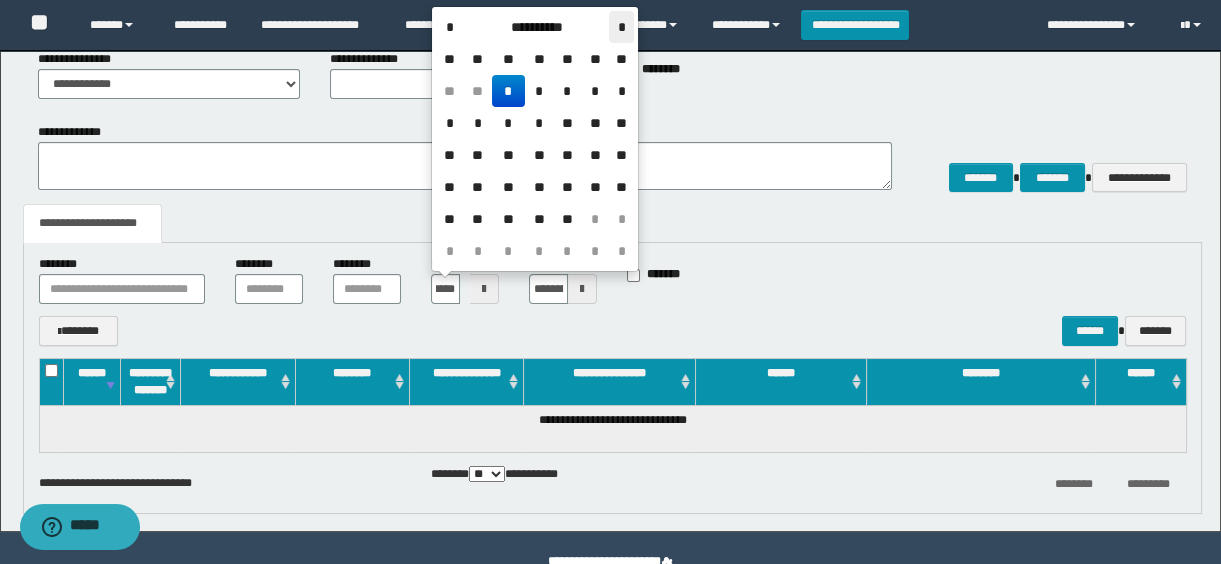 click on "*" at bounding box center [621, 27] 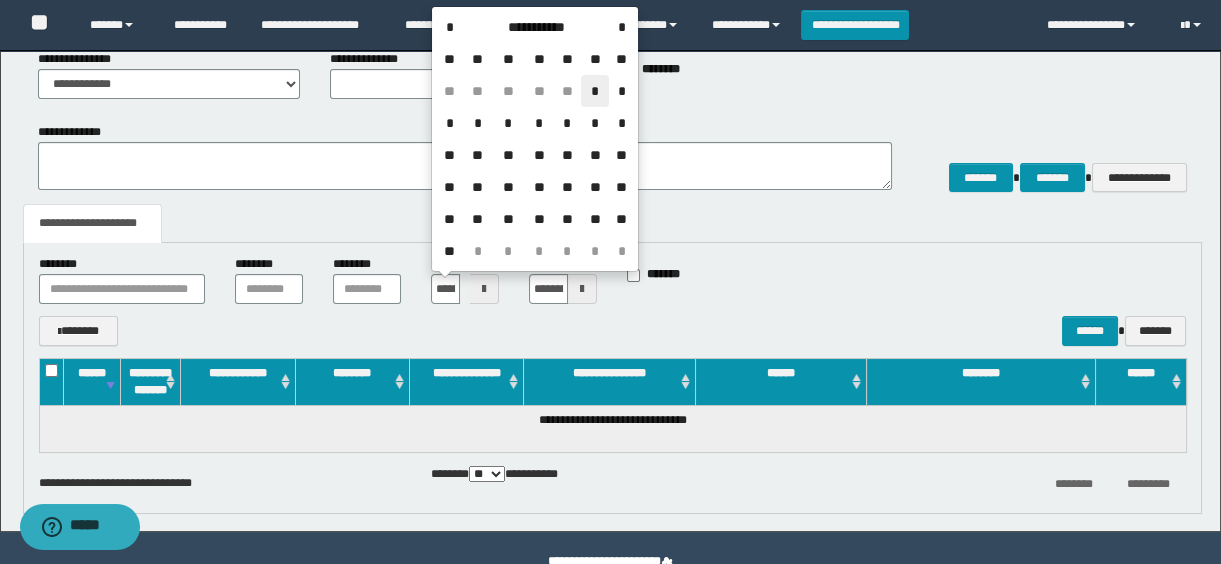 click on "*" at bounding box center (595, 91) 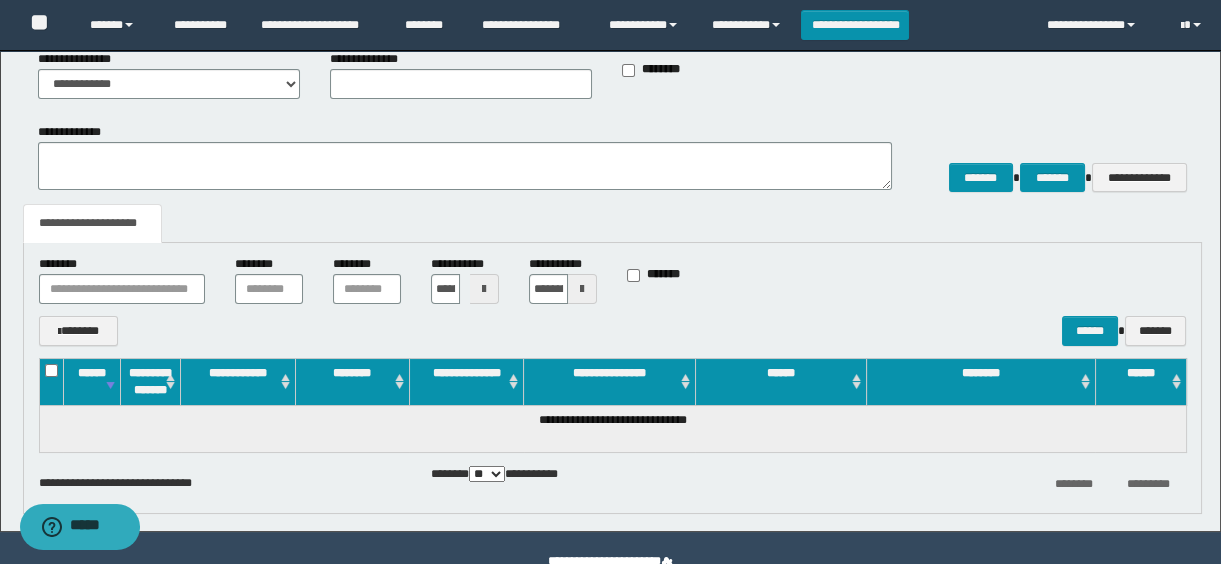 click at bounding box center [582, 289] 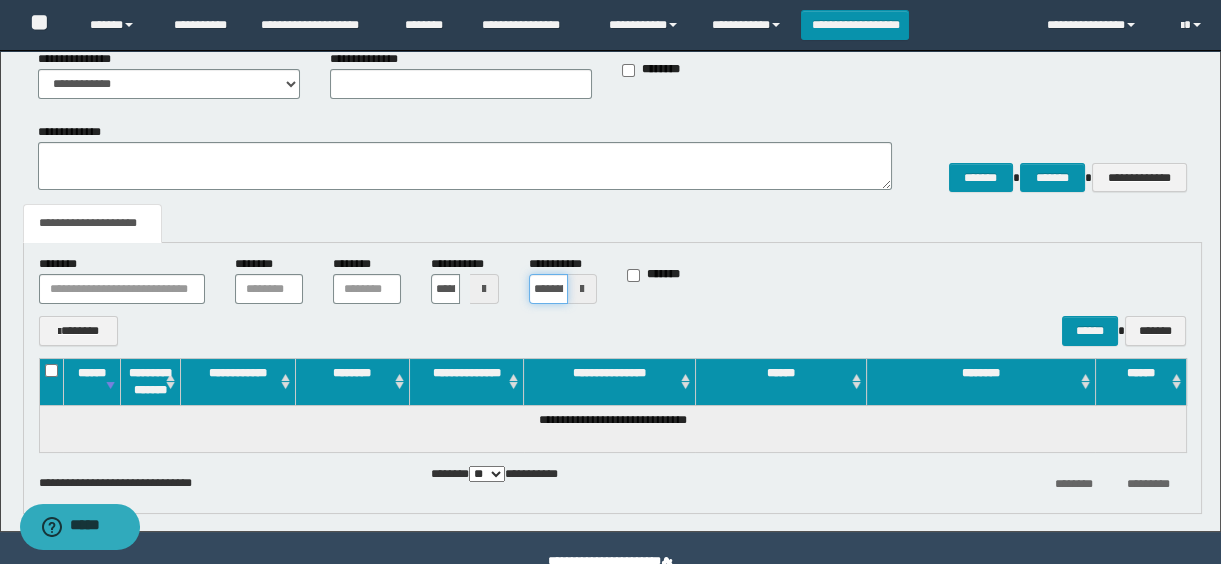 scroll, scrollTop: 0, scrollLeft: 41, axis: horizontal 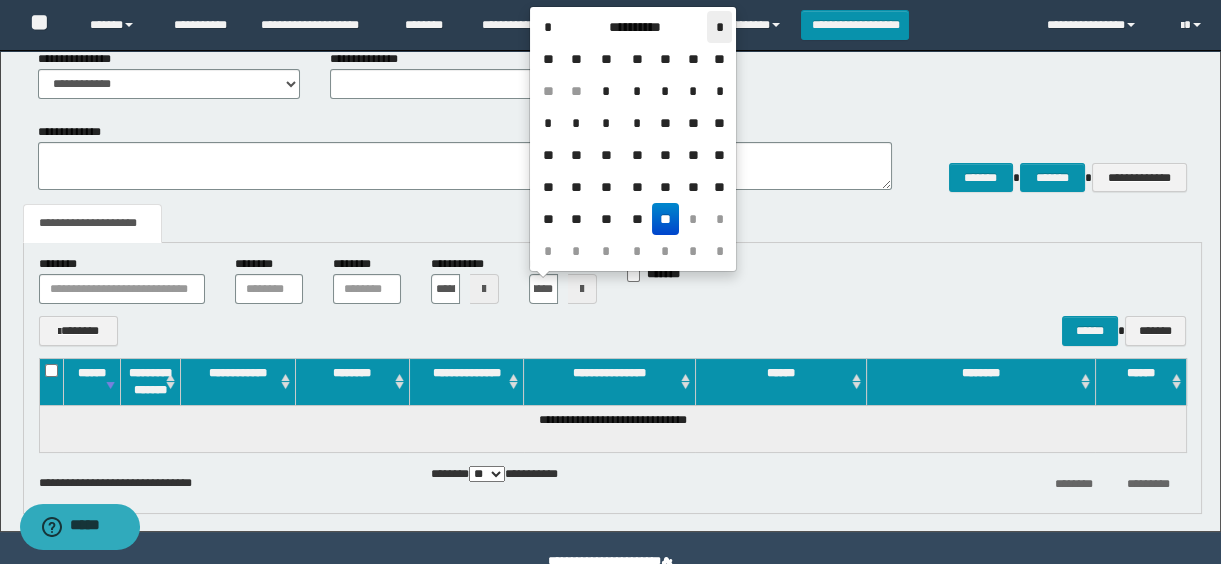 click on "*" at bounding box center [719, 27] 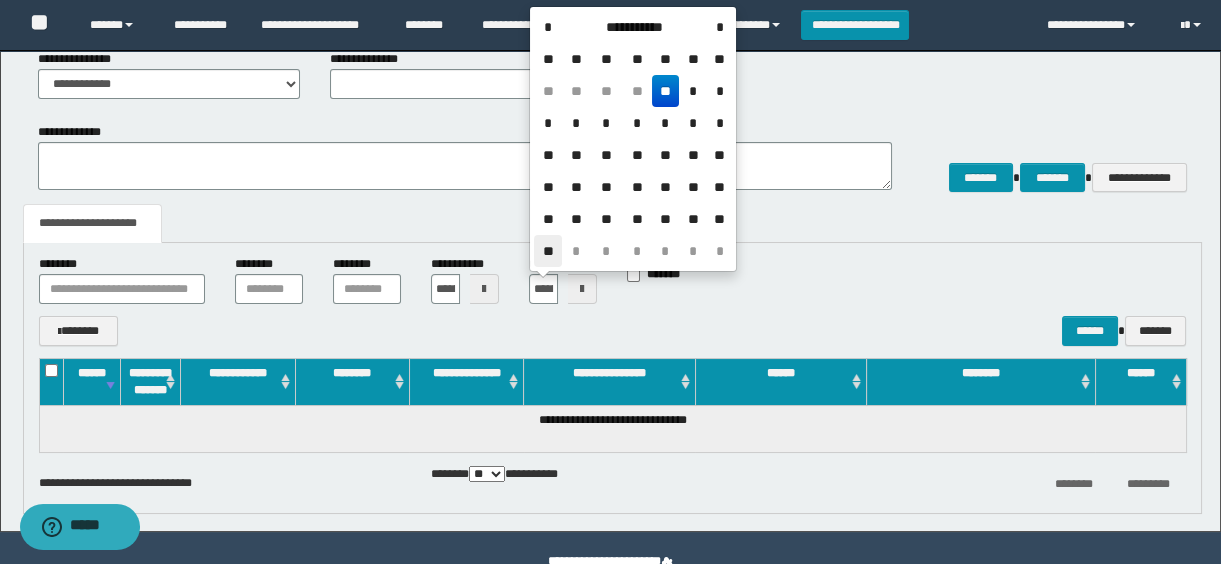 drag, startPoint x: 550, startPoint y: 251, endPoint x: 1011, endPoint y: 259, distance: 461.0694 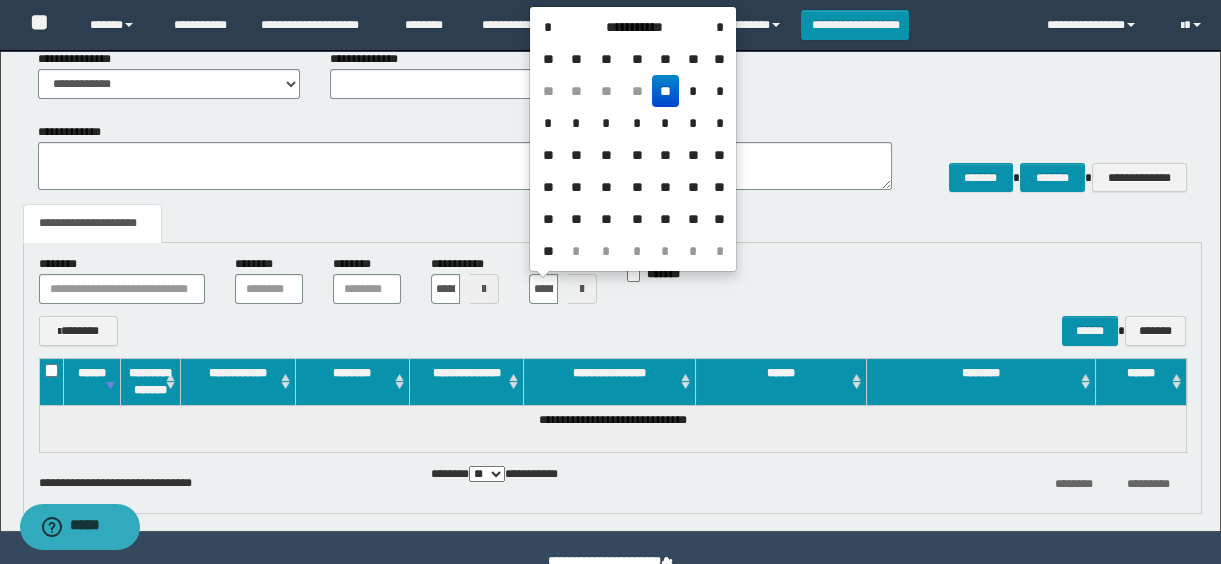 type on "**********" 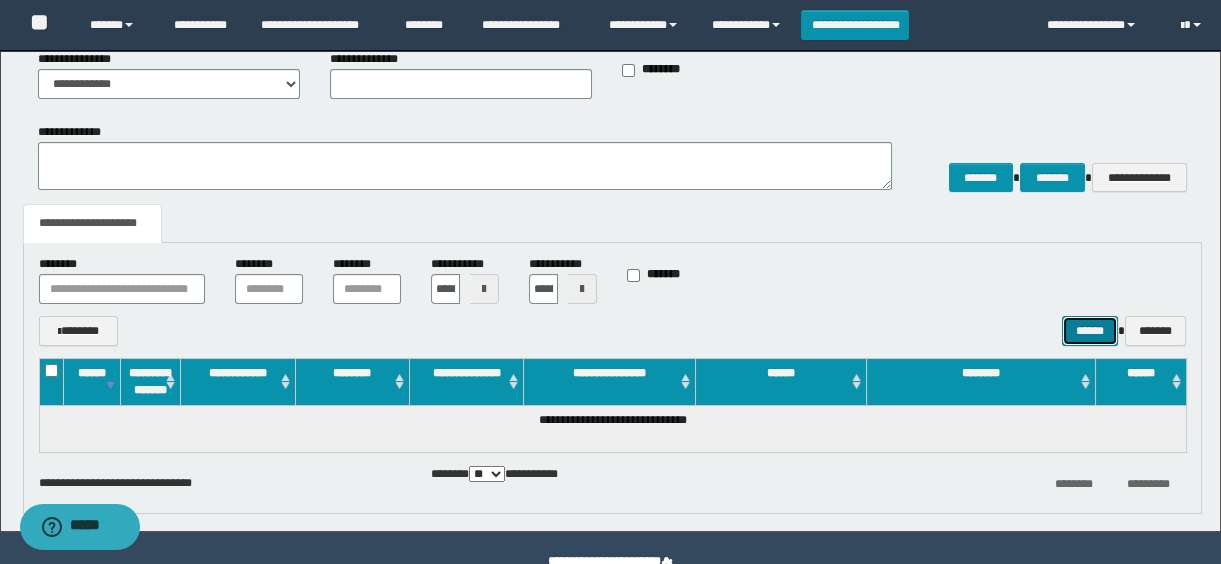 click on "******" at bounding box center (1090, 331) 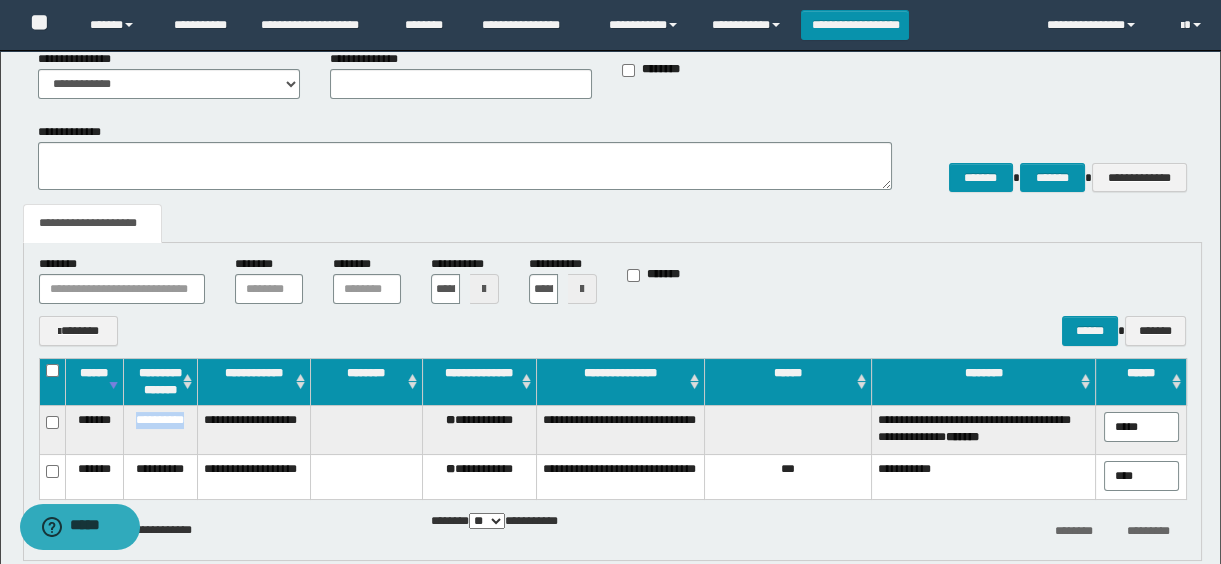 drag, startPoint x: 128, startPoint y: 416, endPoint x: 190, endPoint y: 429, distance: 63.348244 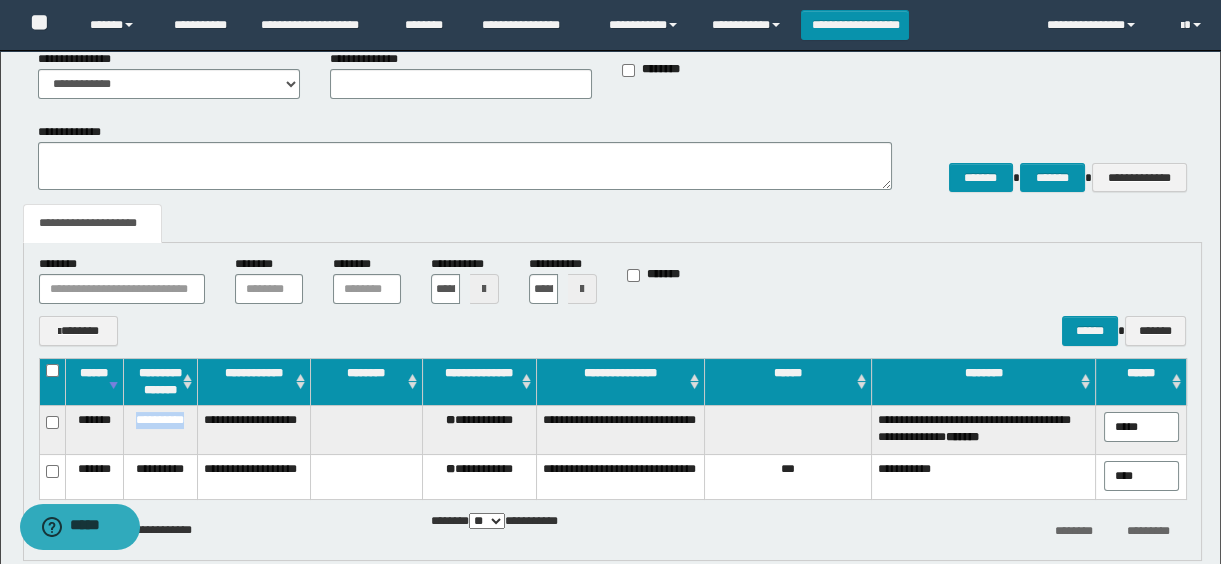 copy on "**********" 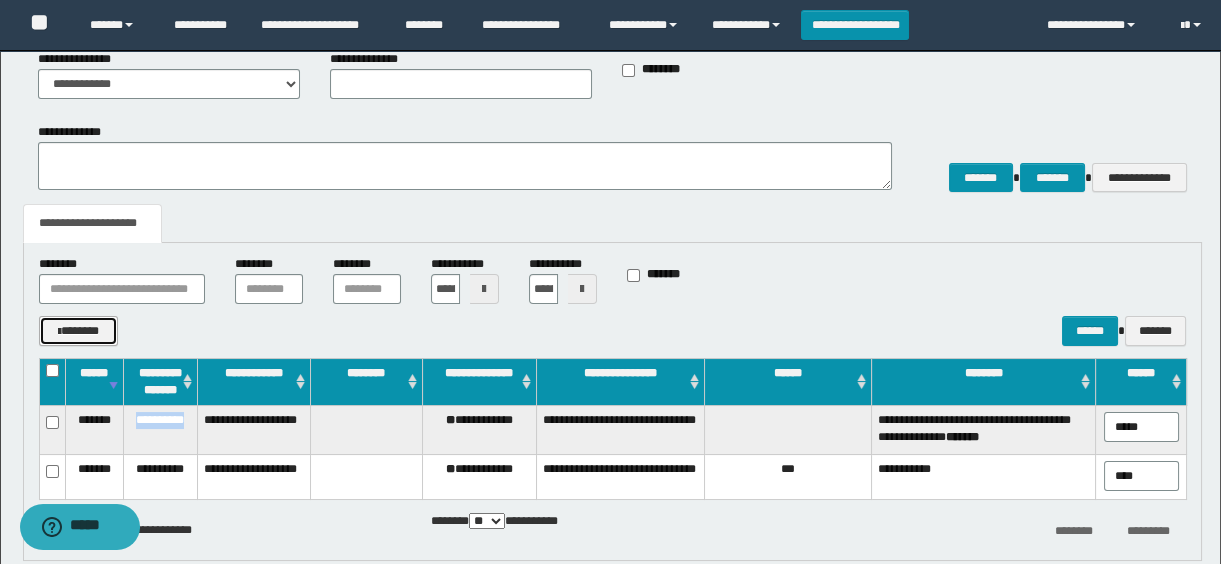 click on "*******" at bounding box center (79, 331) 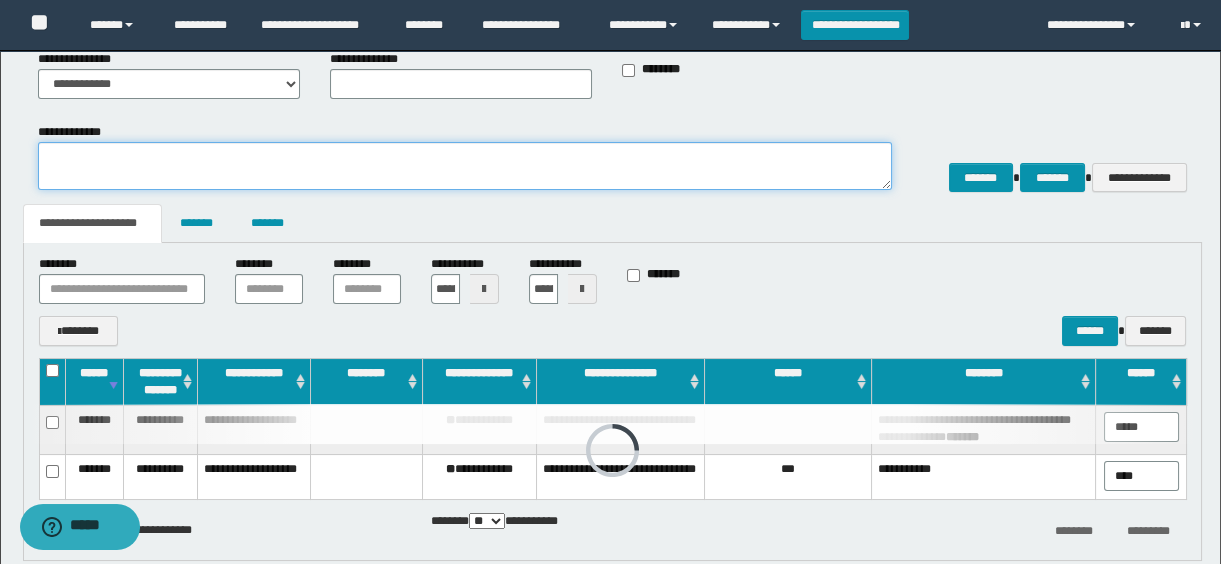click on "**********" at bounding box center (465, 166) 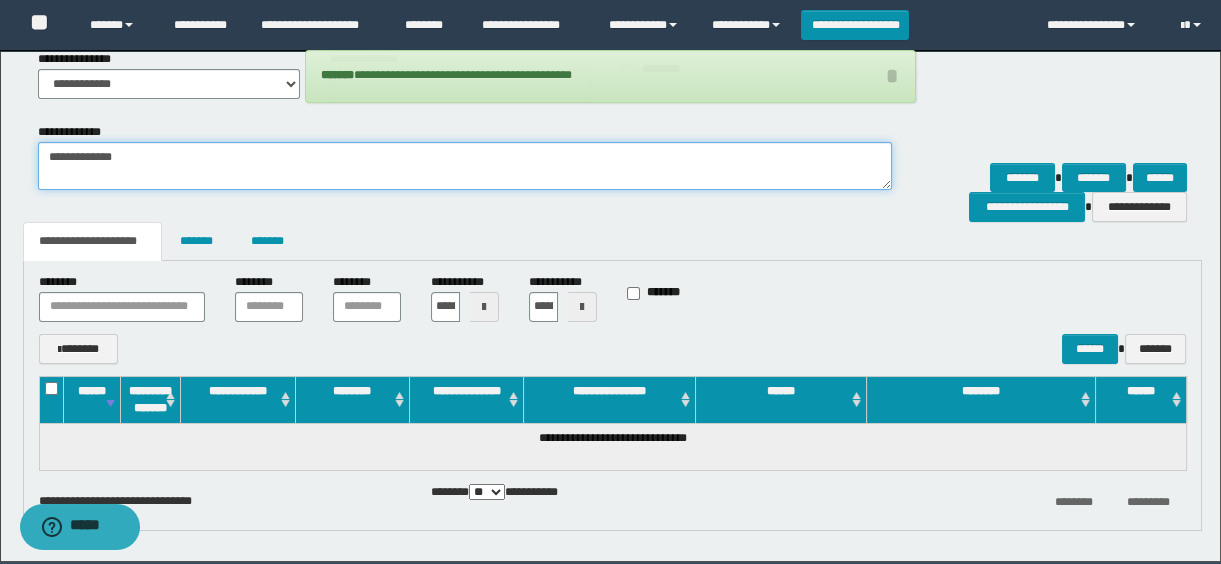 paste on "**********" 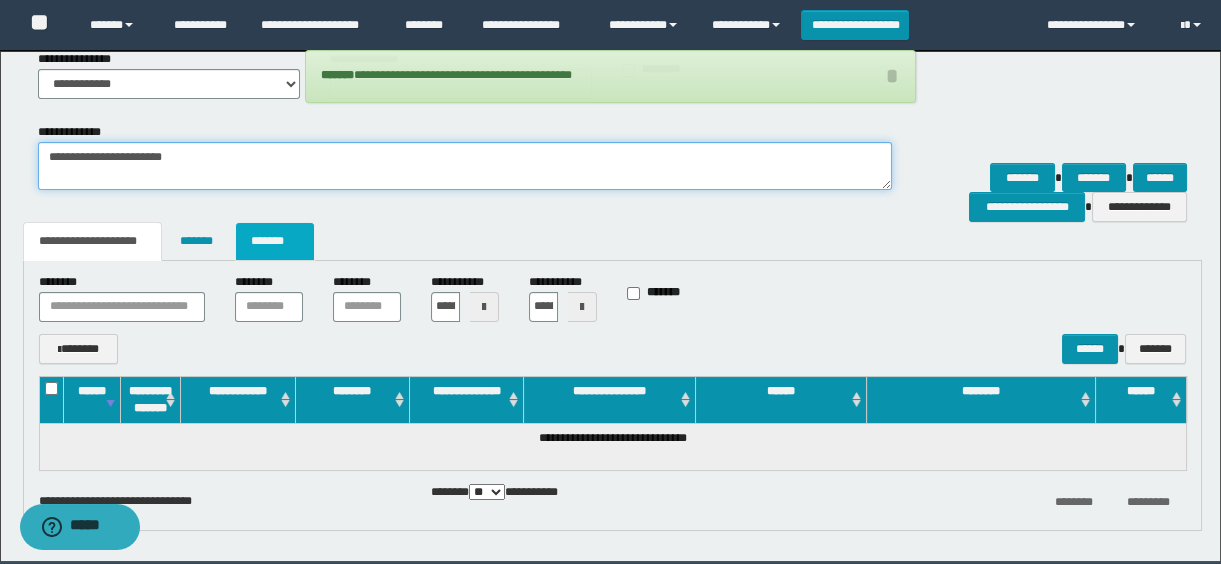 type on "**********" 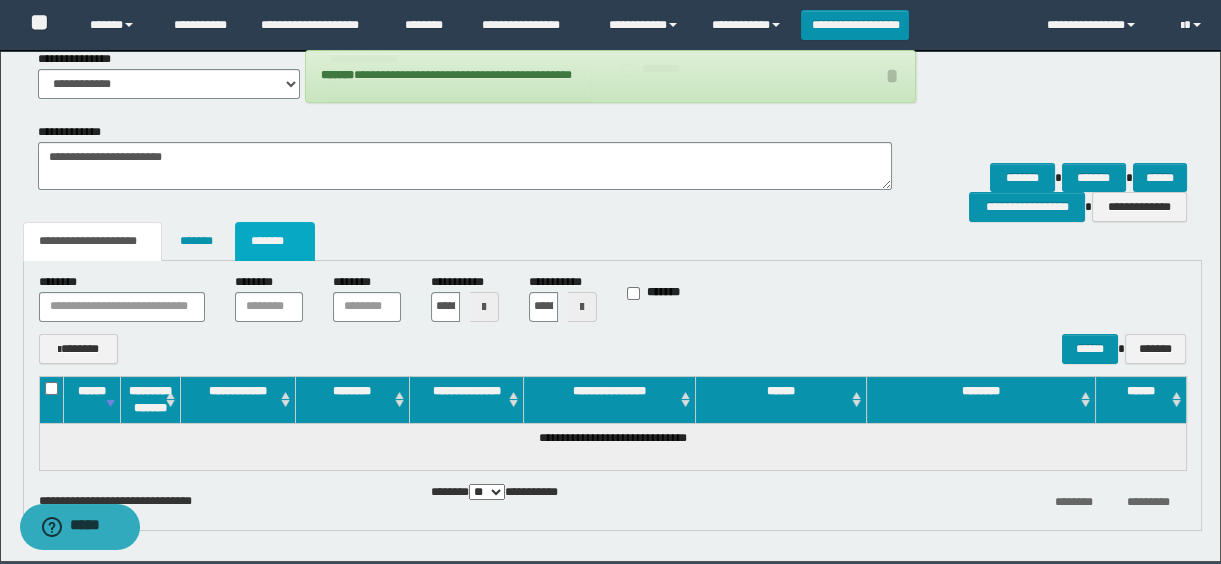 click on "*******" at bounding box center [275, 241] 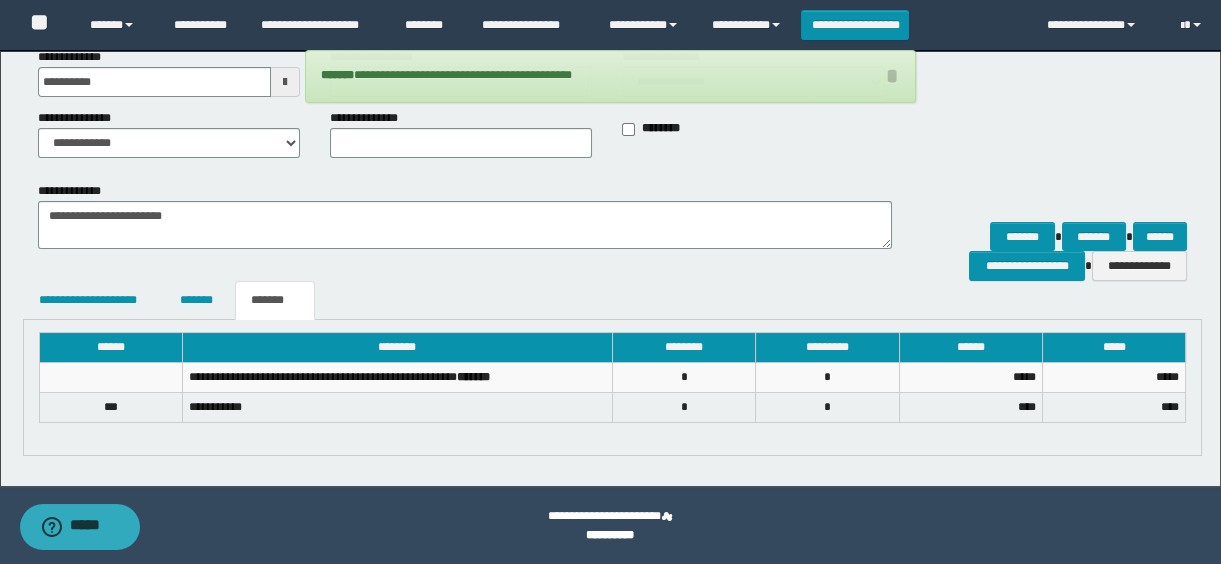 scroll, scrollTop: 196, scrollLeft: 0, axis: vertical 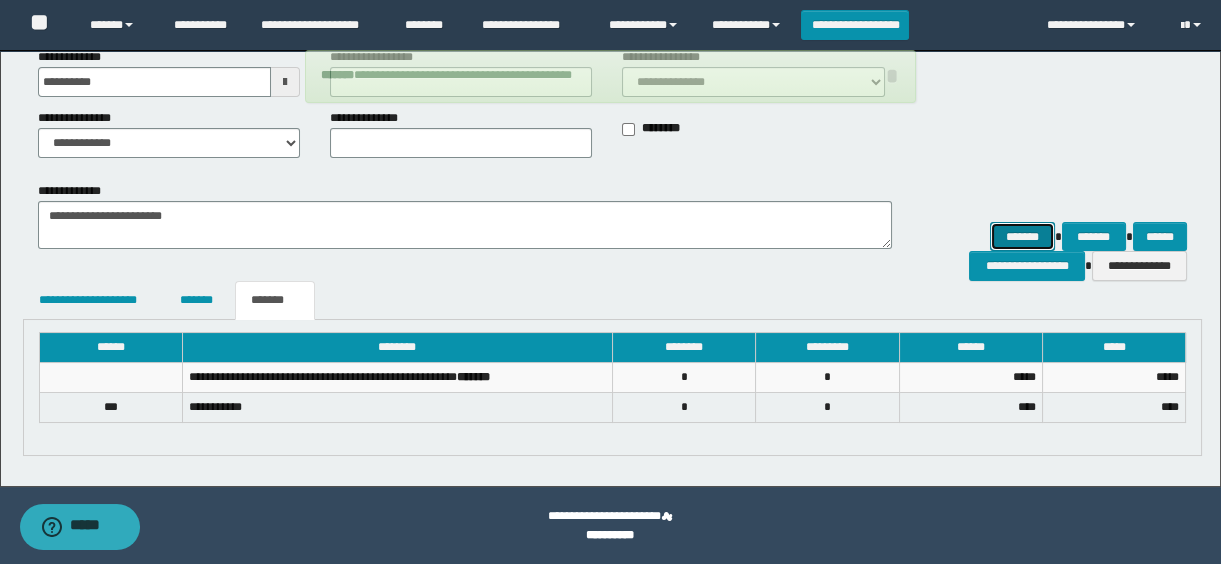 click on "*******" at bounding box center [1022, 237] 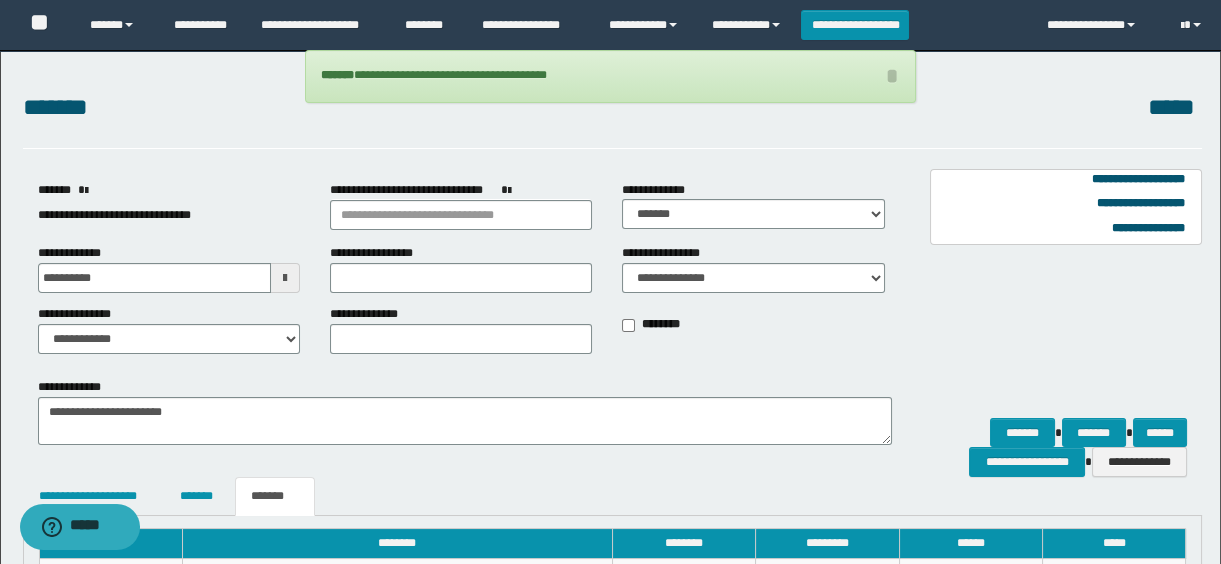 scroll, scrollTop: 196, scrollLeft: 0, axis: vertical 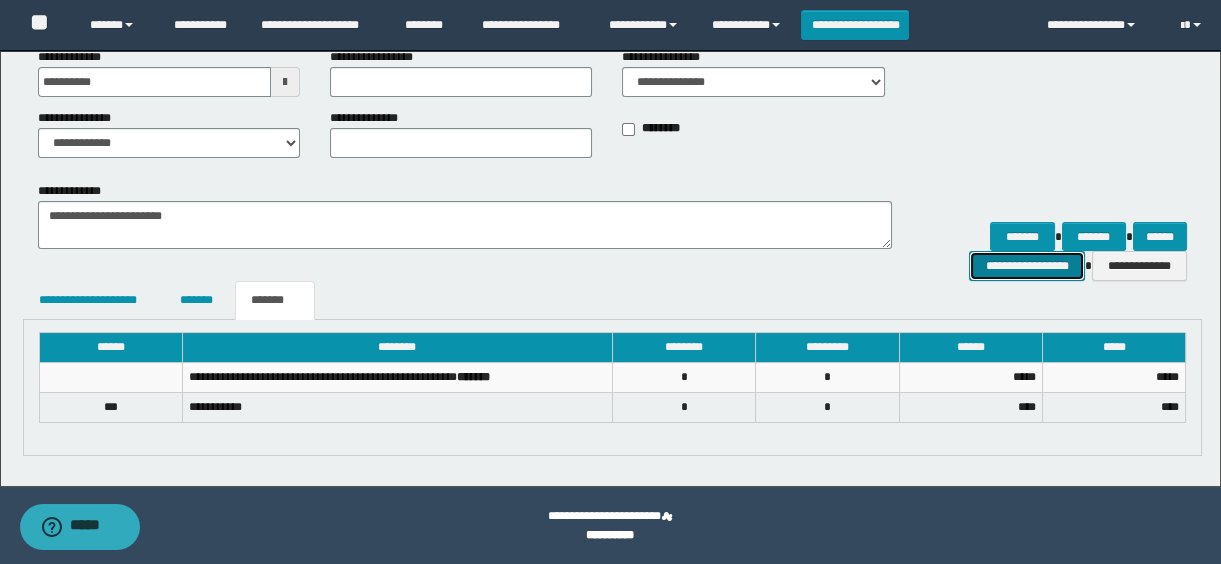click on "**********" at bounding box center [1026, 266] 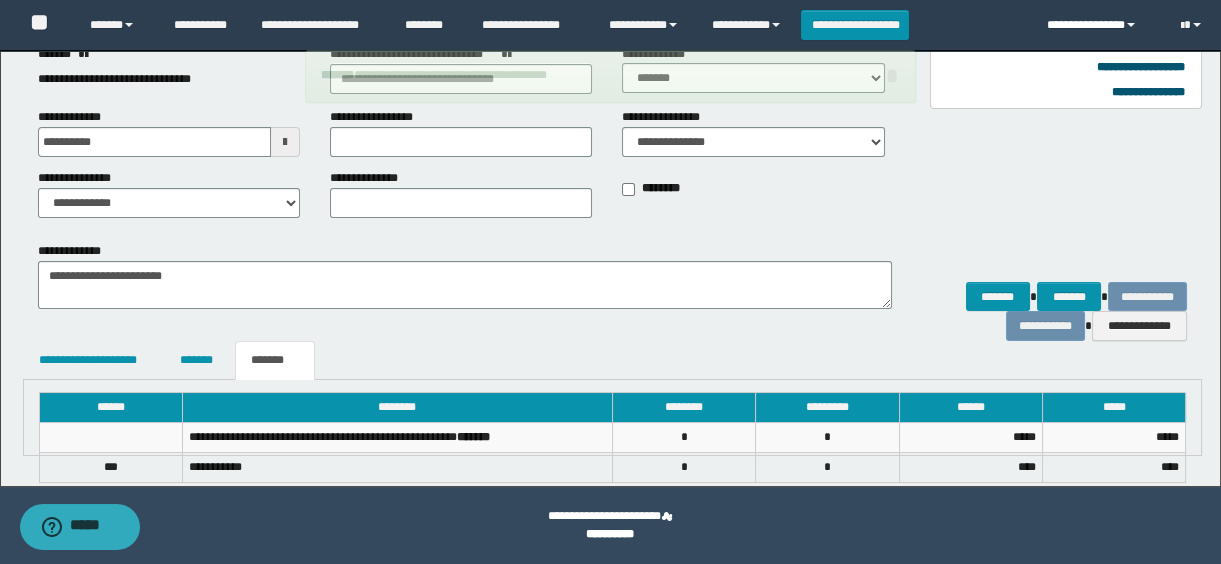 scroll, scrollTop: 196, scrollLeft: 0, axis: vertical 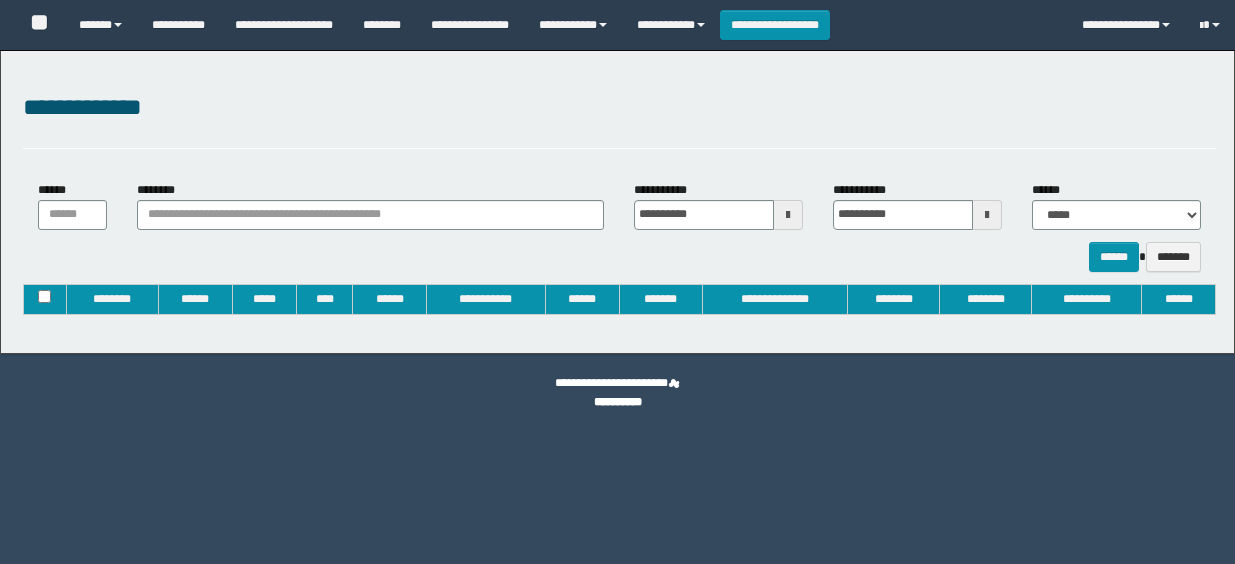 type on "**********" 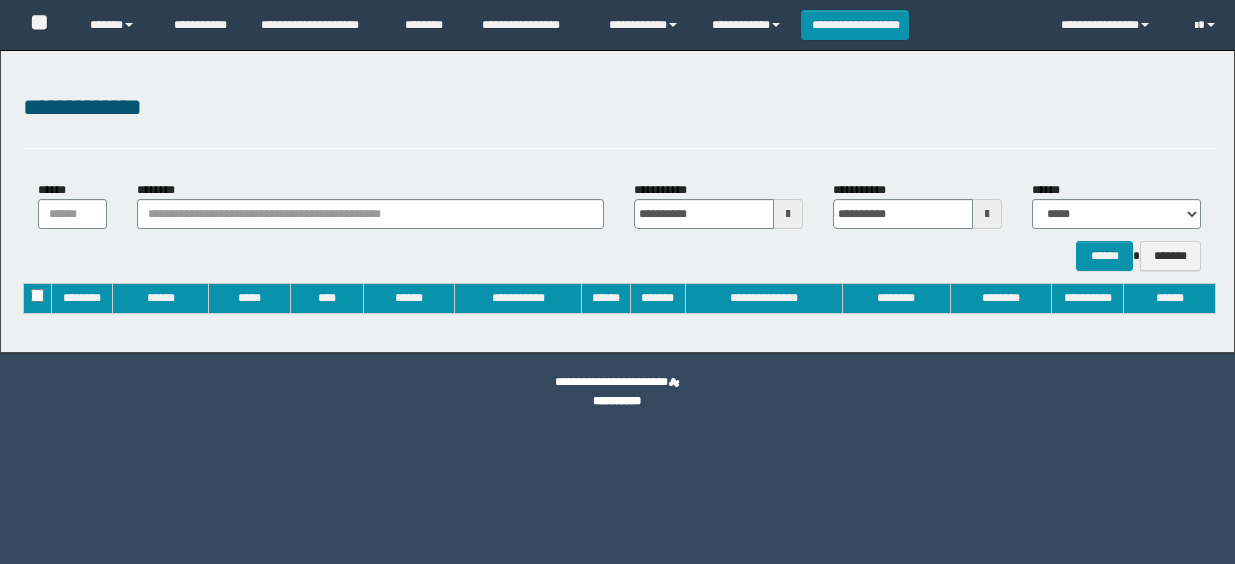 scroll, scrollTop: 0, scrollLeft: 0, axis: both 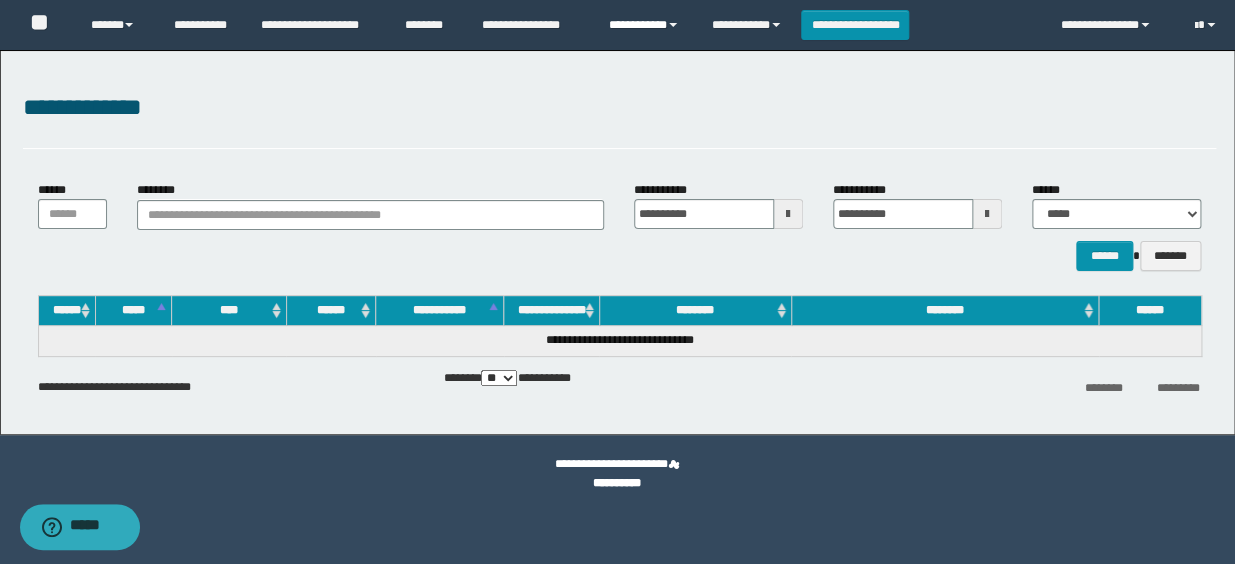 click on "**********" at bounding box center (645, 25) 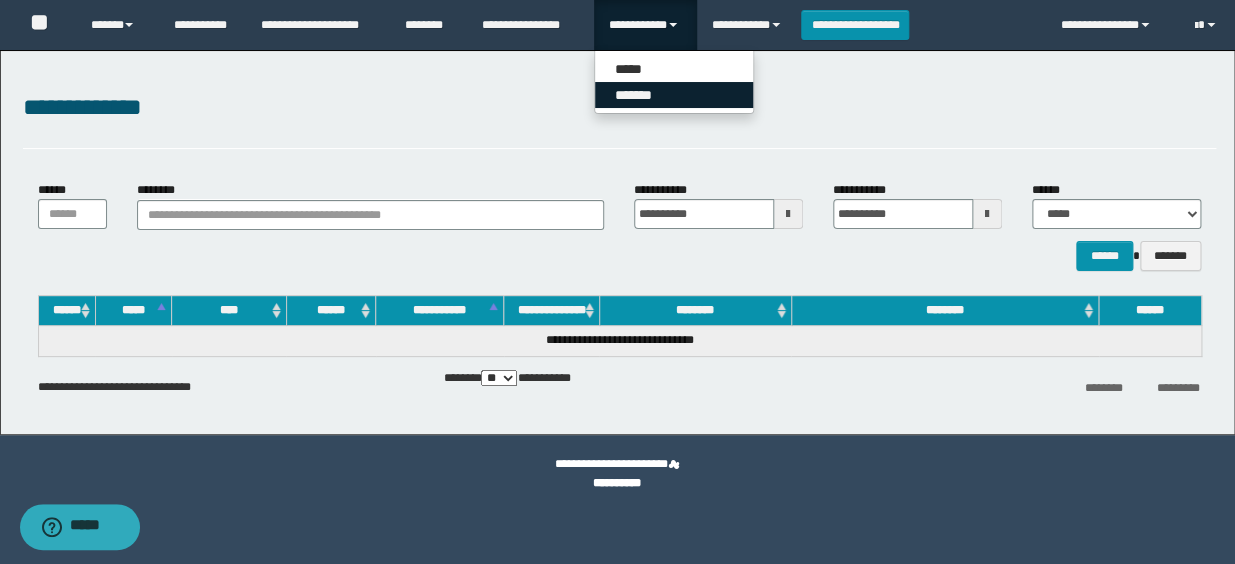 click on "*******" at bounding box center [674, 95] 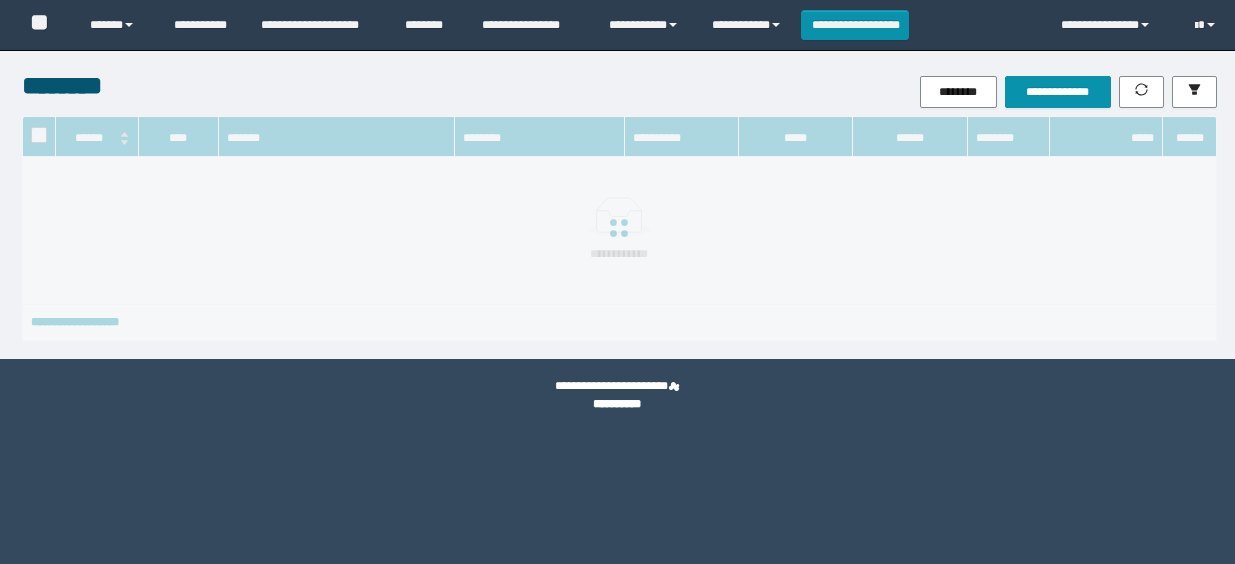 scroll, scrollTop: 0, scrollLeft: 0, axis: both 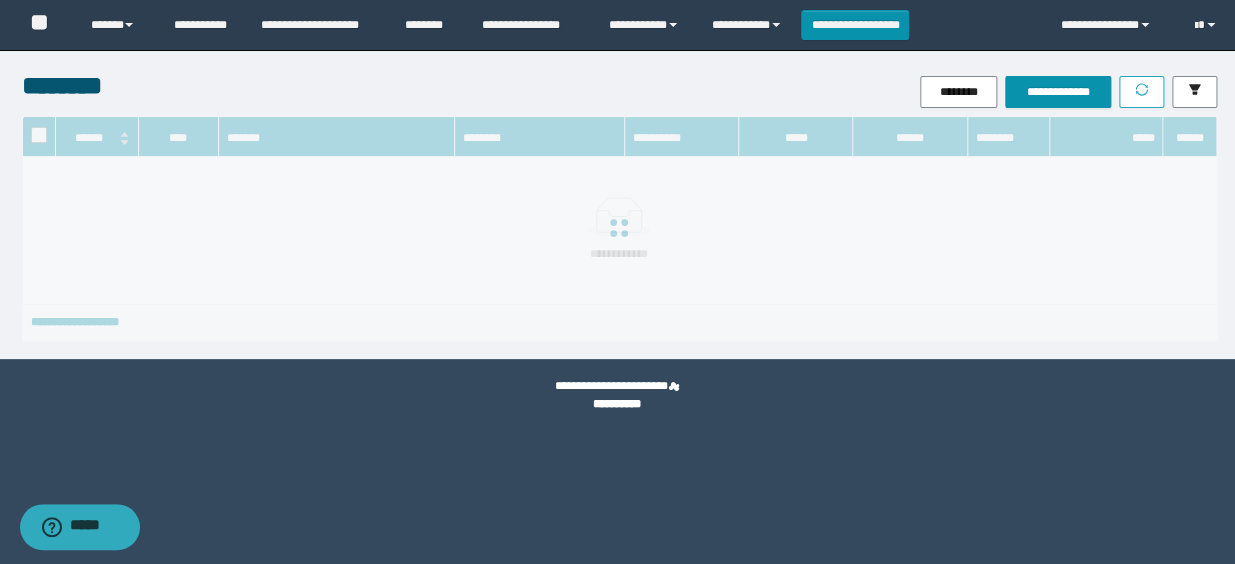 click at bounding box center [1141, 92] 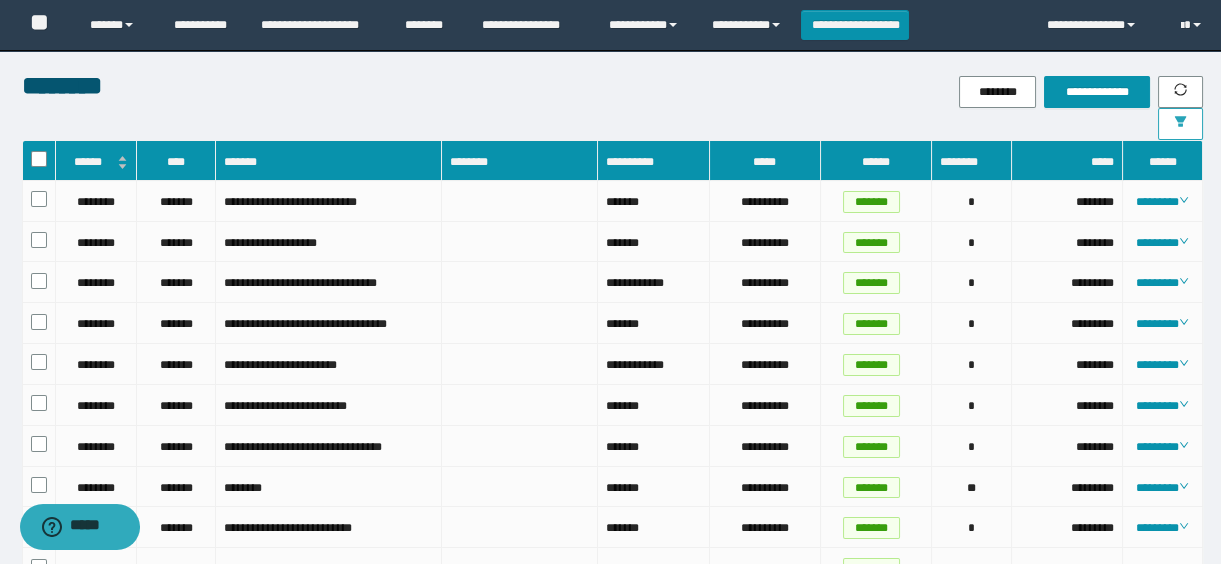 click 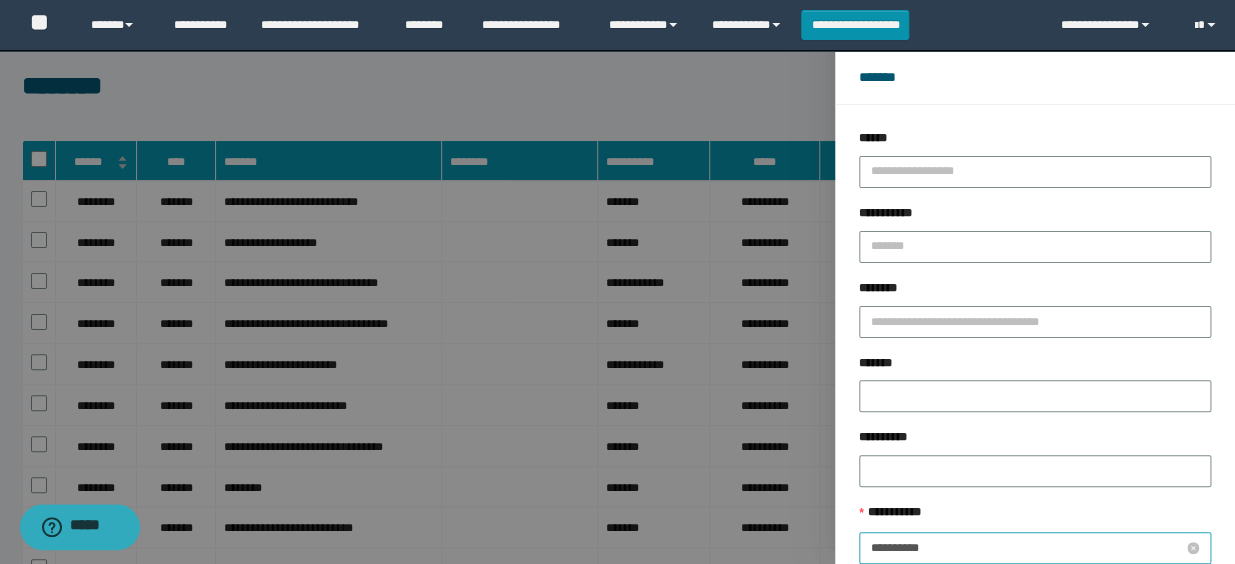 click on "**********" at bounding box center (1027, 548) 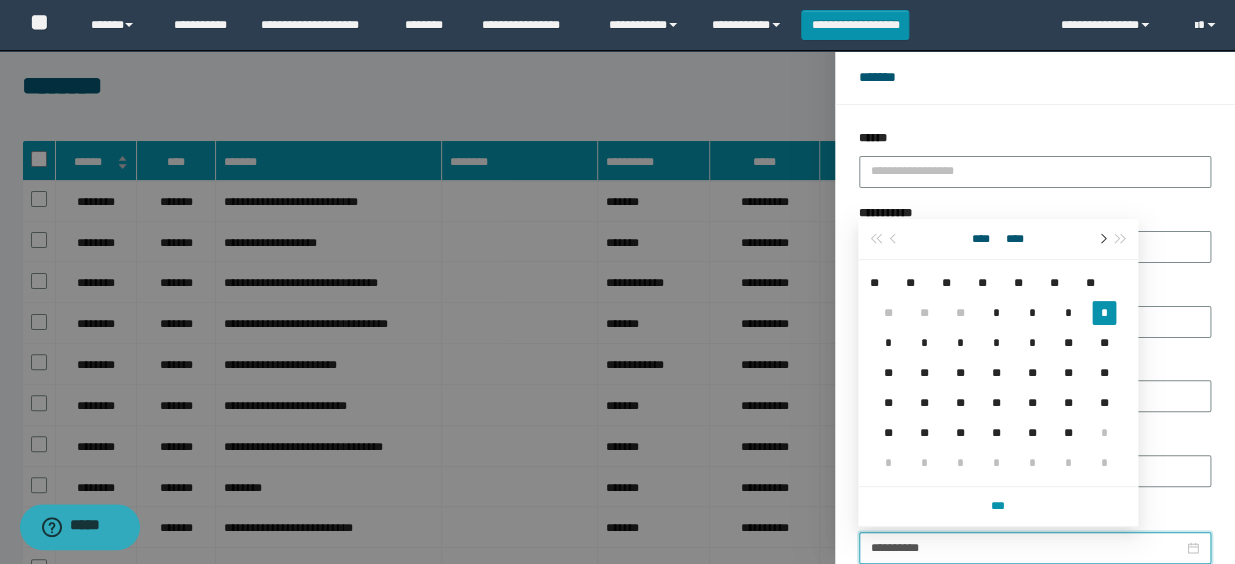 click at bounding box center [1101, 239] 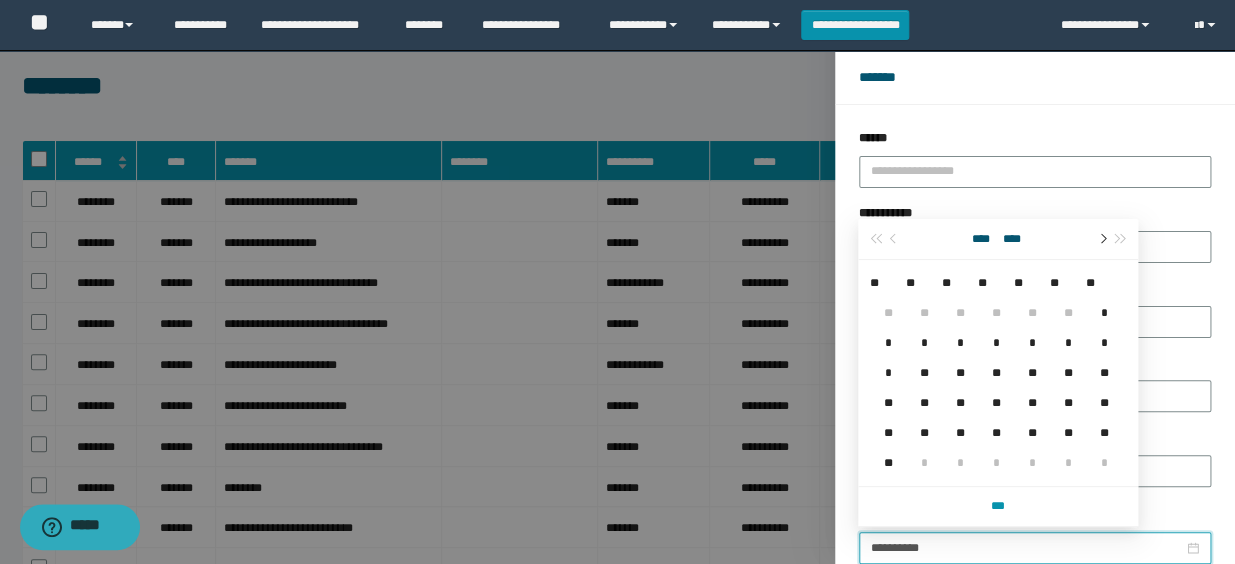 click at bounding box center [1101, 239] 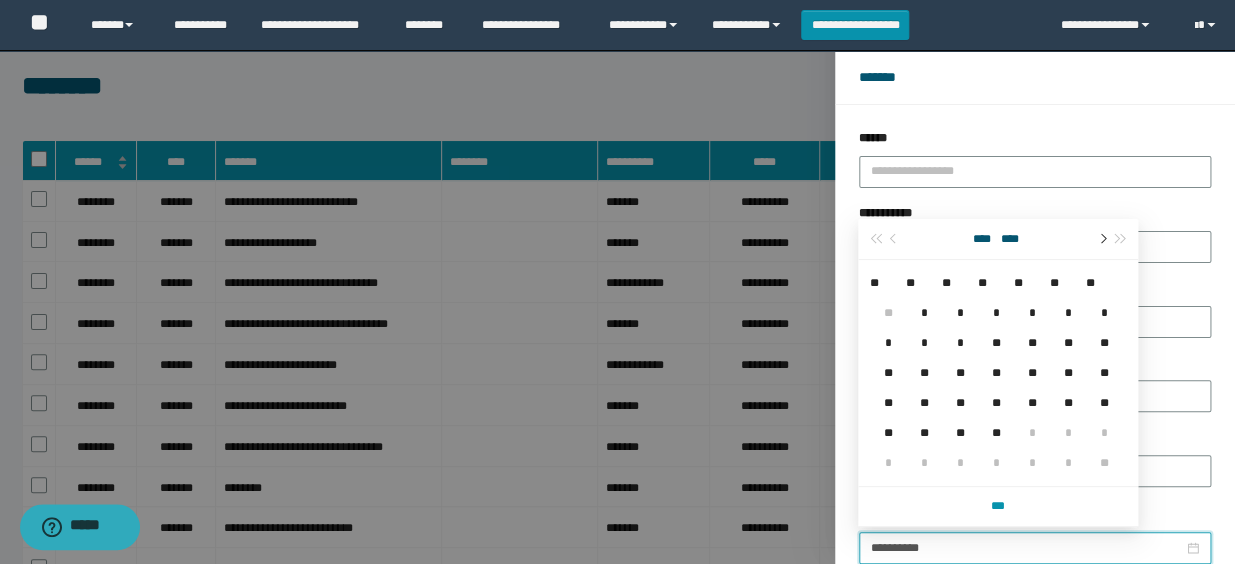click at bounding box center [1101, 239] 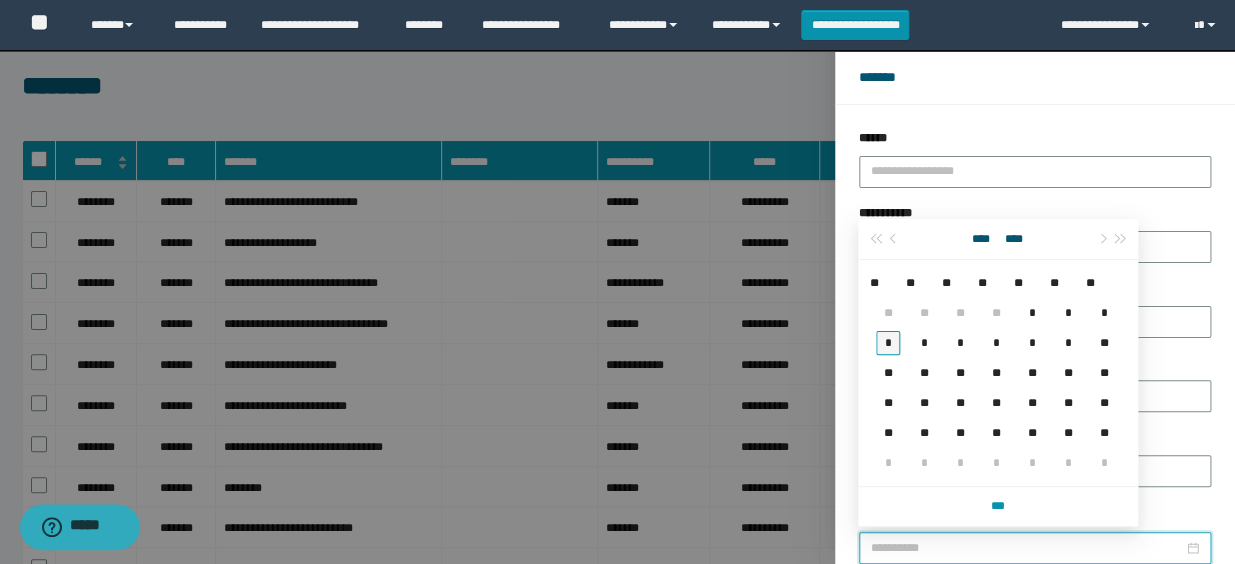 type on "**********" 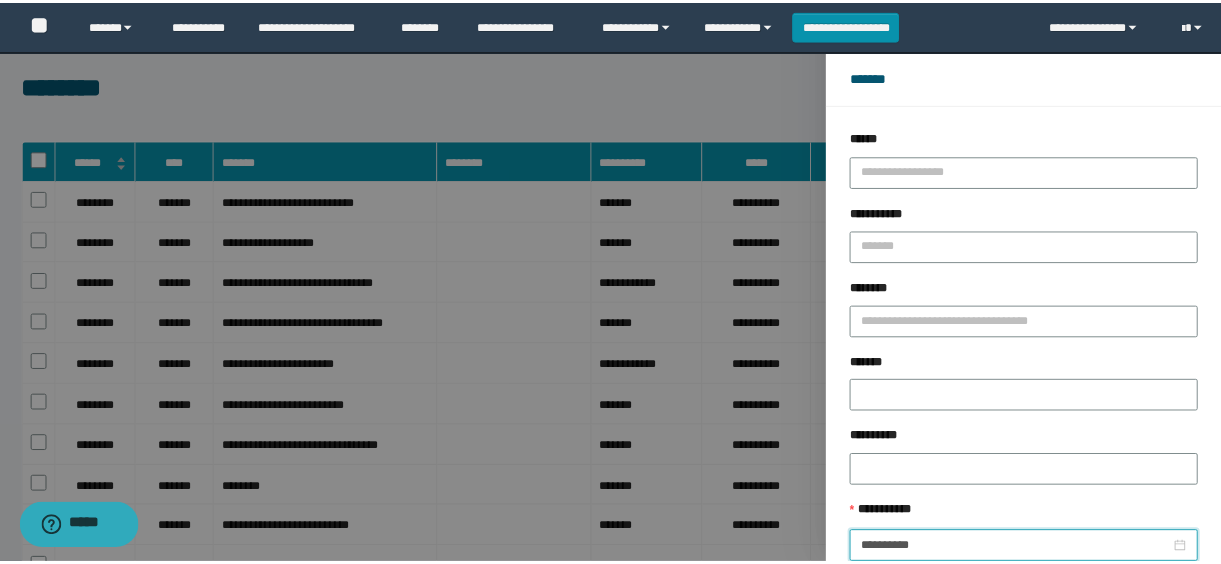 scroll, scrollTop: 112, scrollLeft: 0, axis: vertical 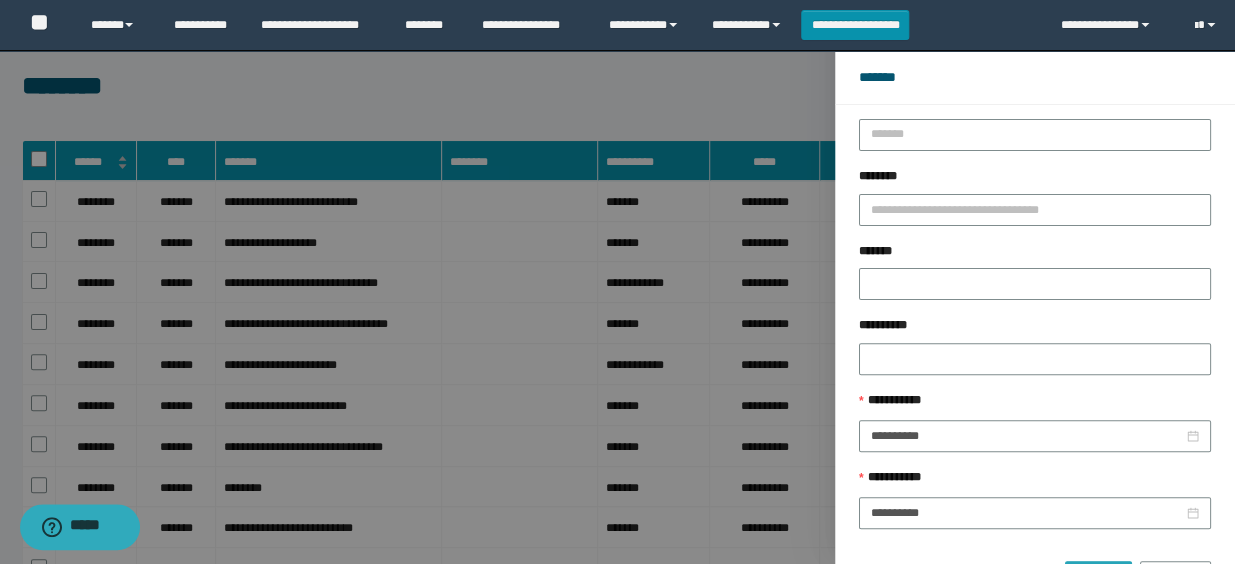 click on "******" at bounding box center [1098, 577] 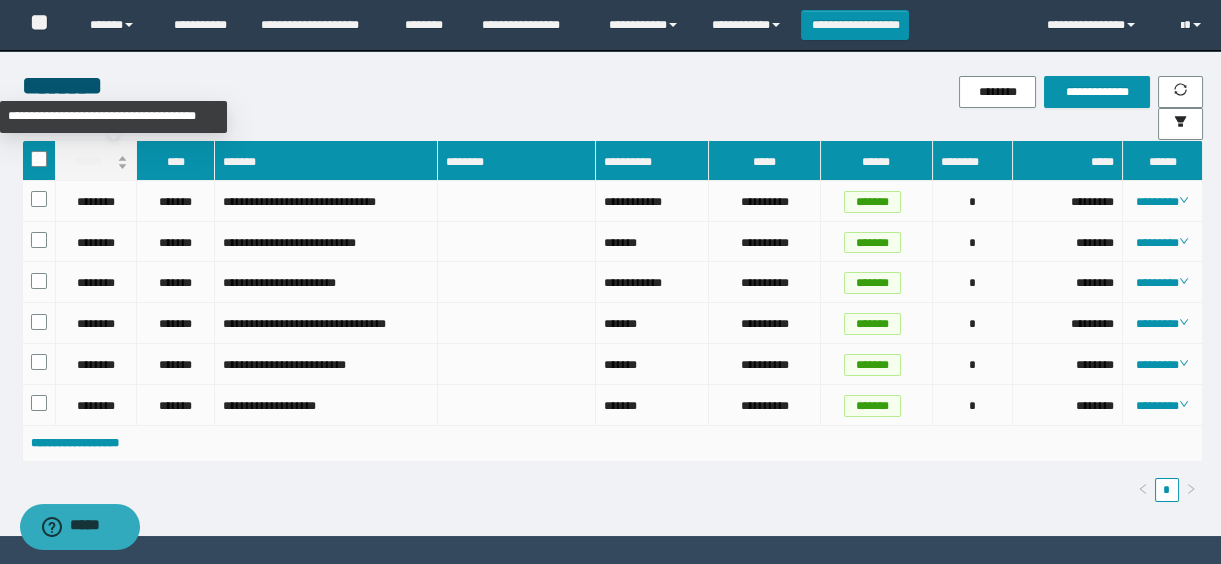 click on "******" at bounding box center [96, 162] 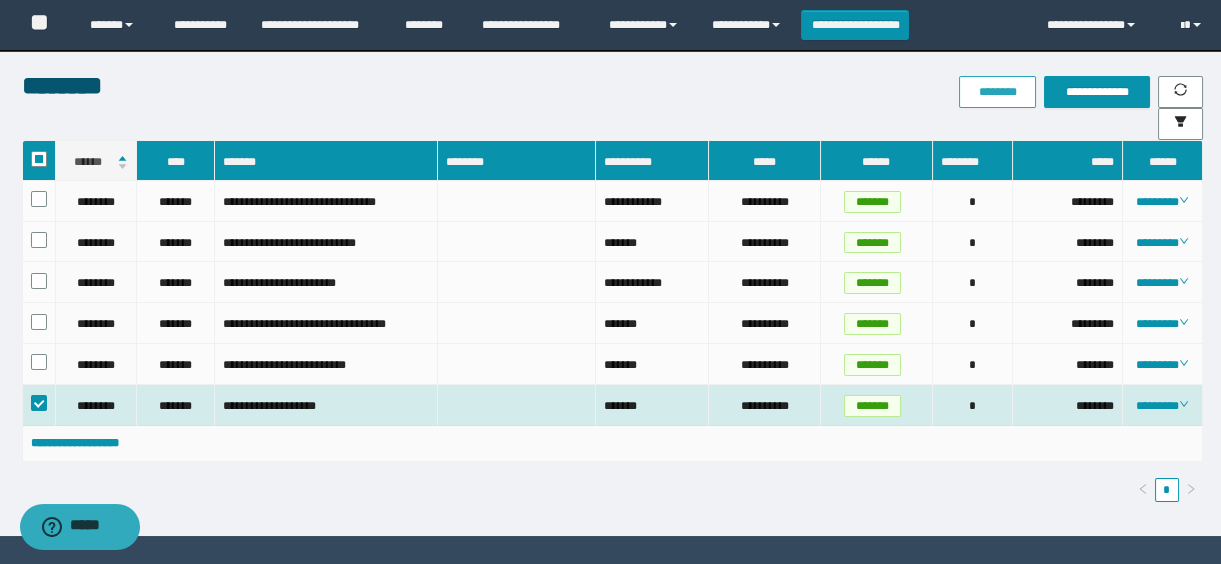 click on "********" at bounding box center [997, 92] 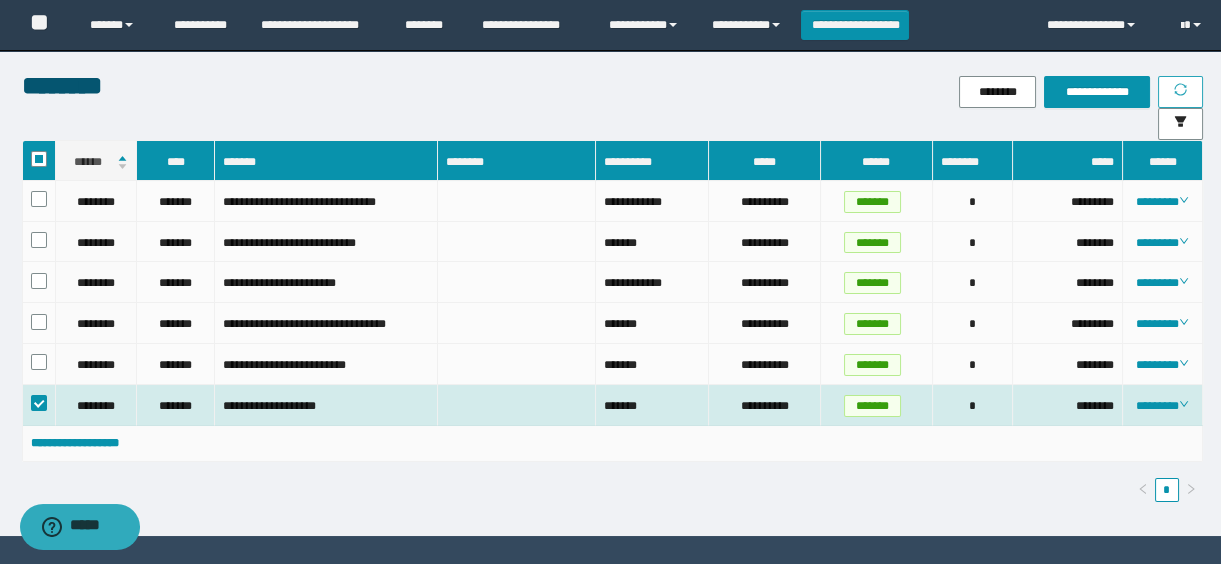 click 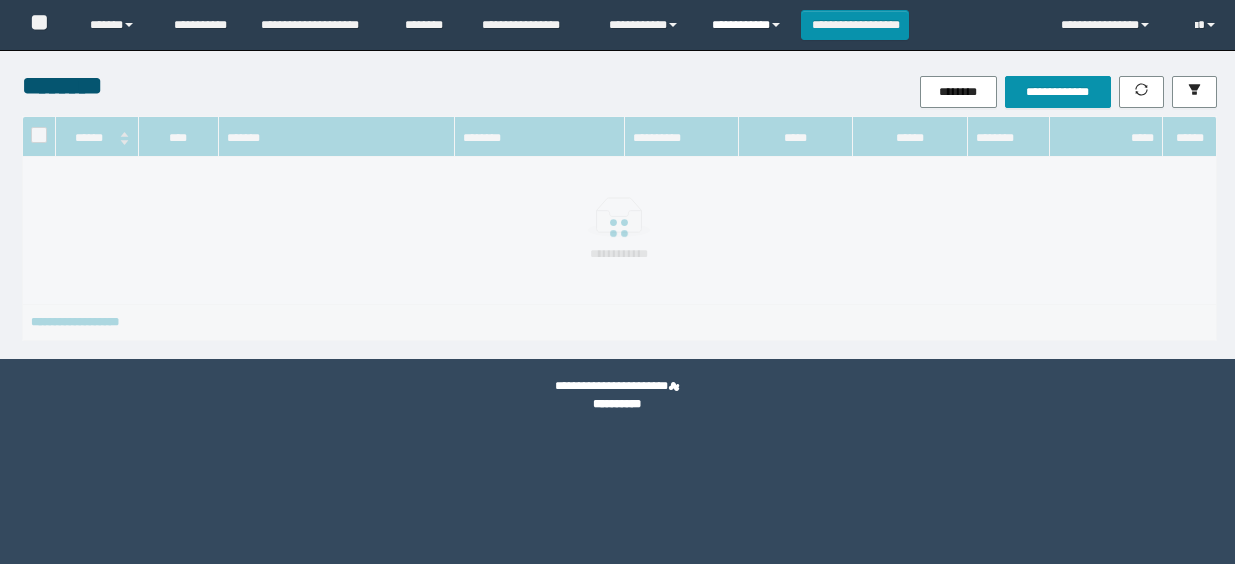scroll, scrollTop: 0, scrollLeft: 0, axis: both 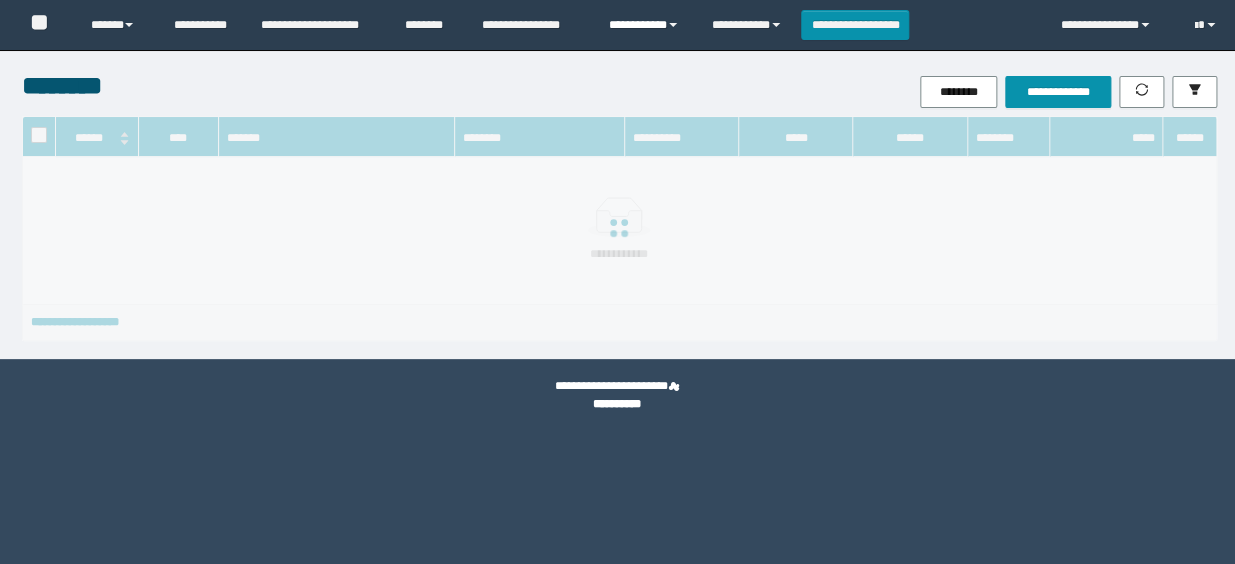 click on "**********" at bounding box center [645, 25] 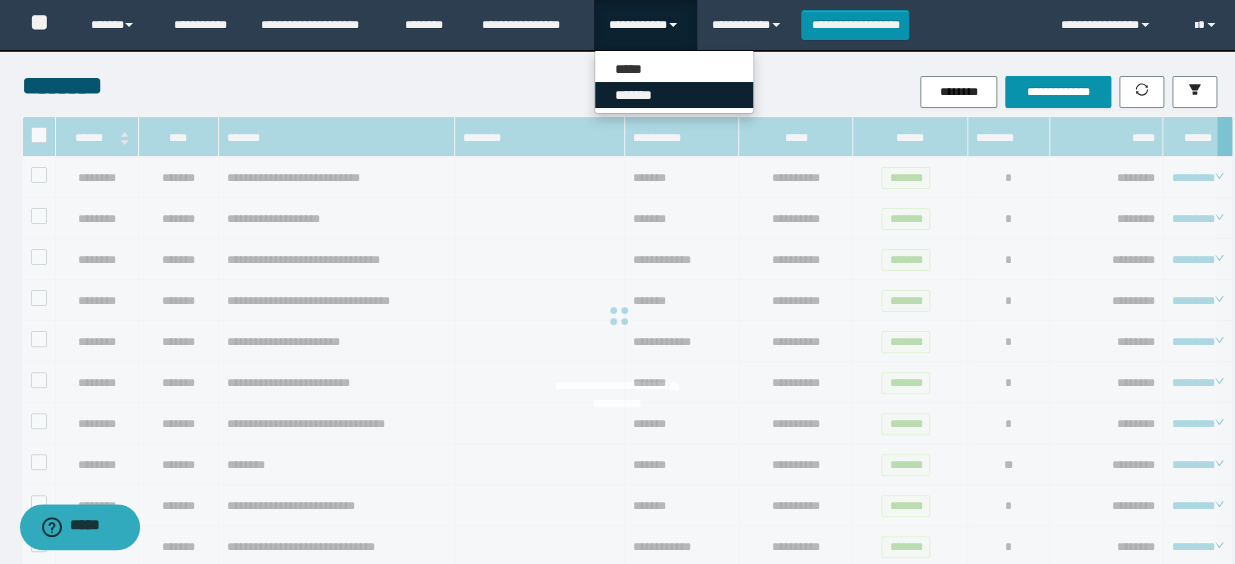 click on "*******" at bounding box center [674, 95] 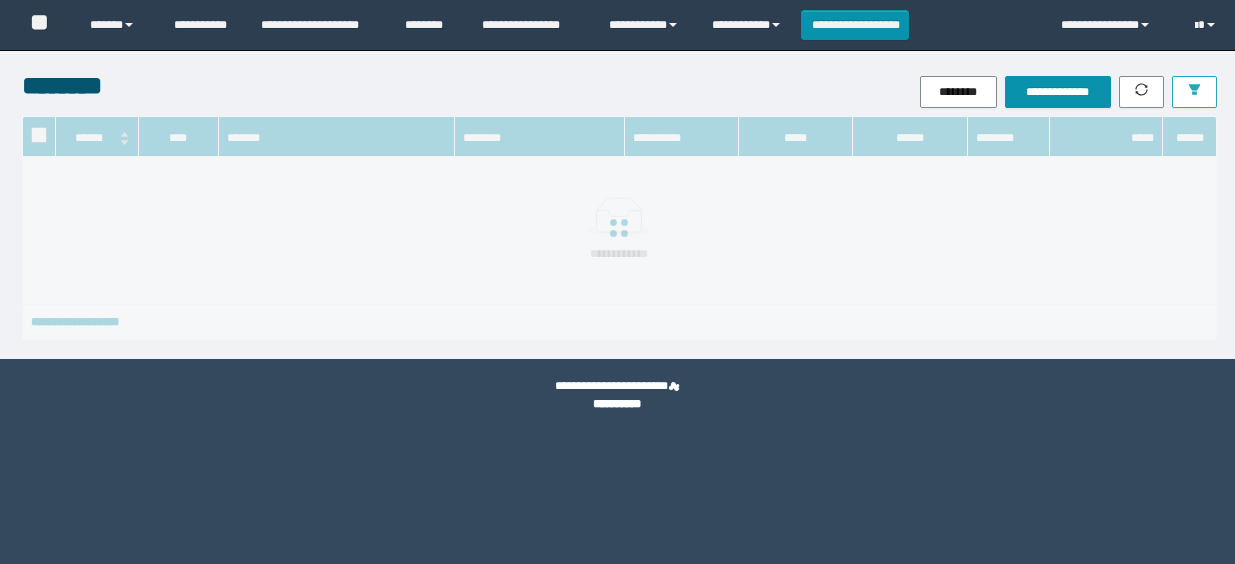 scroll, scrollTop: 0, scrollLeft: 0, axis: both 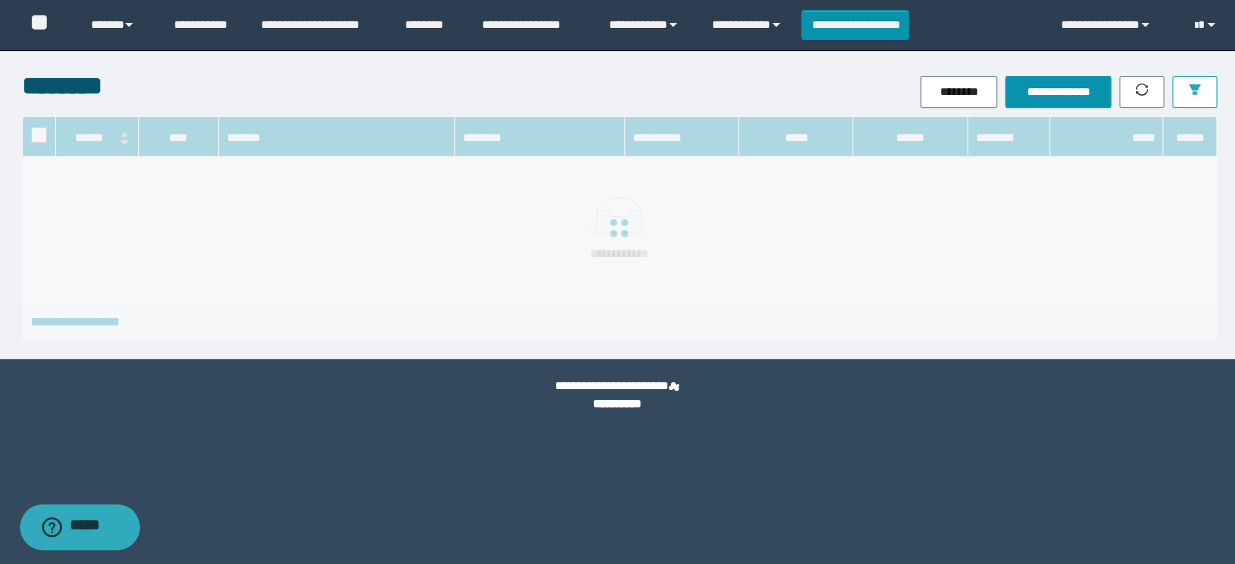 click at bounding box center [1194, 92] 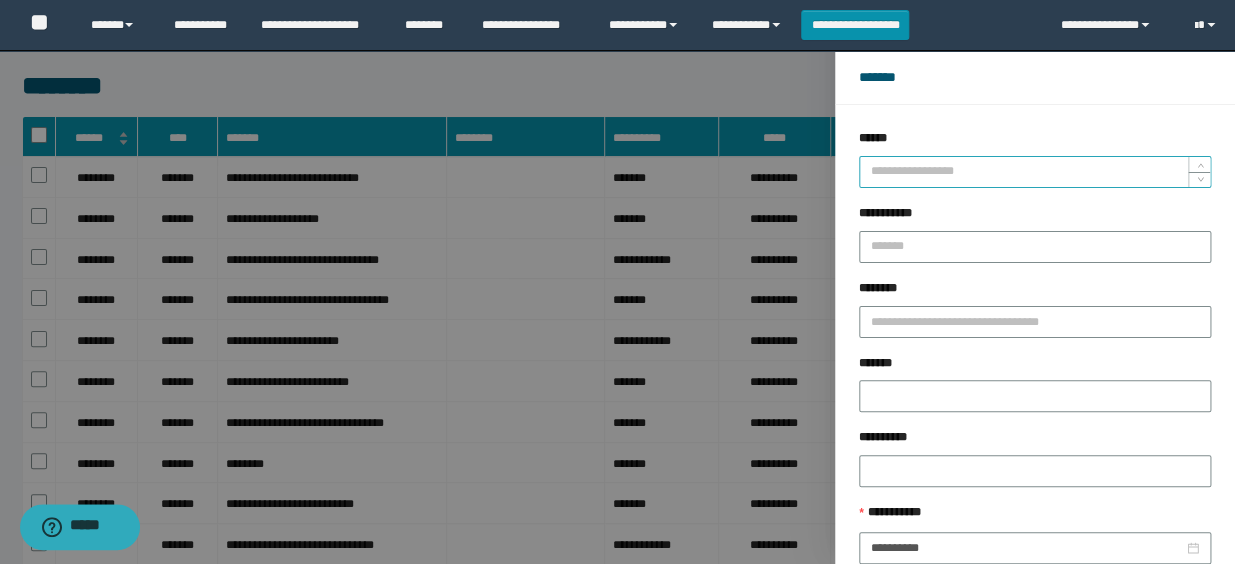 click on "******" at bounding box center [1035, 172] 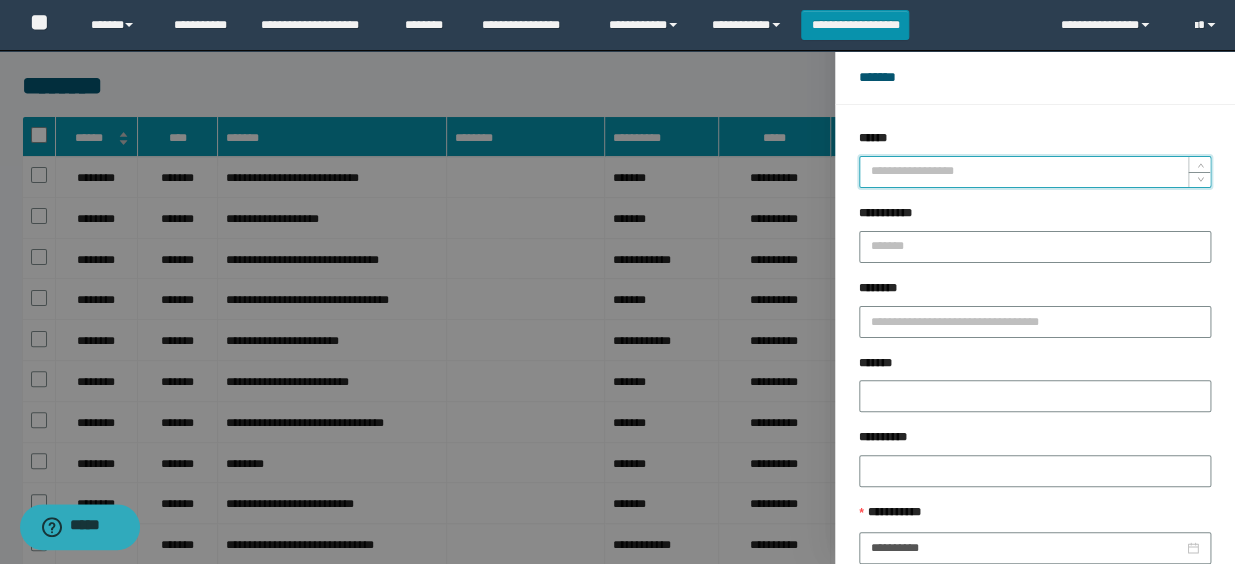 type on "*" 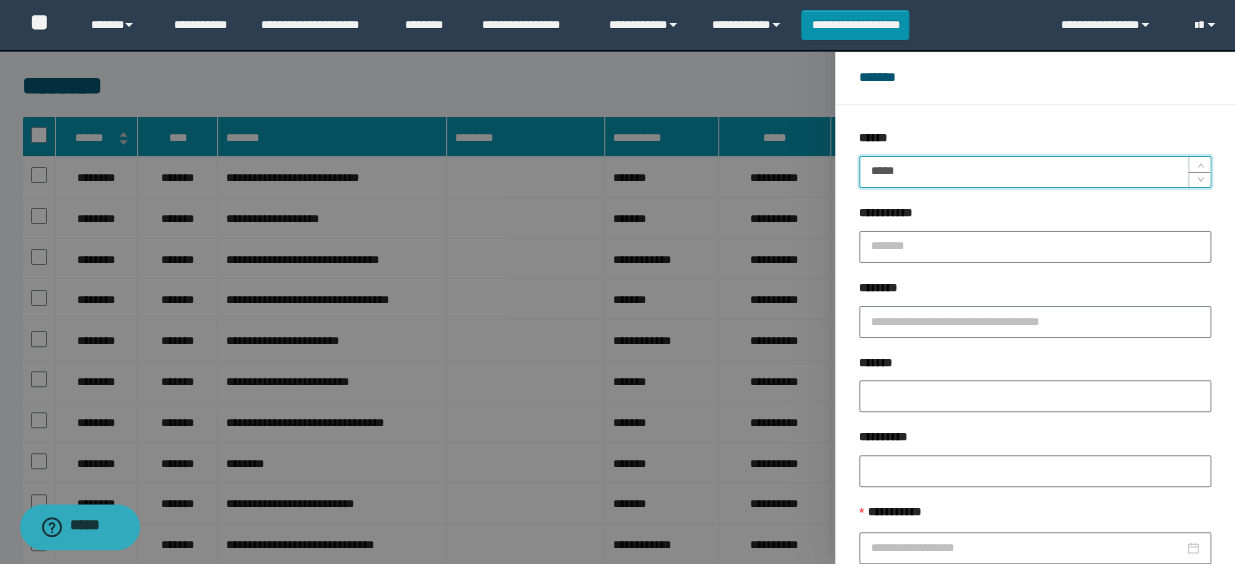 click on "******" at bounding box center [1098, 689] 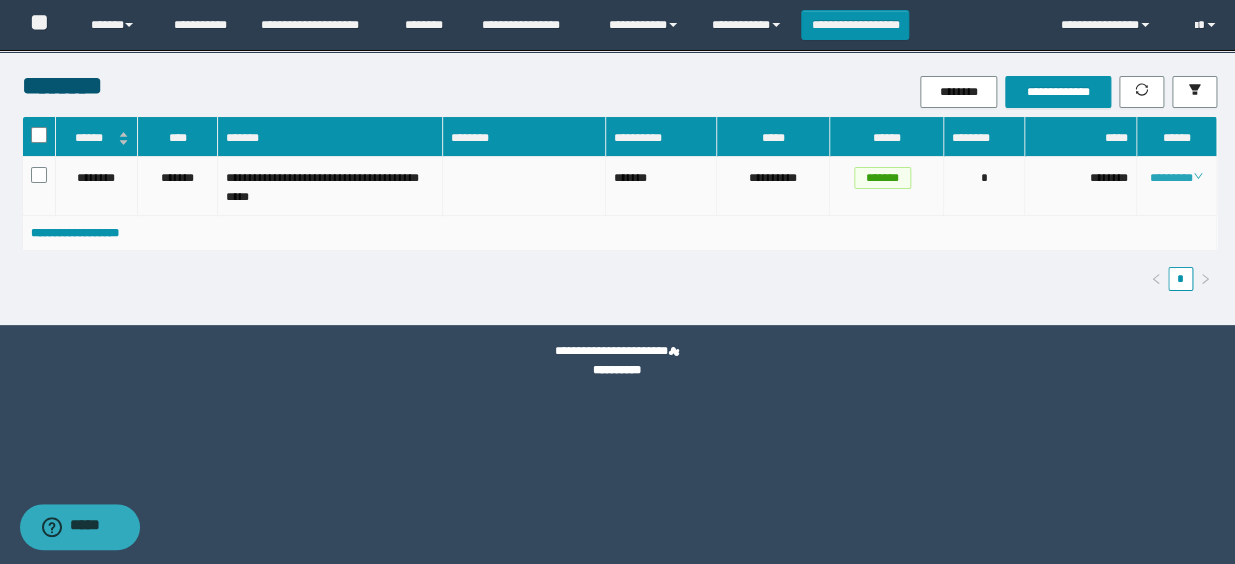 click on "********" at bounding box center [1176, 178] 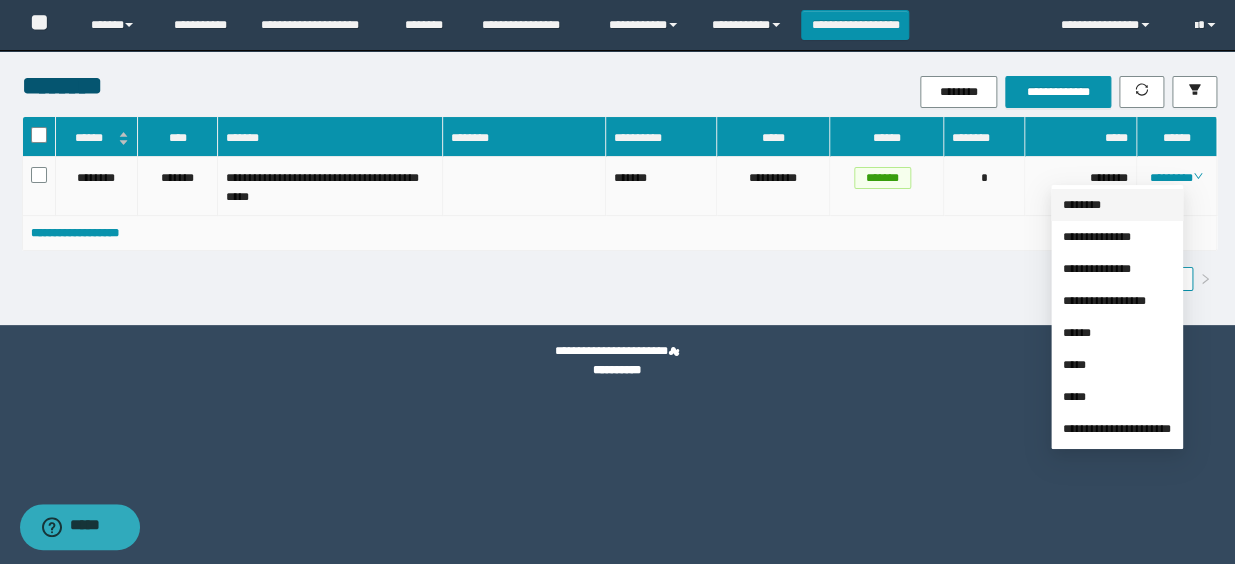 click on "********" at bounding box center (1082, 205) 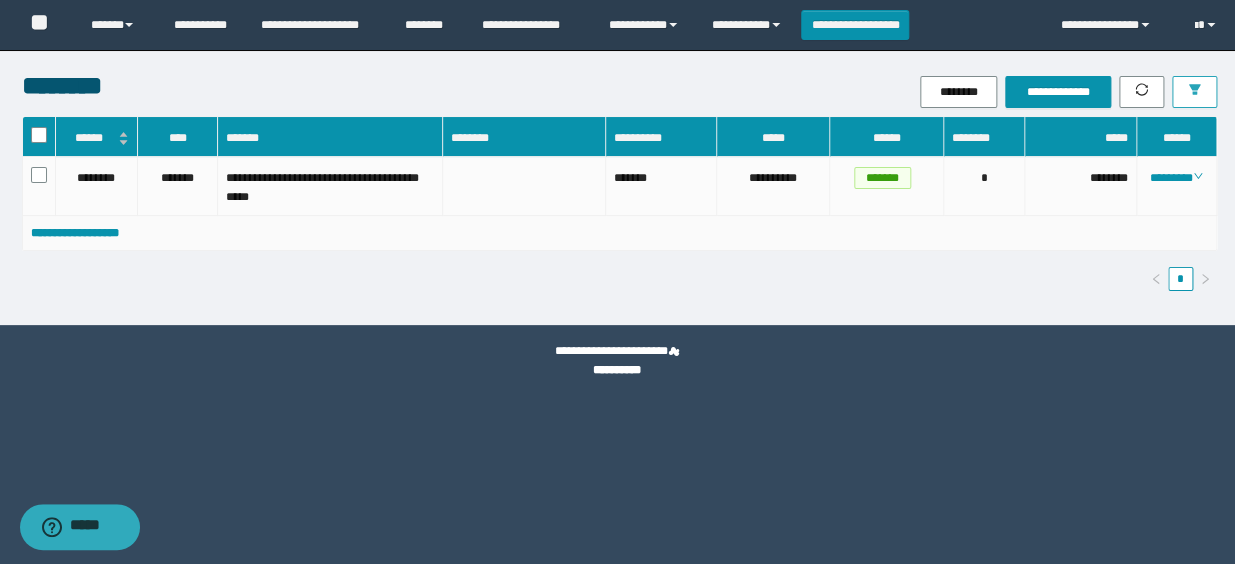 click 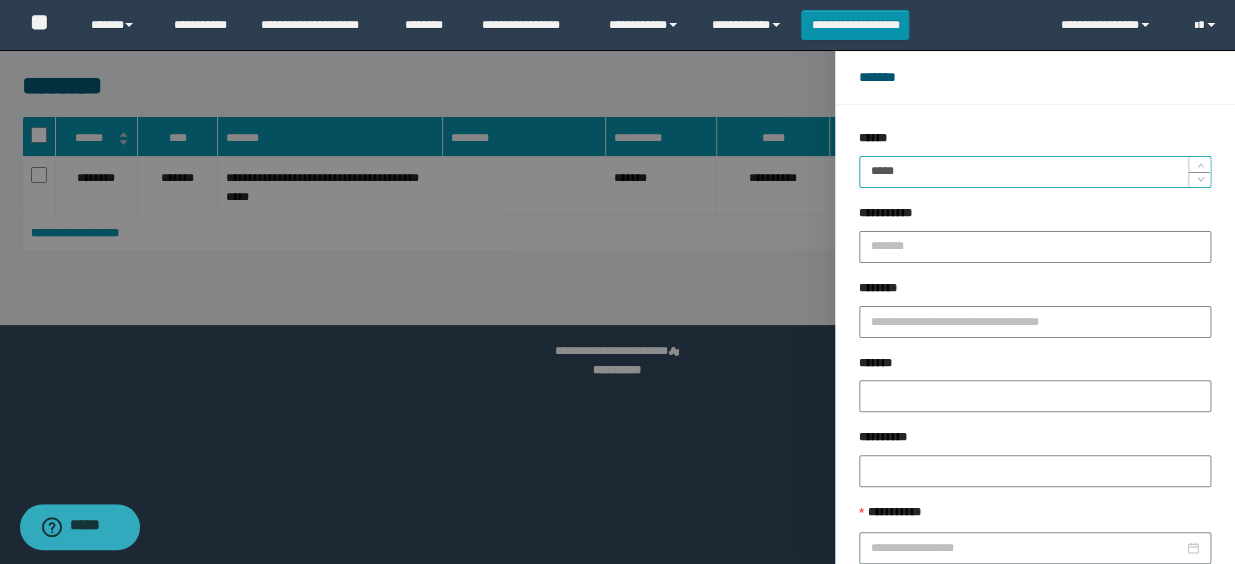 click on "*****" at bounding box center [1035, 172] 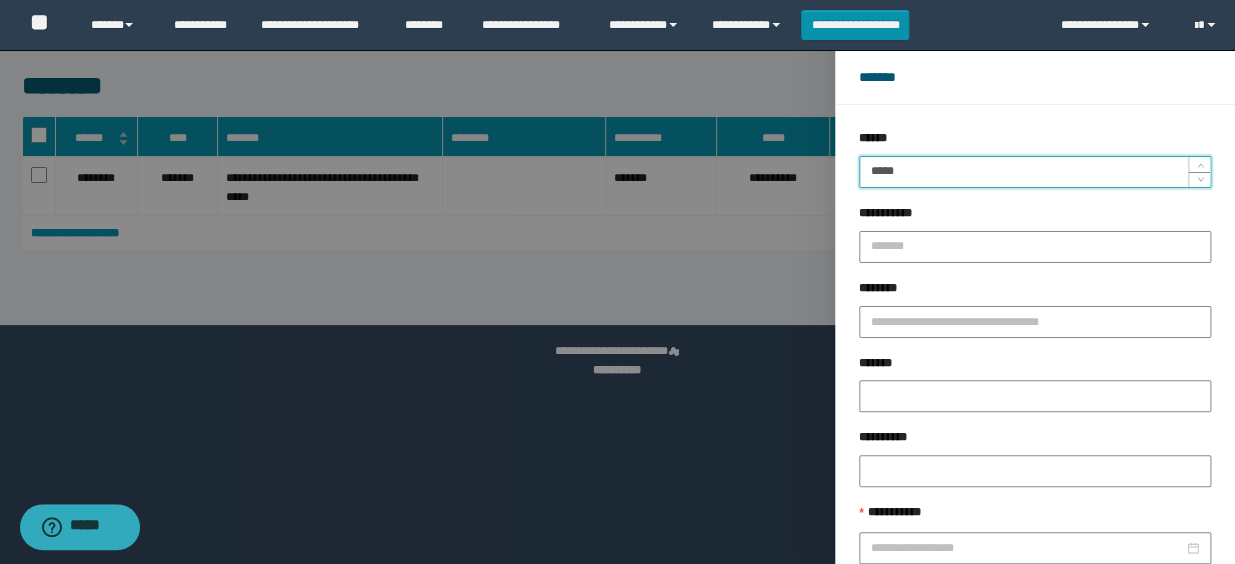 type on "*****" 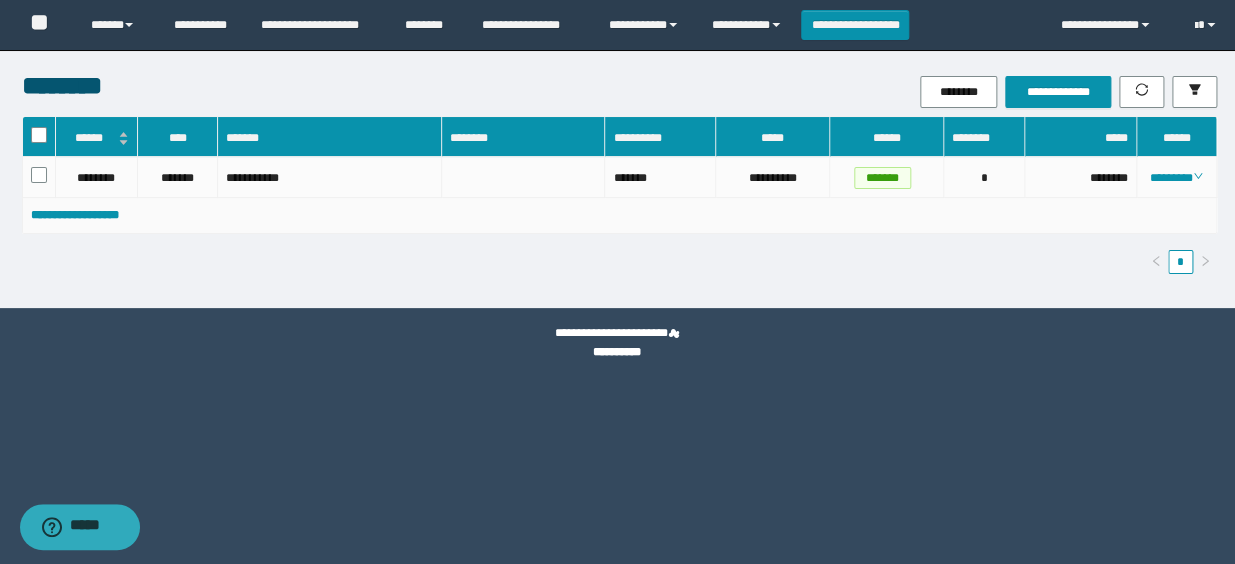 click on "********" at bounding box center [1176, 178] 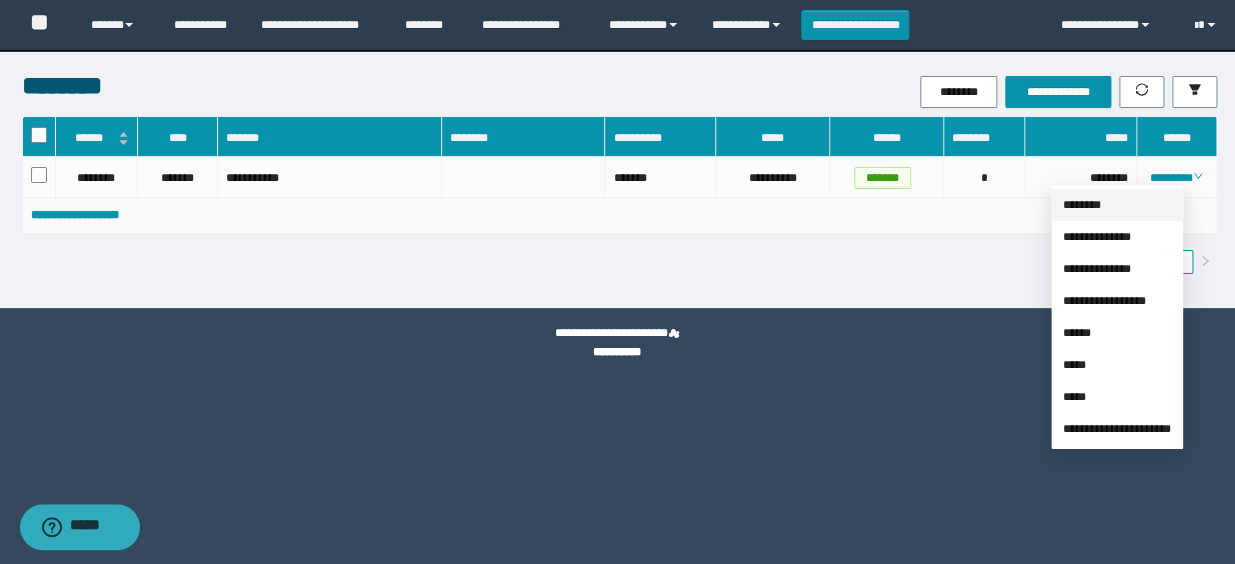 click on "********" at bounding box center [1082, 205] 